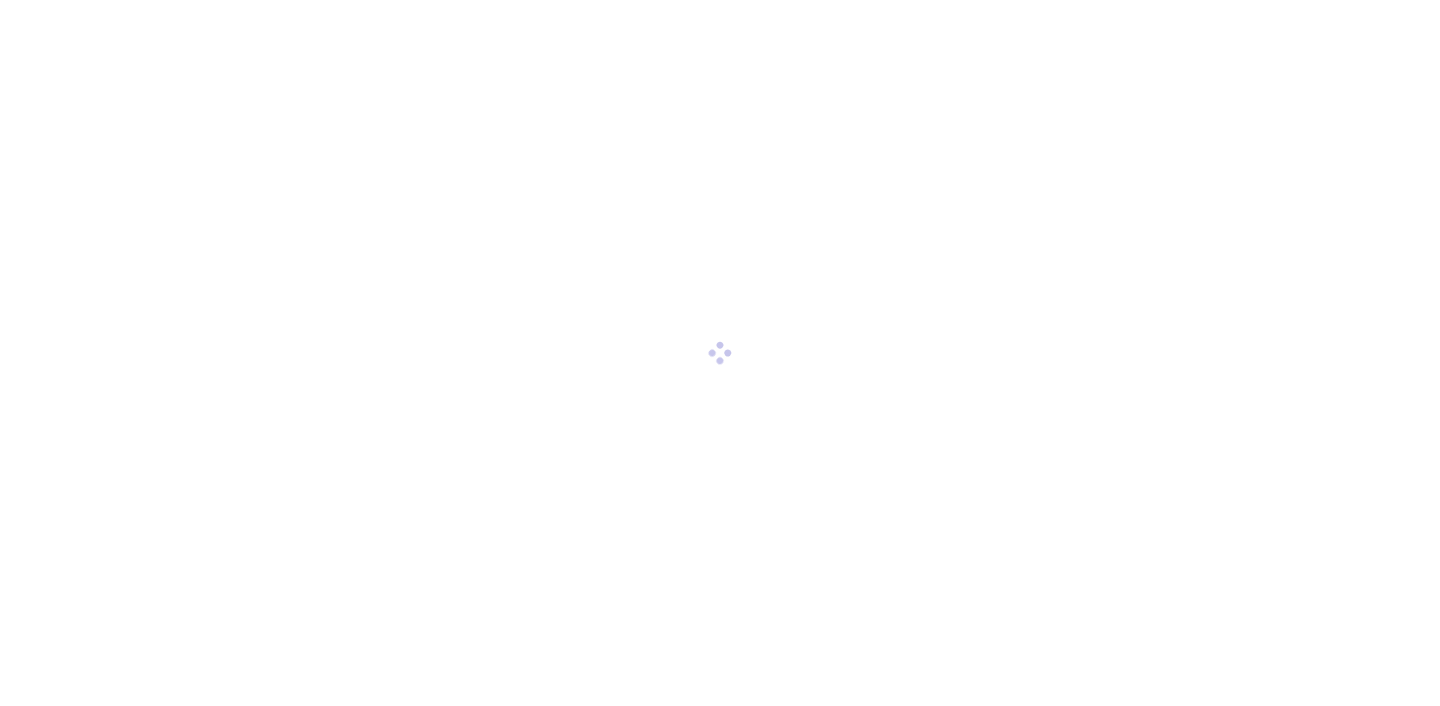 scroll, scrollTop: 0, scrollLeft: 0, axis: both 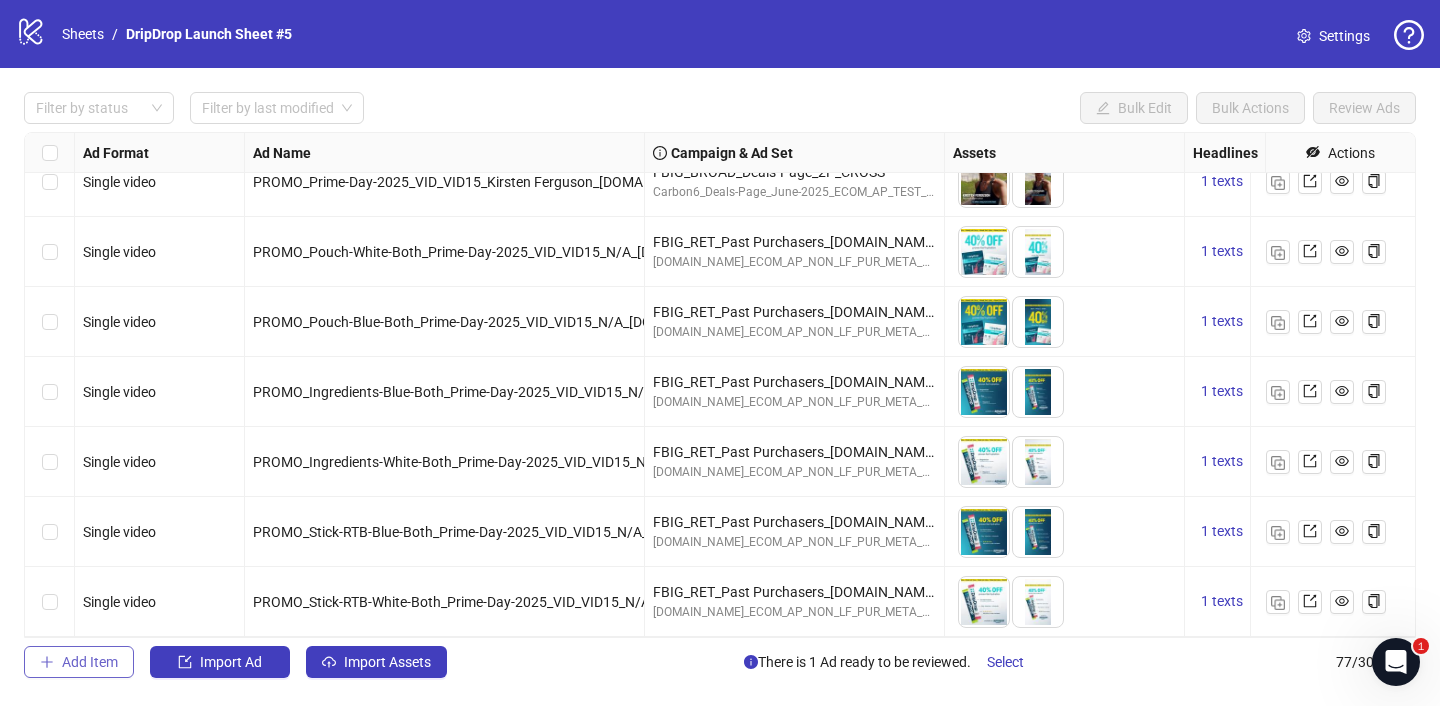click on "Add Item" at bounding box center (90, 662) 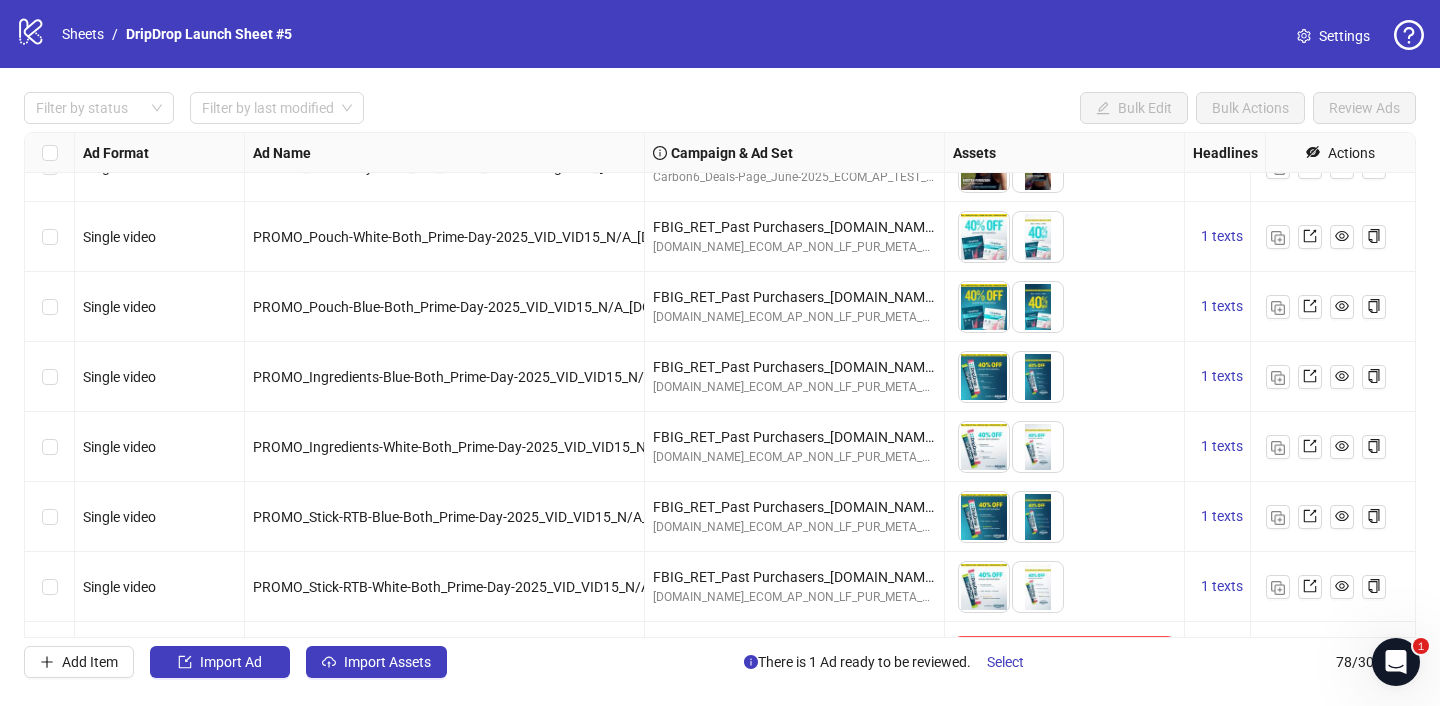scroll, scrollTop: 5011, scrollLeft: 0, axis: vertical 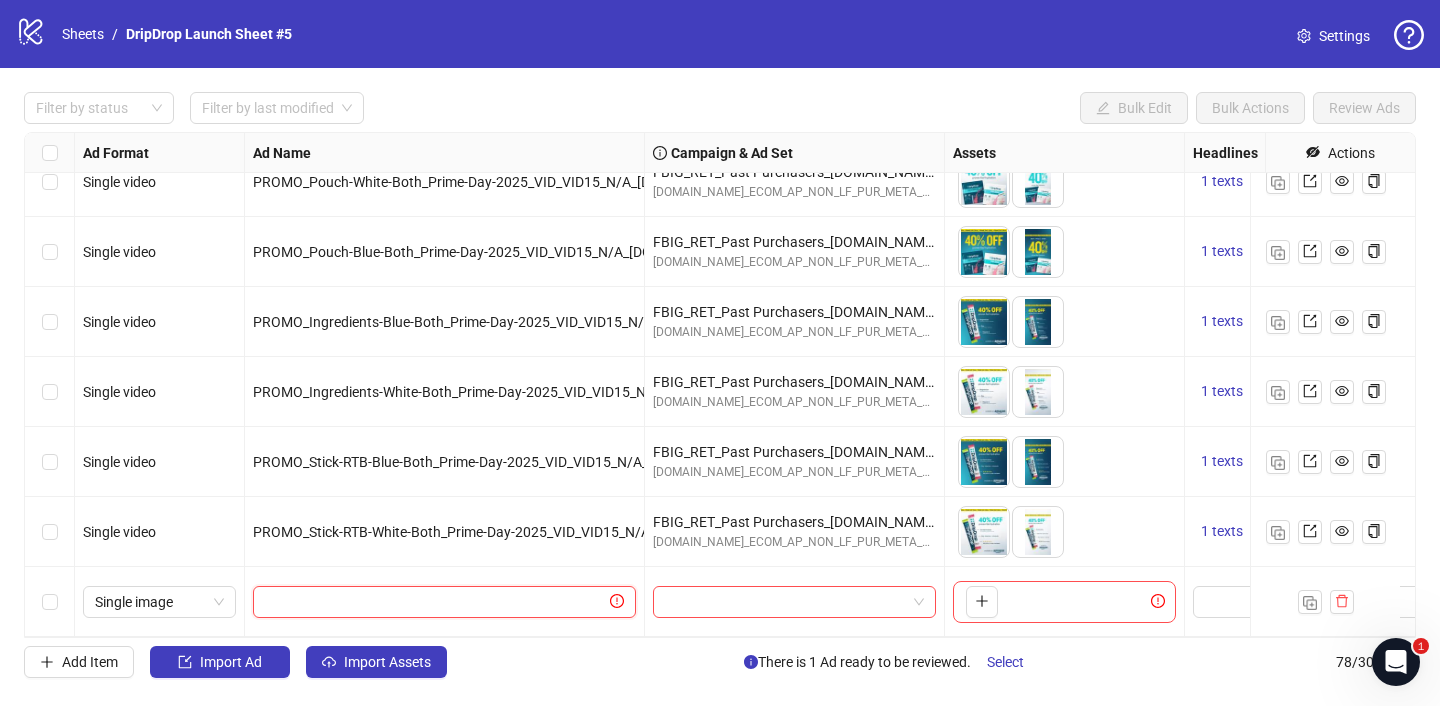 click at bounding box center [435, 602] 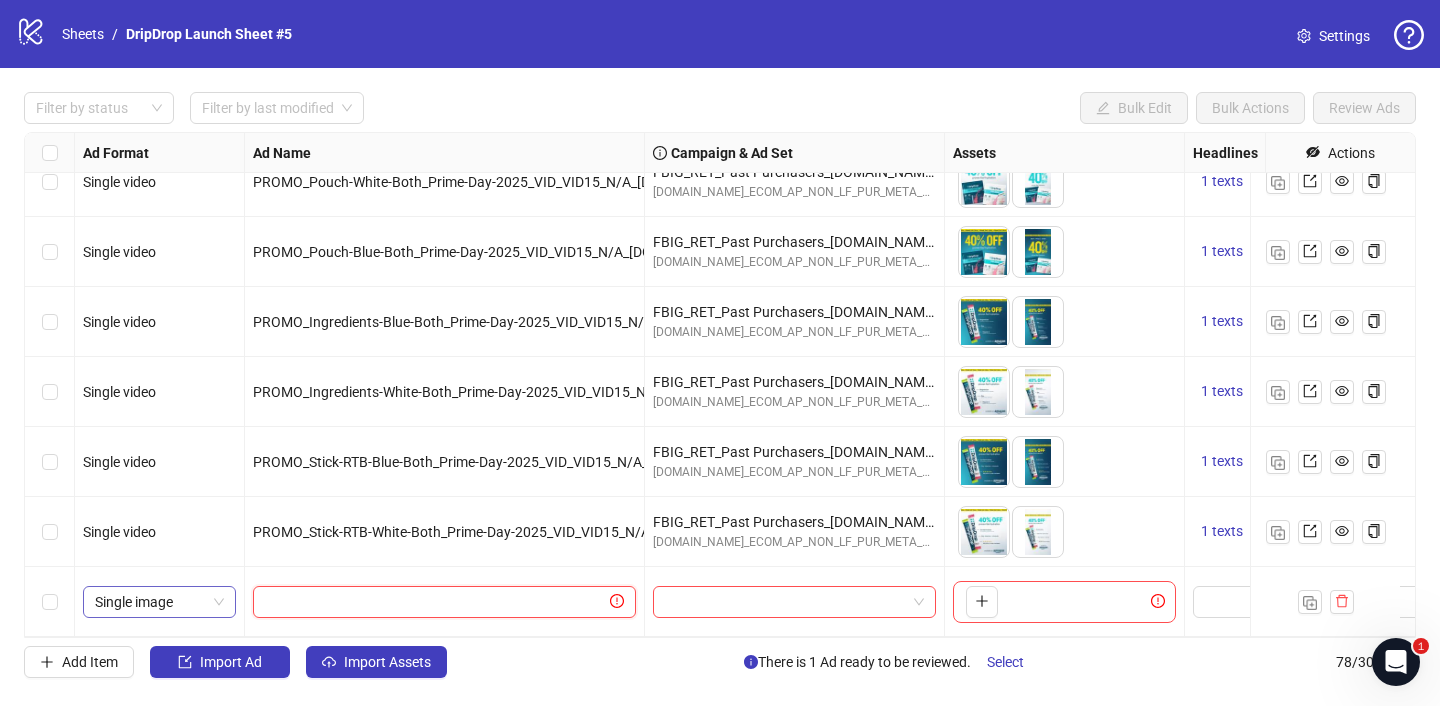 click on "Single image" at bounding box center [159, 602] 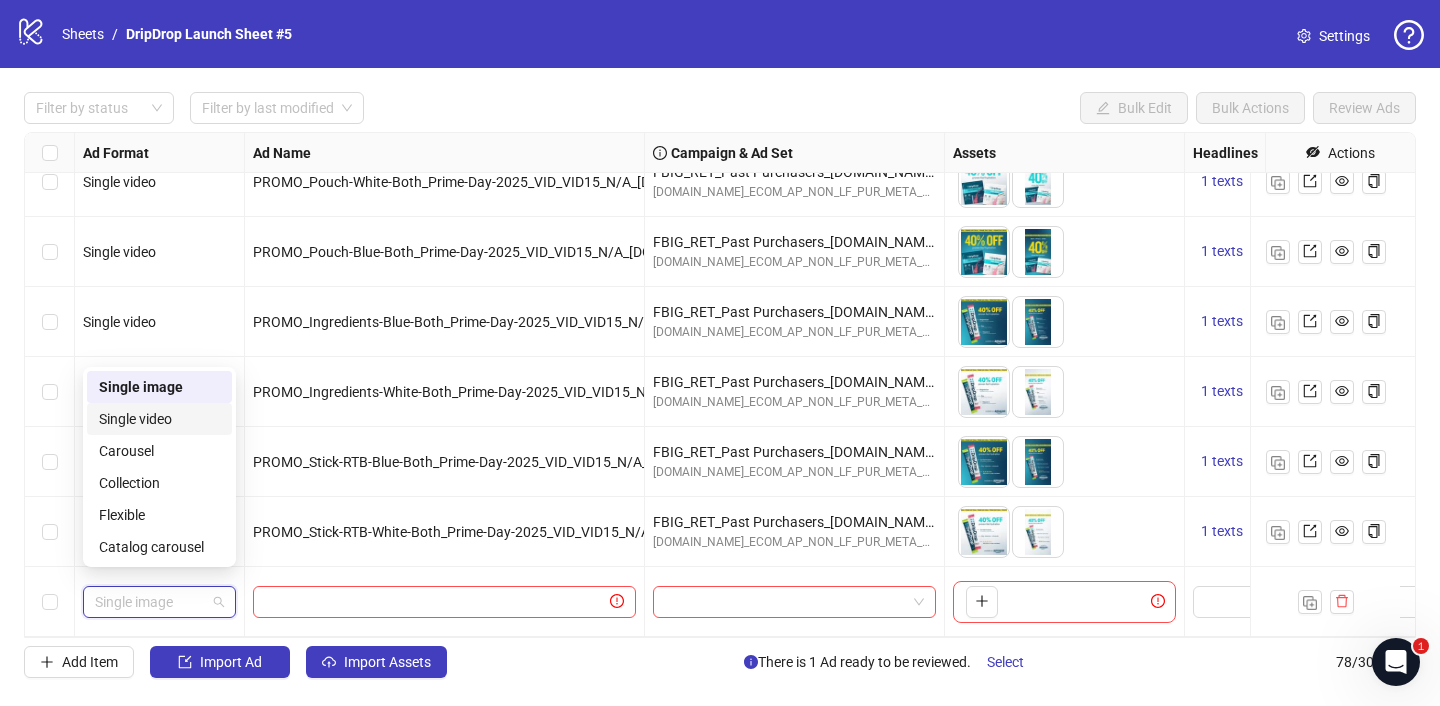 click on "Single video" at bounding box center (159, 419) 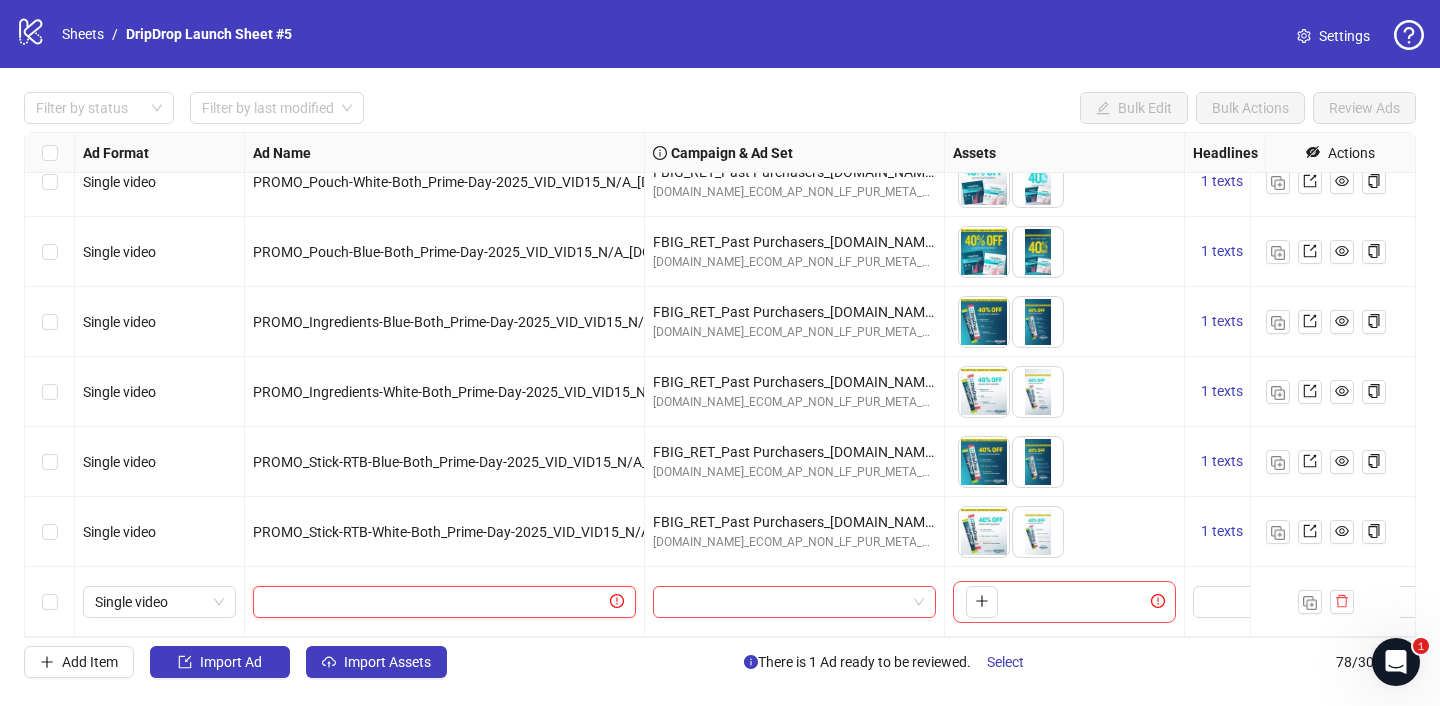 click at bounding box center [435, 602] 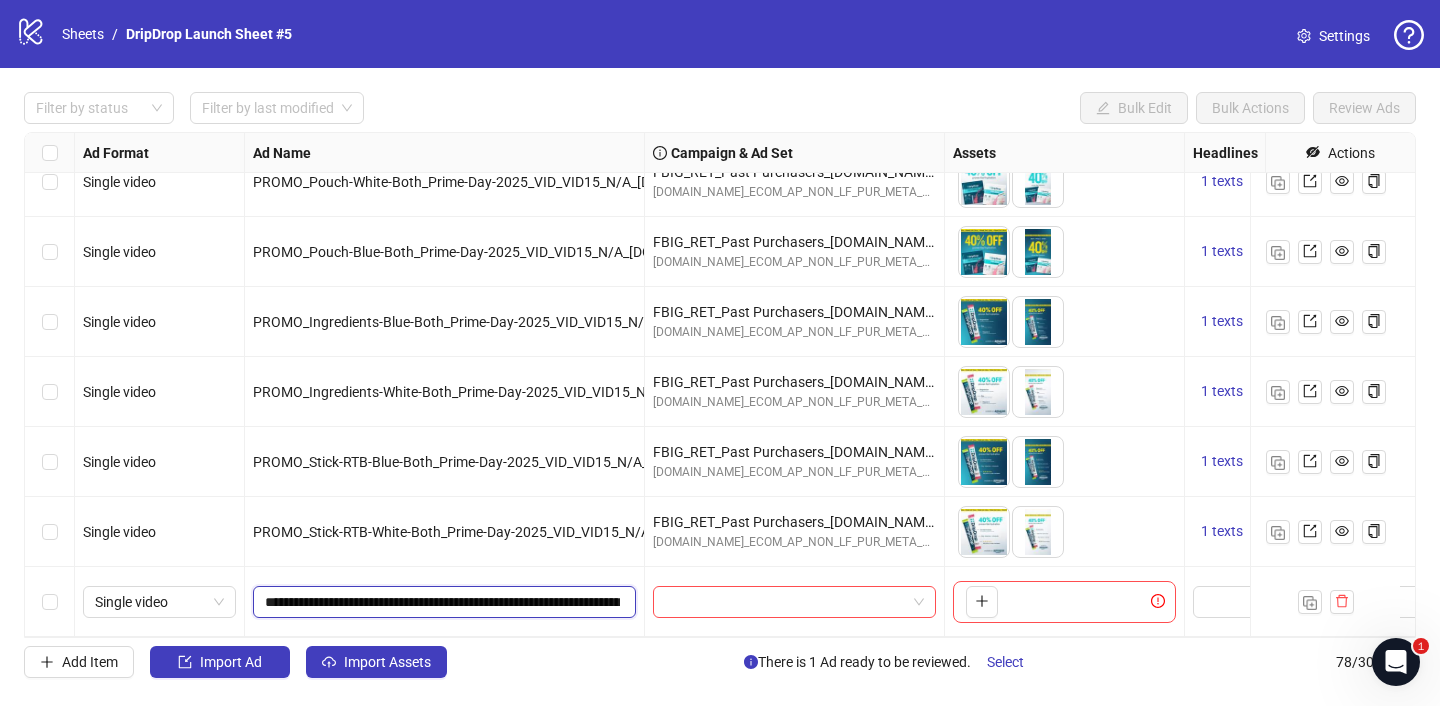 scroll, scrollTop: 0, scrollLeft: 182, axis: horizontal 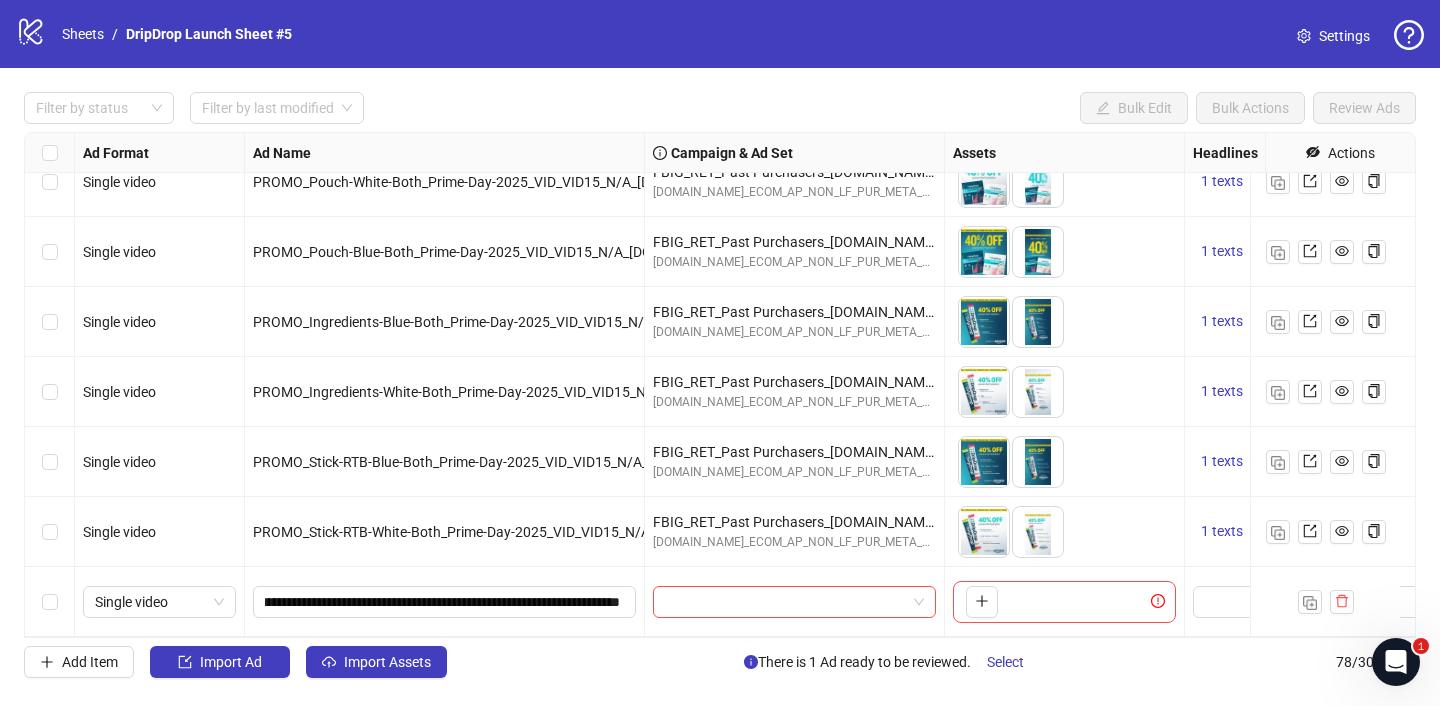 click on "**********" at bounding box center [445, 602] 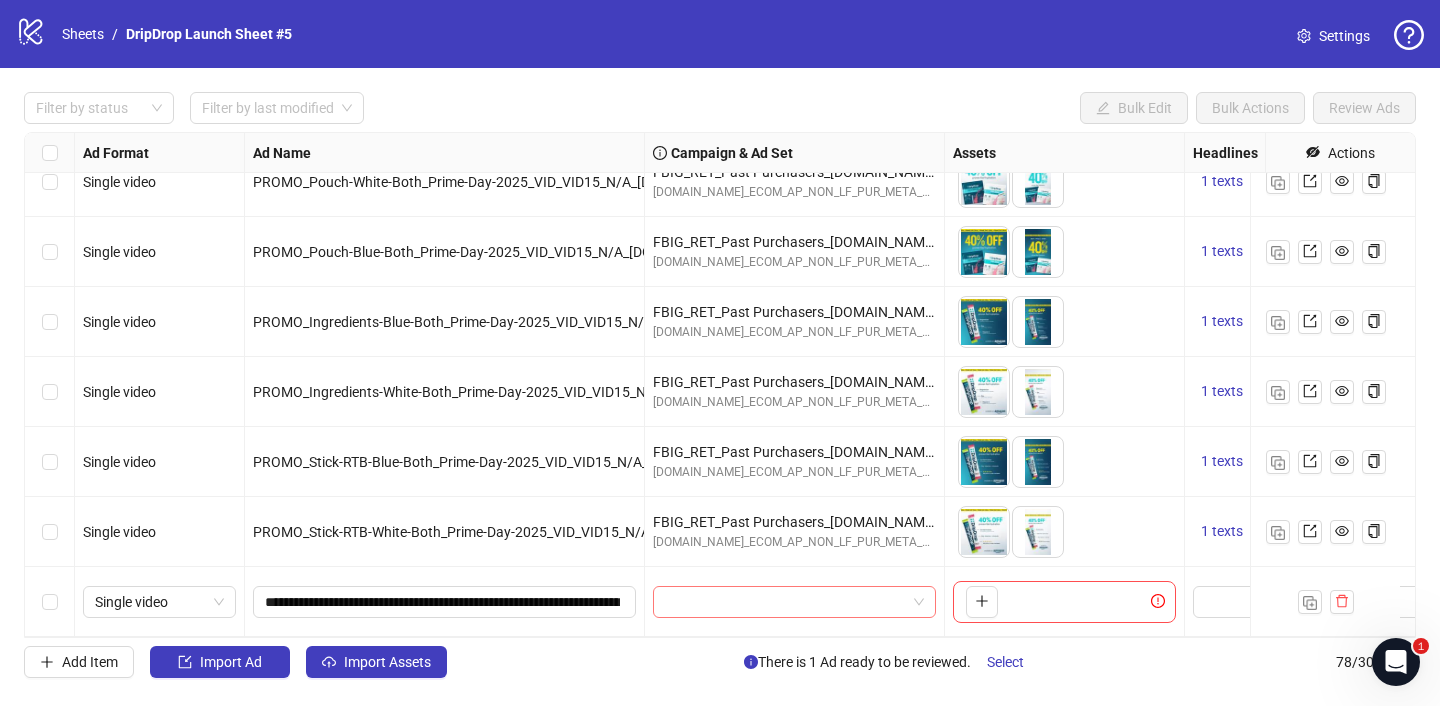 click at bounding box center (785, 602) 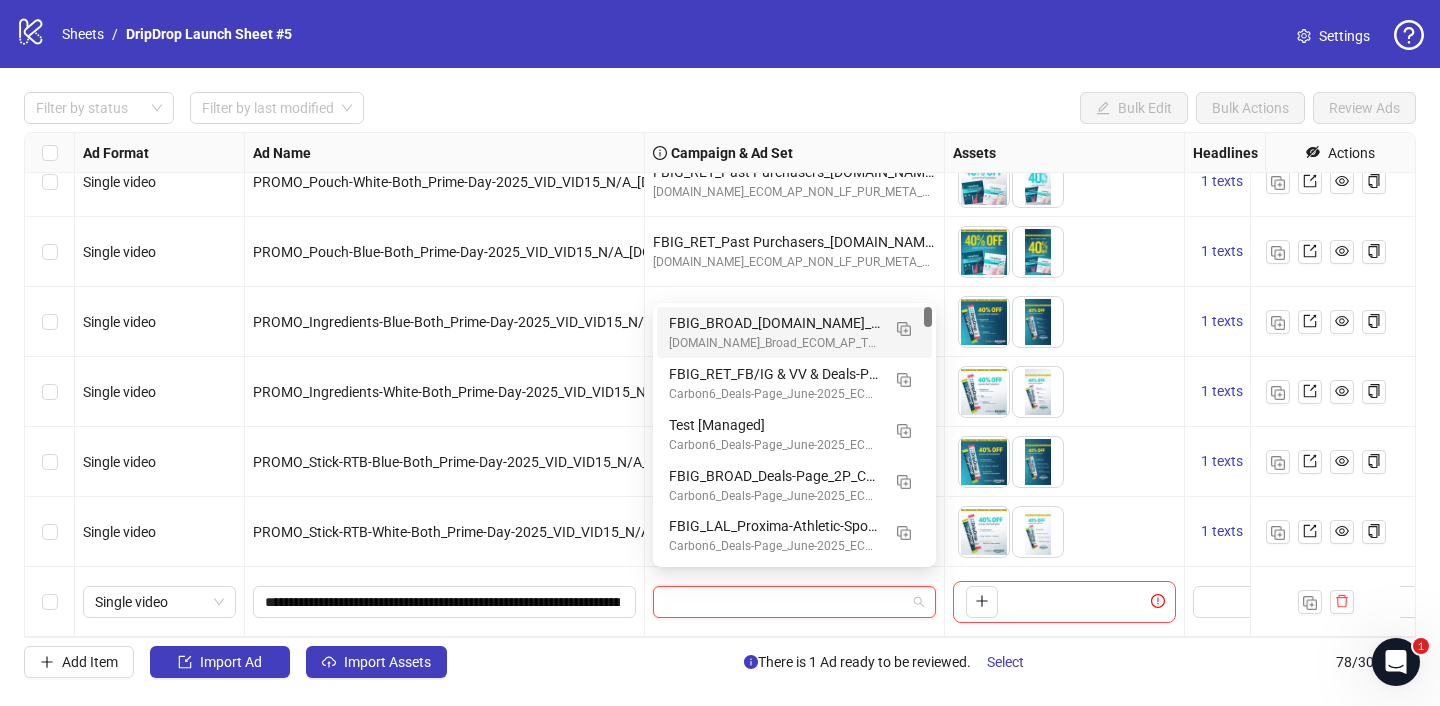 click at bounding box center [785, 602] 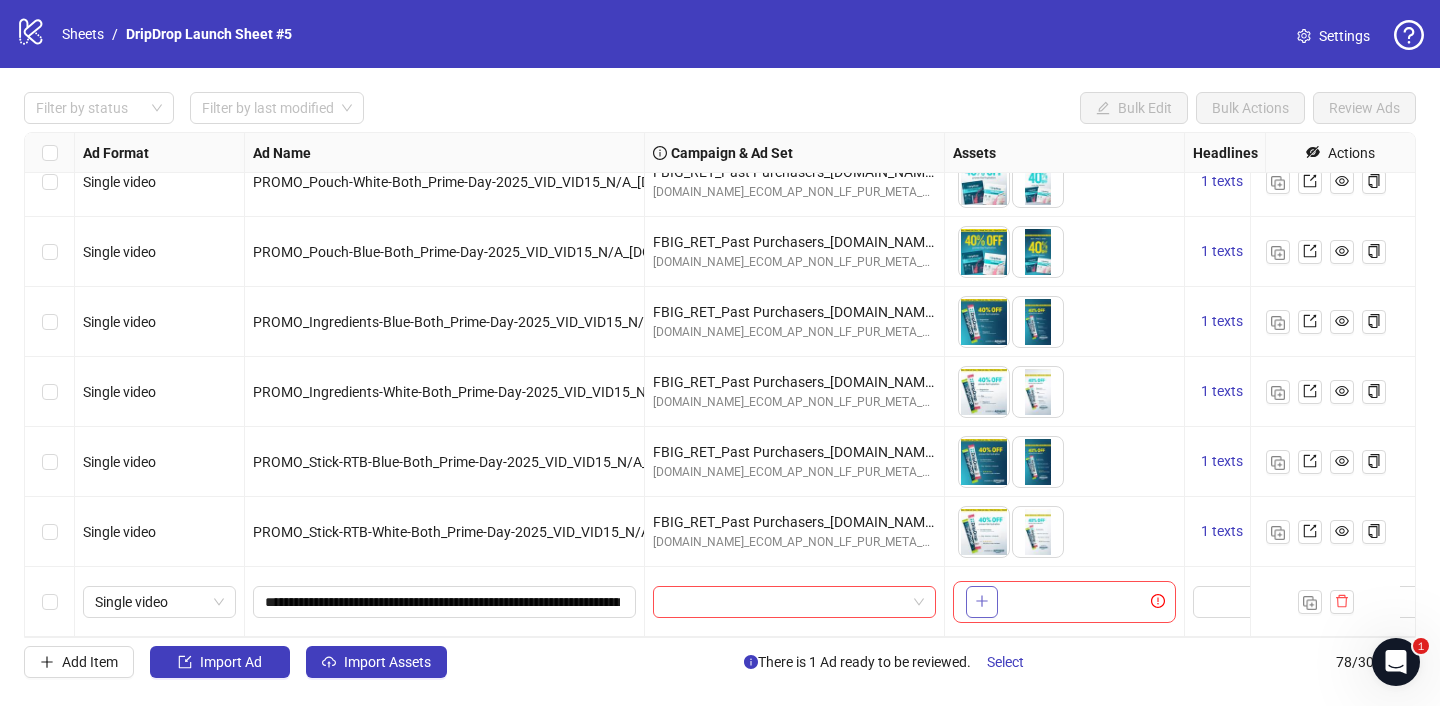 click at bounding box center (982, 602) 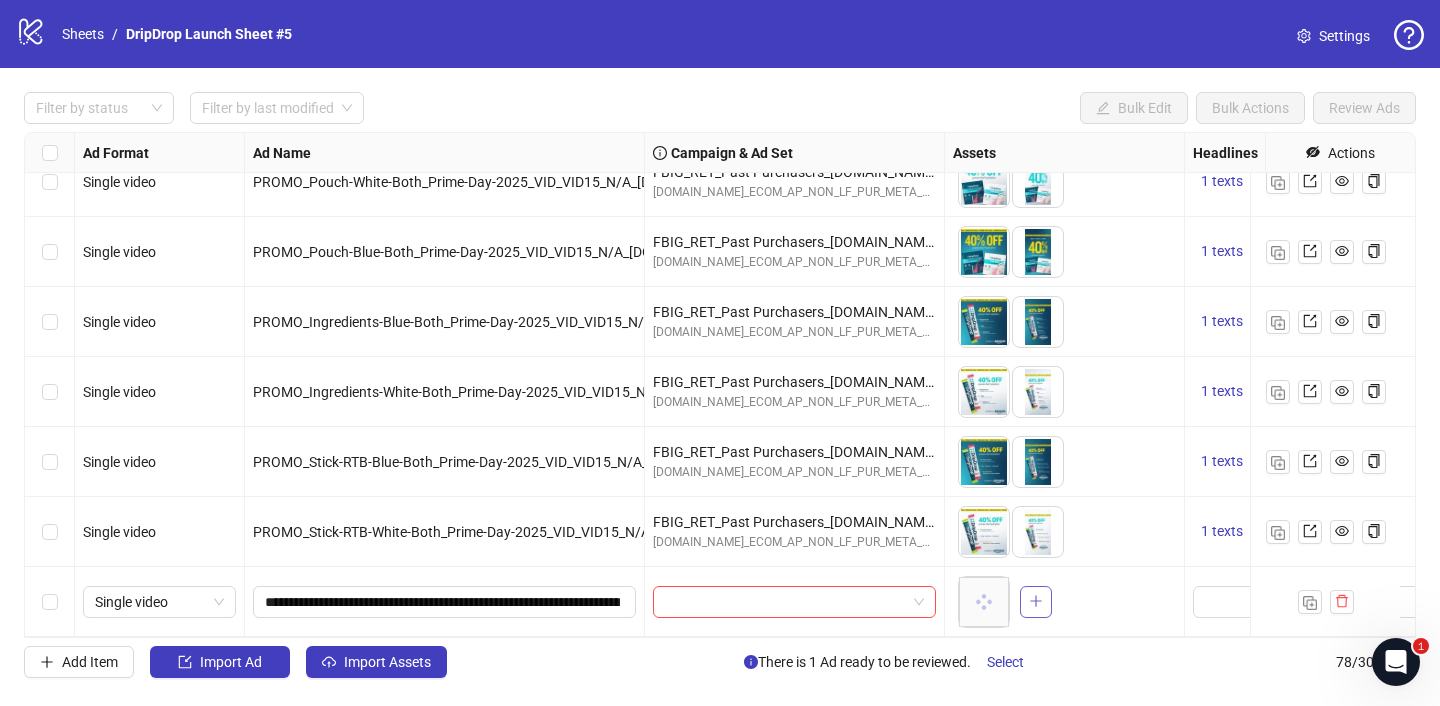 click 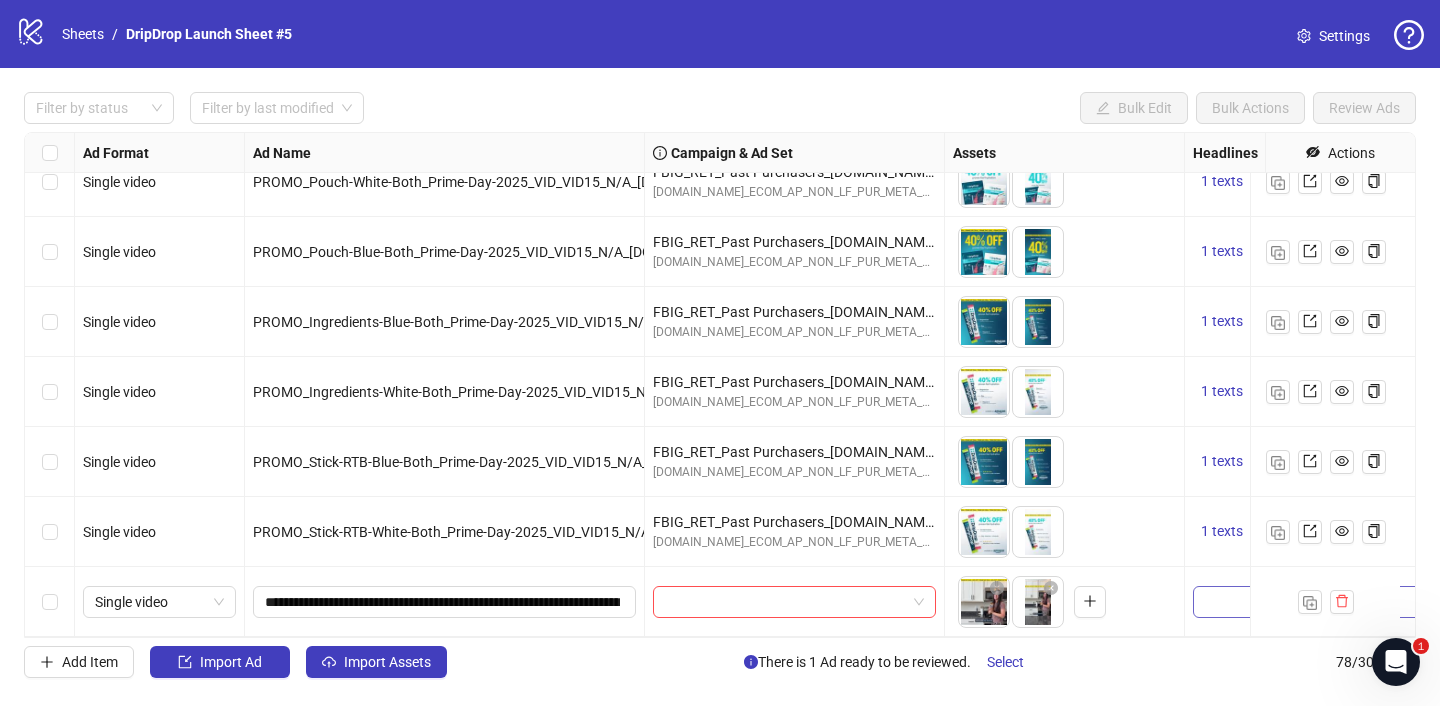 type 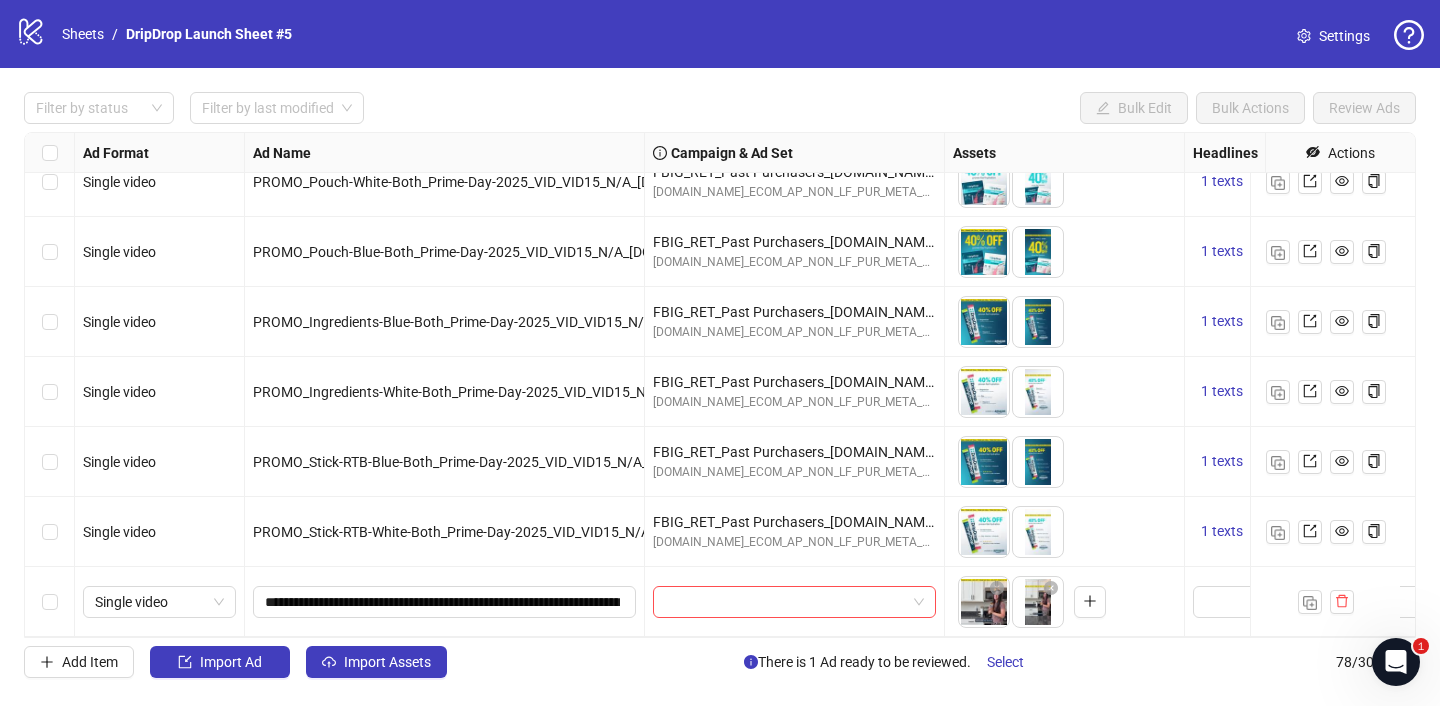 scroll, scrollTop: 5011, scrollLeft: 360, axis: both 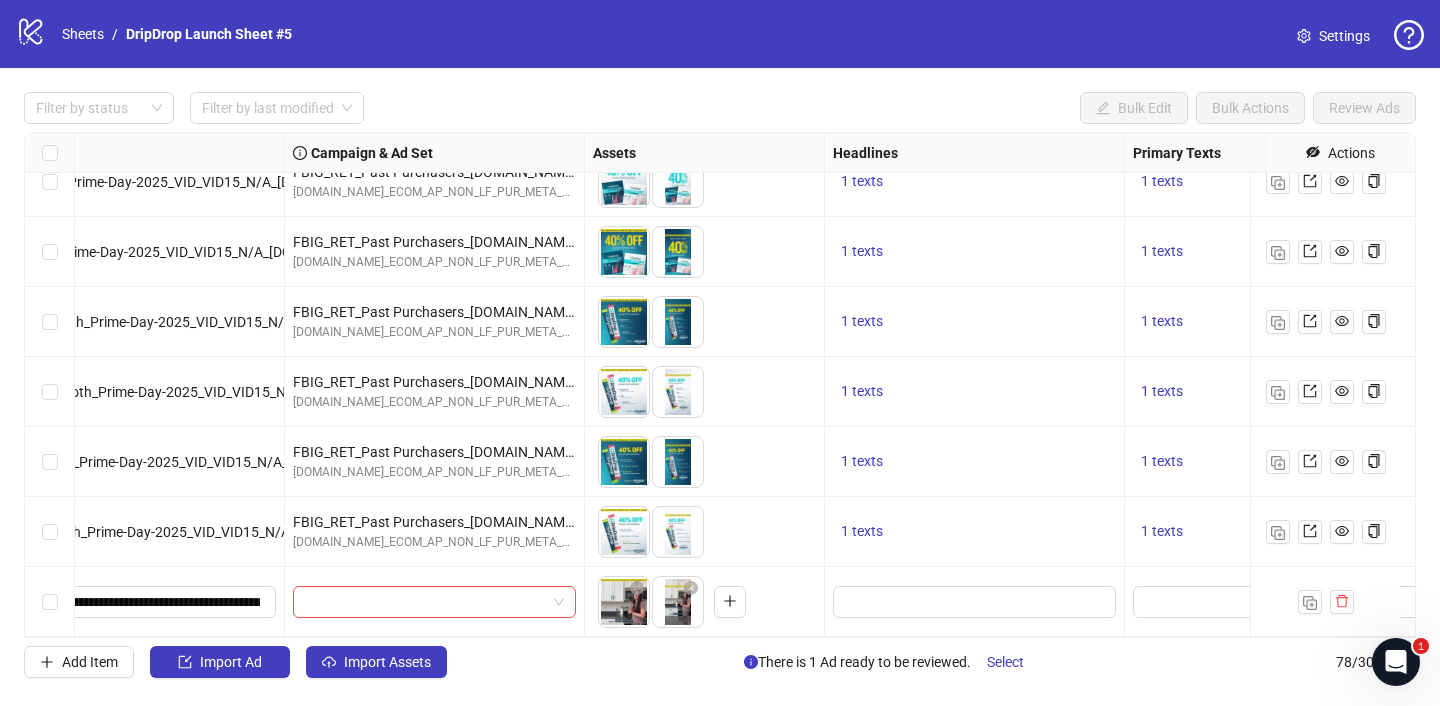 click on "Ad Format Ad Name Campaign & Ad Set Assets Headlines Primary Texts Descriptions Destination URL App Product Page ID Display URL Leadgen Form Product Set ID Call to Action Actions Single video PROMO_Prime-Day-2025_VID_VID15_Kirsten Ferguson_[DOMAIN_NAME]_ENG FBIG_BROAD_Deals-Page_2P_CROSS Carbon6_Deals-Page_June-2025_ECOM_AP_TEST_UF_PUR_META_FBIG
To pick up a draggable item, press the space bar.
While dragging, use the arrow keys to move the item.
Press space again to drop the item in its new position, or press escape to cancel.
1 texts 1 texts 1 texts https://[DOMAIN_NAME]/S8gGdpgM?aa_adgroupid={{[DOMAIN_NAME]}}&aa_campaignid={{[DOMAIN_NAME]}}&aa_creativeid={{[DOMAIN_NAME]}} Single video PROMO_Pouch-White-Both_Prime-Day-2025_VID_VID15_N/A_[DOMAIN_NAME]_ENG FBIG_RET_Past Purchasers_[DOMAIN_NAME]_1P_CROSS [DOMAIN_NAME]_ECOM_AP_NON_LF_PUR_META_FBIG 1 texts 1 texts 1 texts [URL][DOMAIN_NAME] Single video PROMO_Pouch-Blue-Both_Prime-Day-2025_VID_VID15_N/A_[DOMAIN_NAME]_ENG FBIG_RET_Past Purchasers_[DOMAIN_NAME]_1P_CROSS 1 texts 1 texts 1 texts 1 texts" at bounding box center (720, 385) 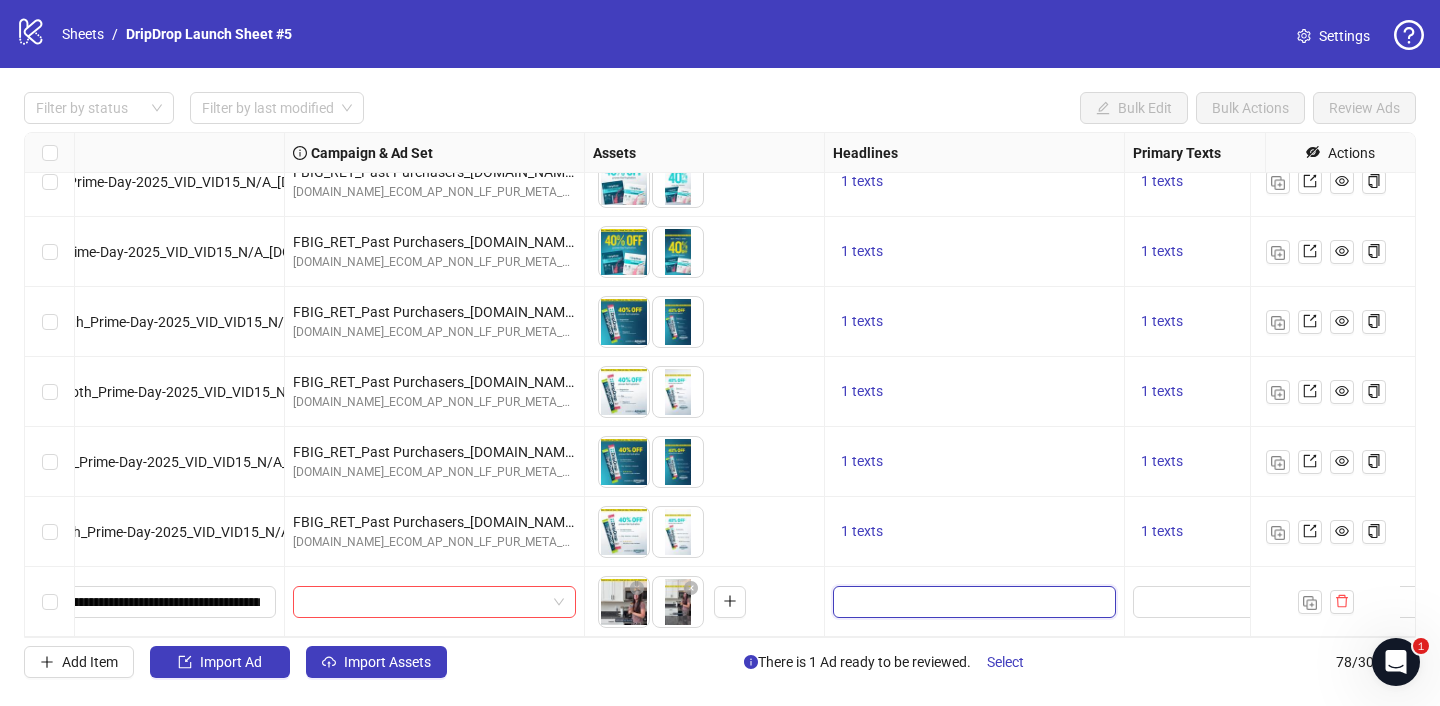 click at bounding box center [972, 602] 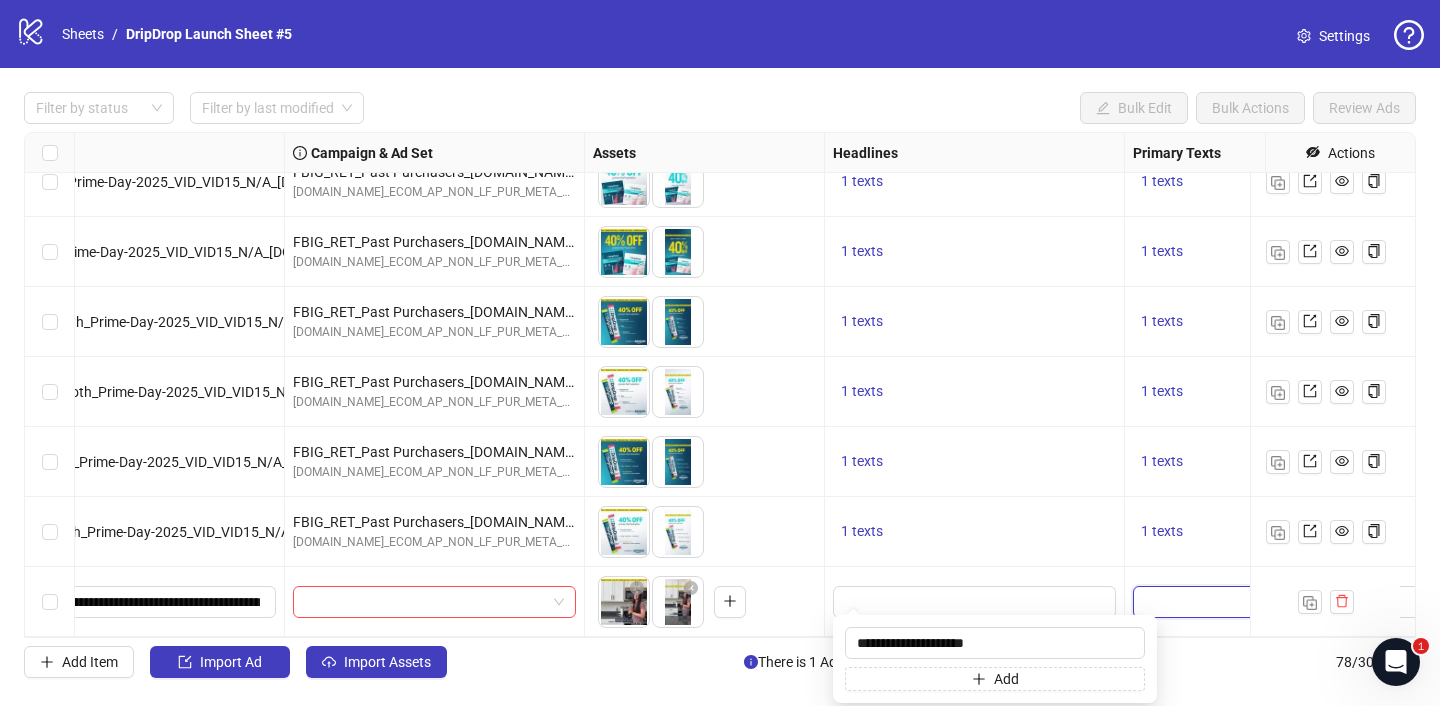 click at bounding box center [1224, 602] 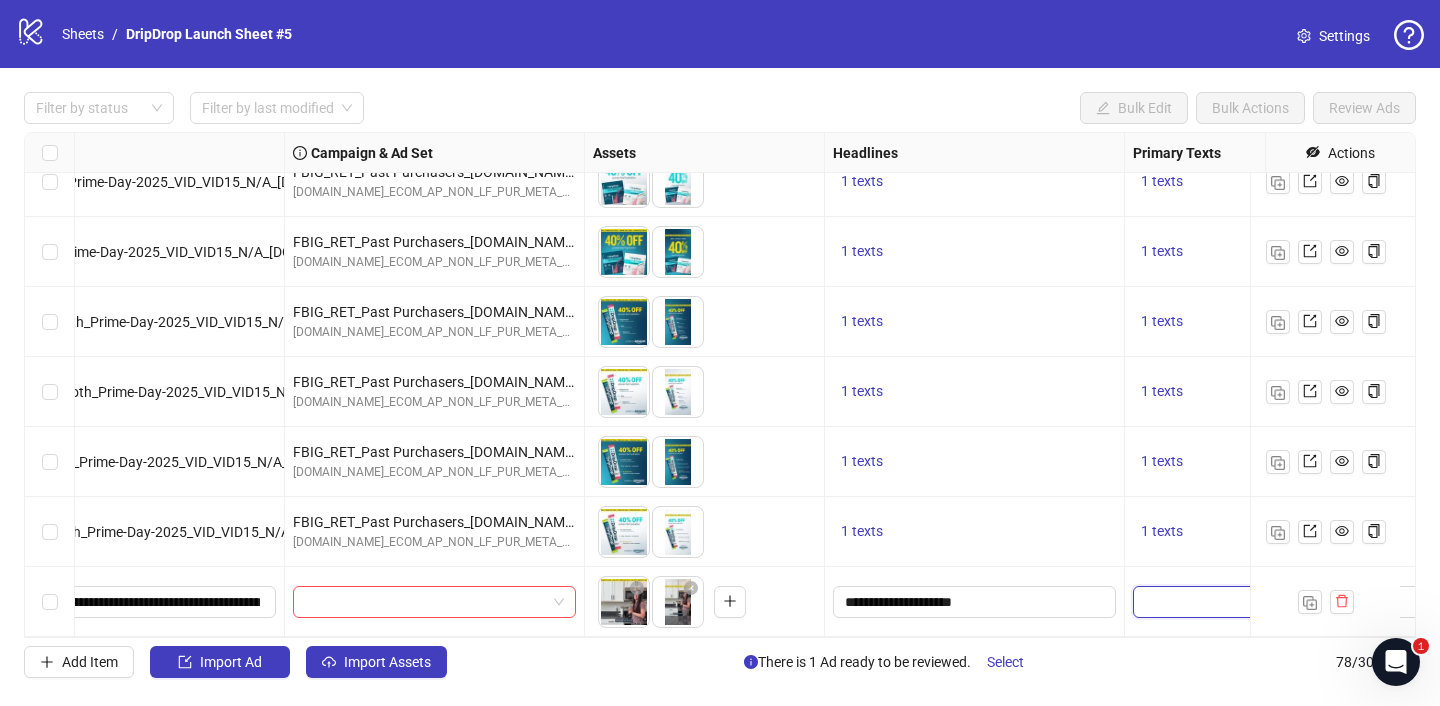 click at bounding box center [1224, 602] 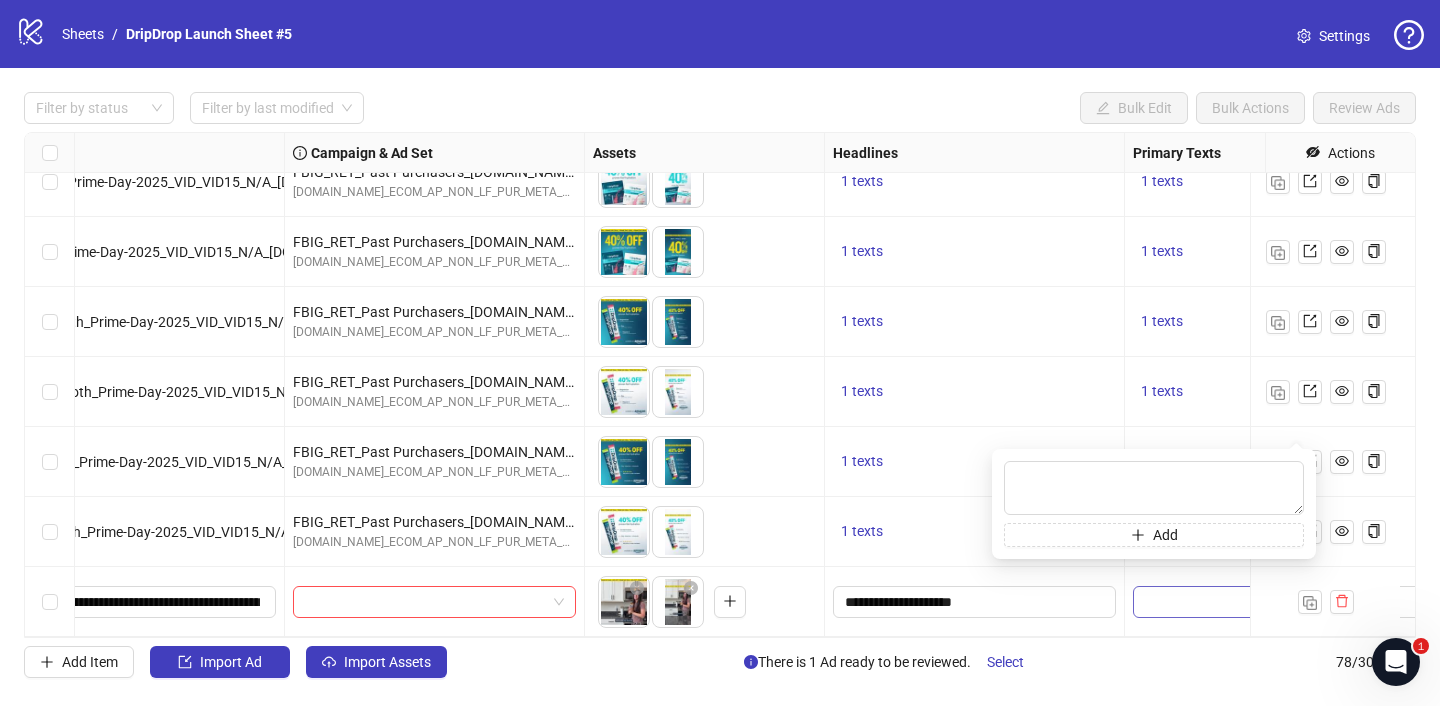 type on "**********" 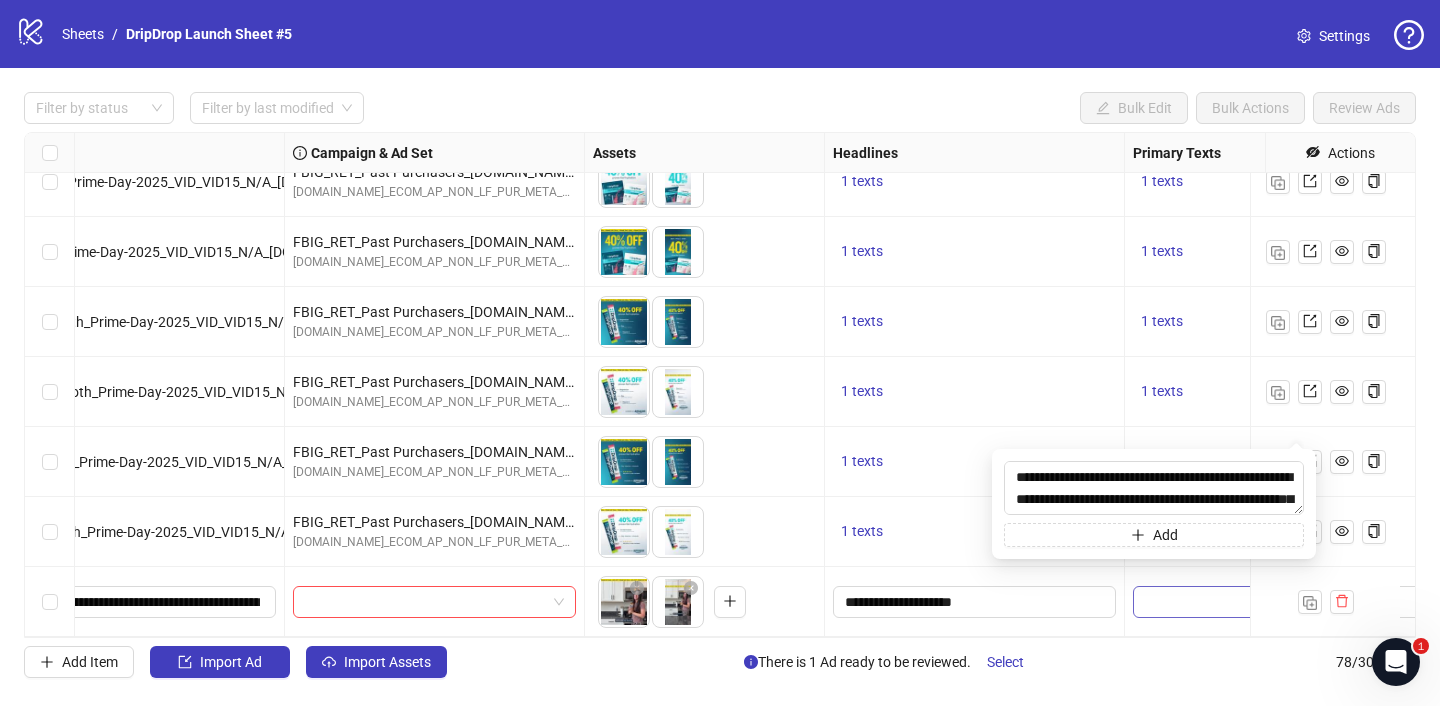 scroll, scrollTop: 0, scrollLeft: 0, axis: both 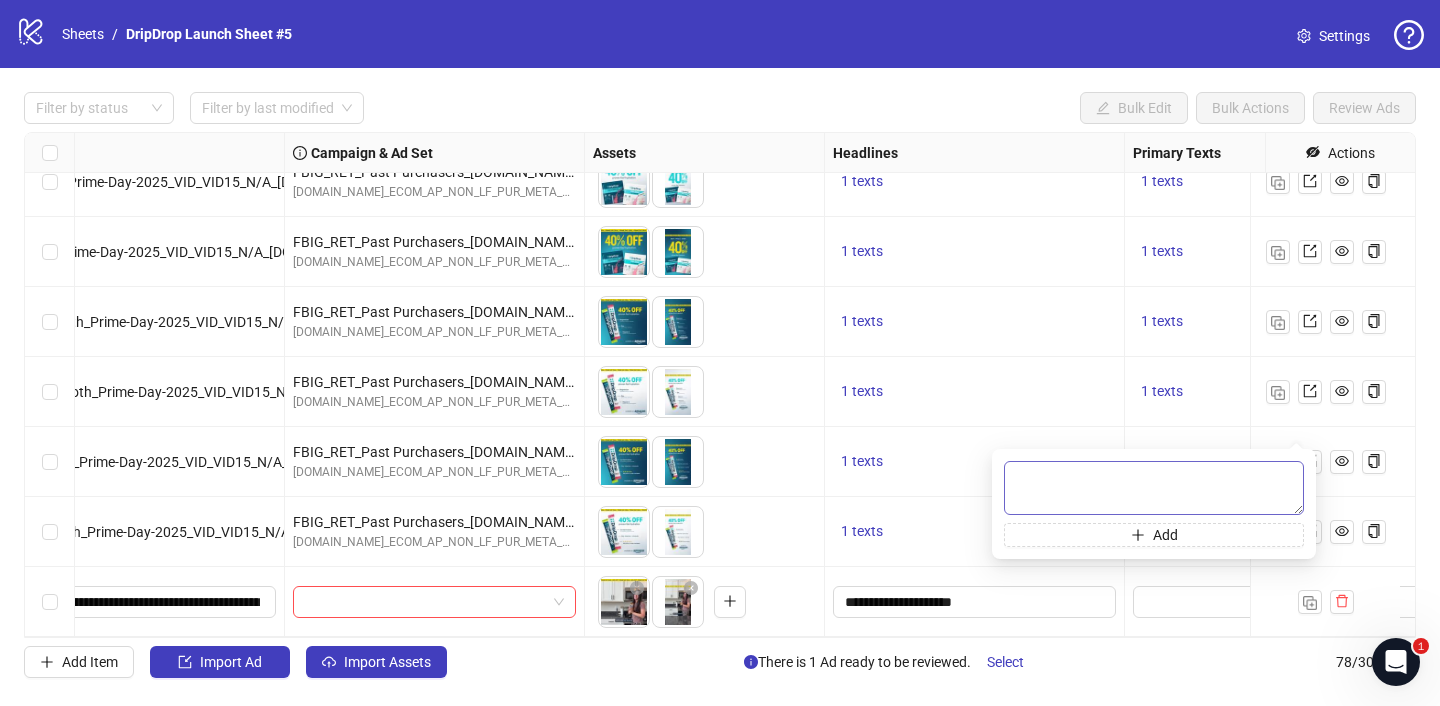 click at bounding box center (1154, 488) 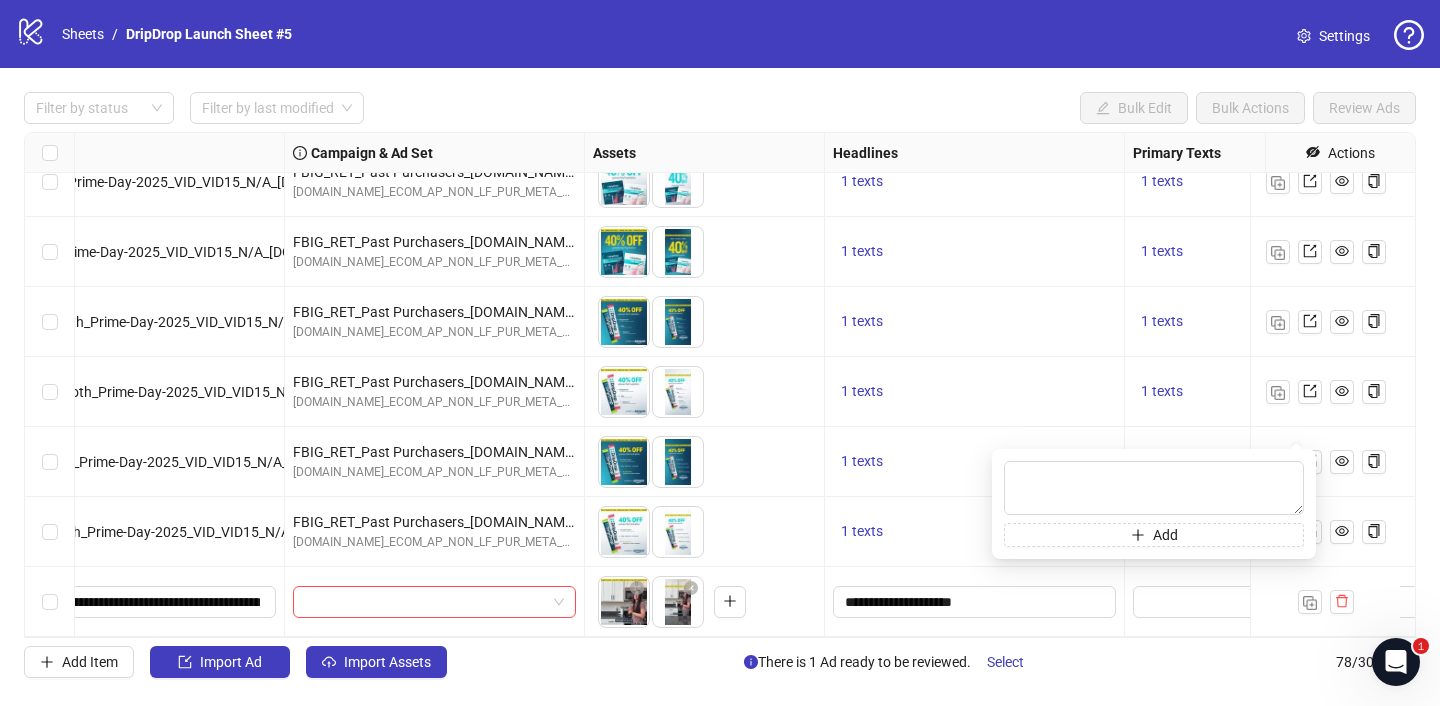click on "1 texts" at bounding box center (974, 462) 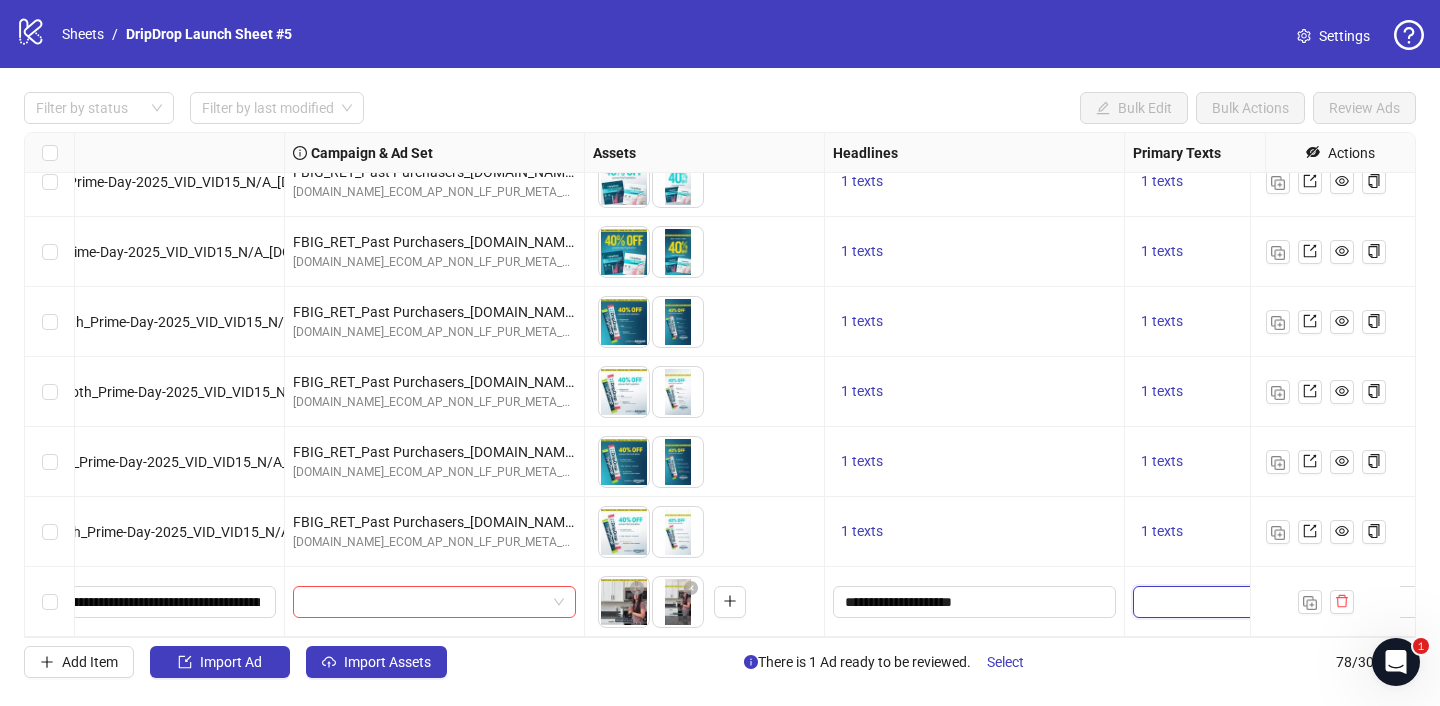click at bounding box center [1224, 602] 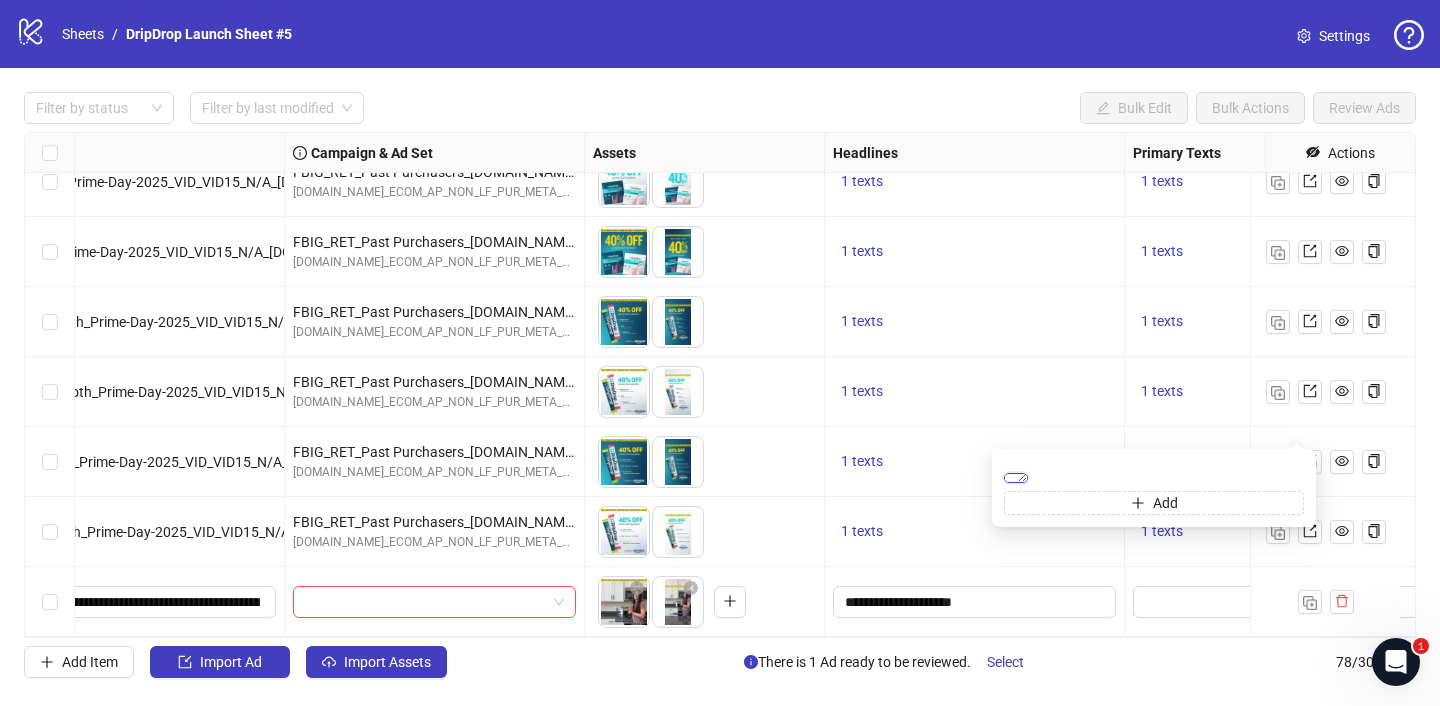 paste on "**********" 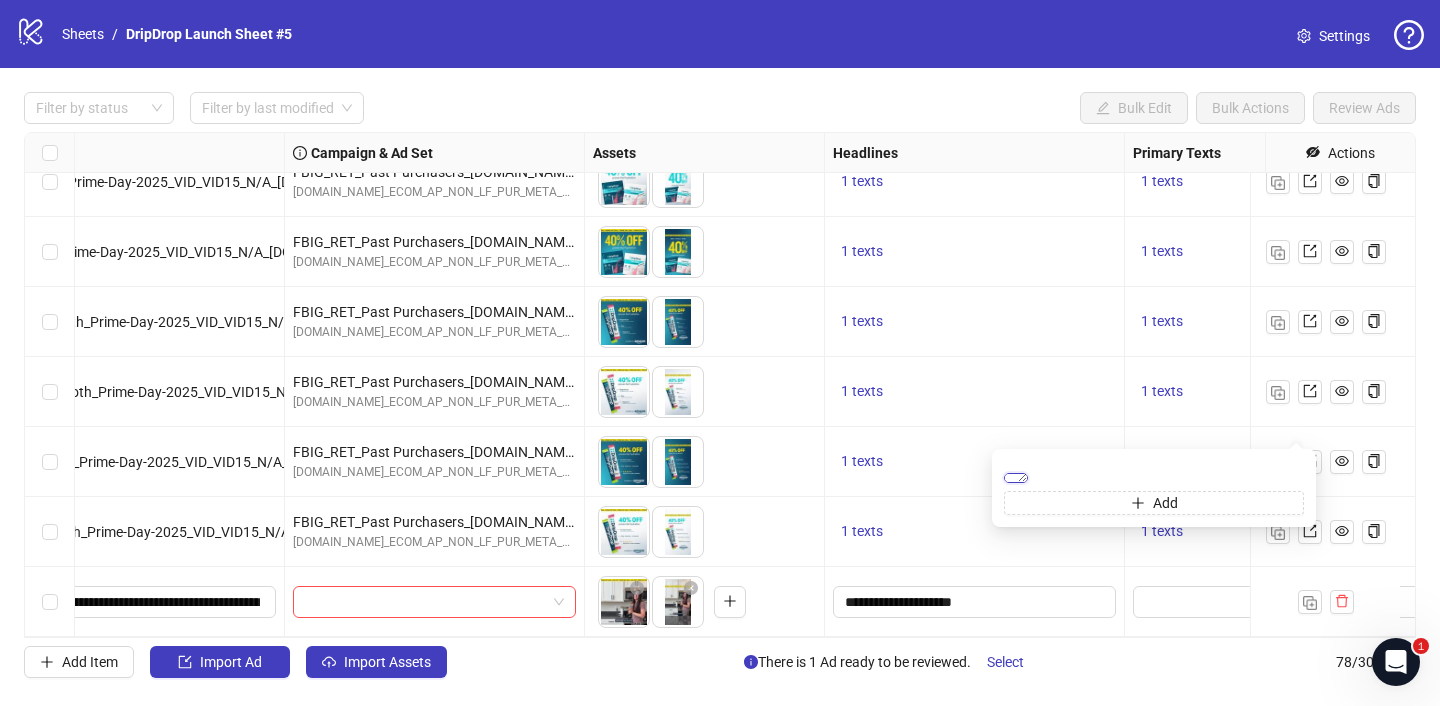 scroll, scrollTop: 125, scrollLeft: 0, axis: vertical 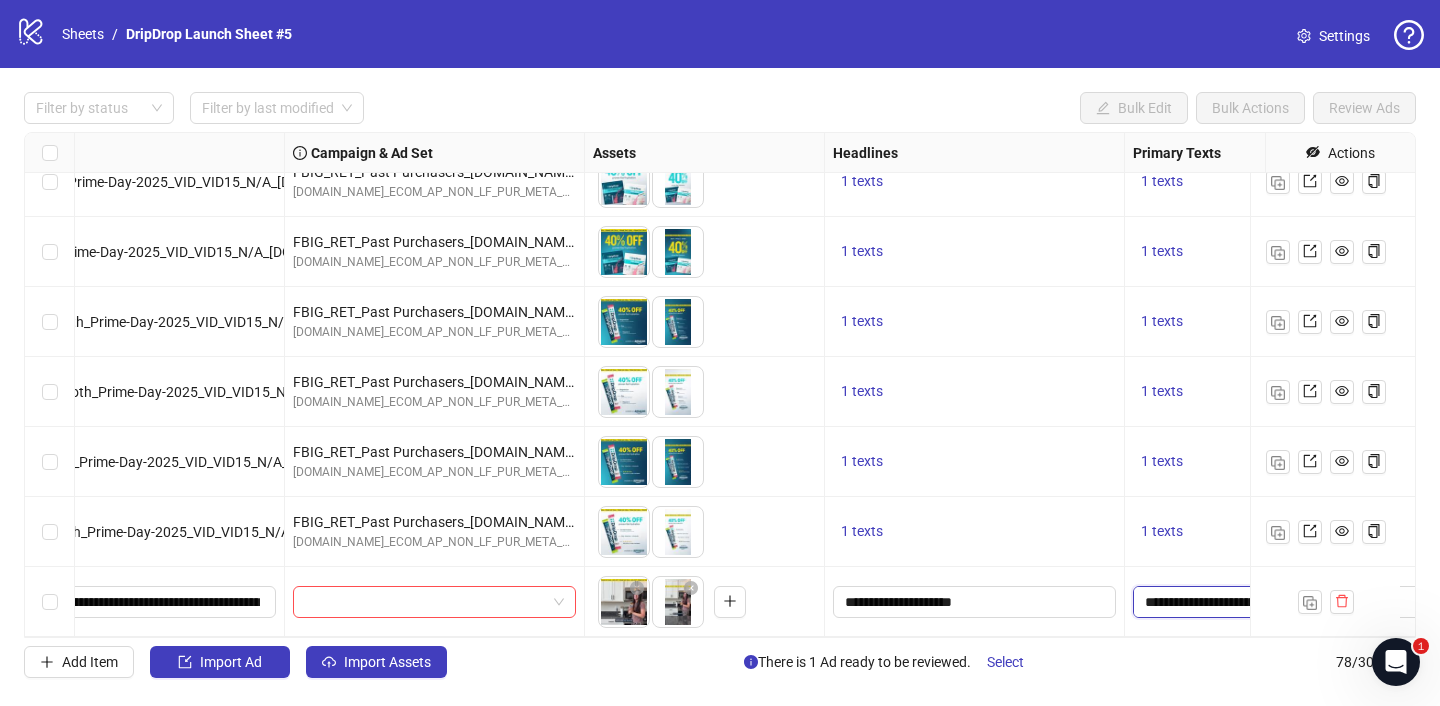 click on "**********" at bounding box center [1224, 602] 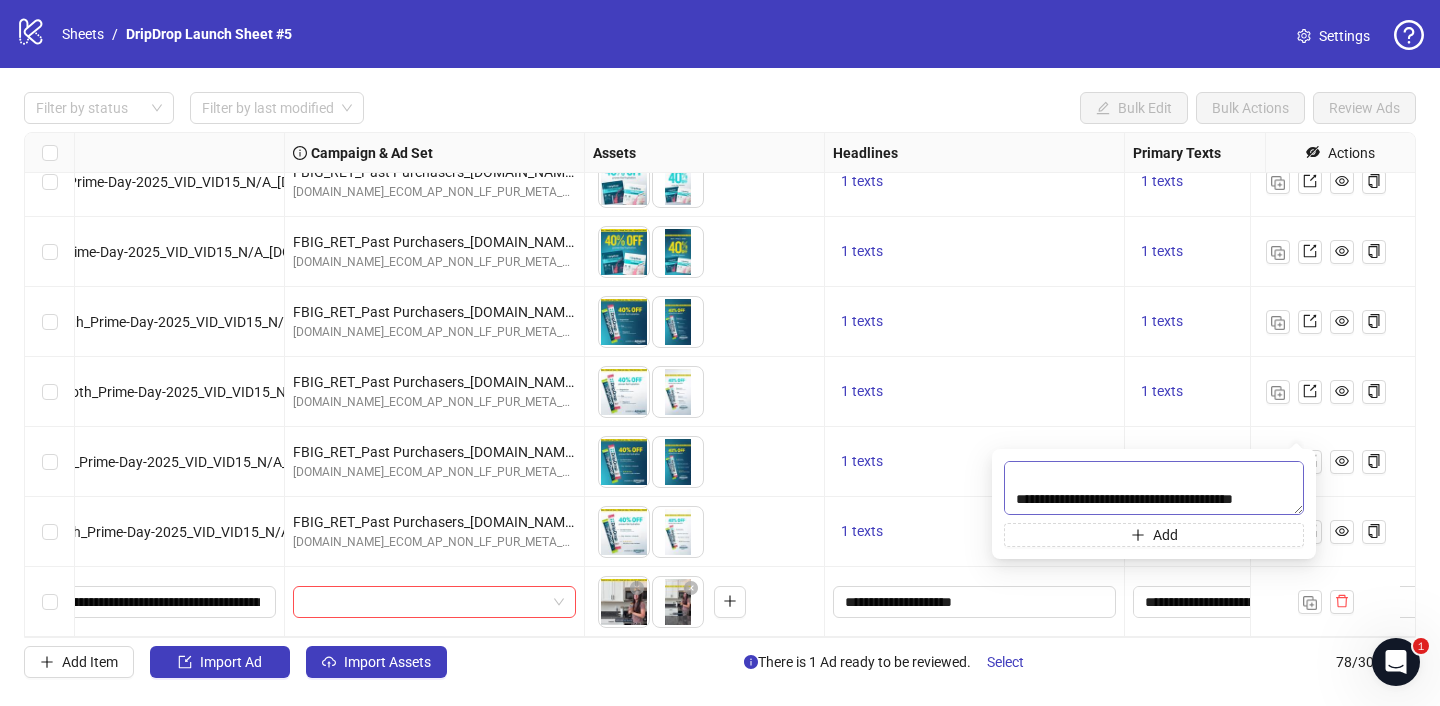 scroll, scrollTop: 132, scrollLeft: 0, axis: vertical 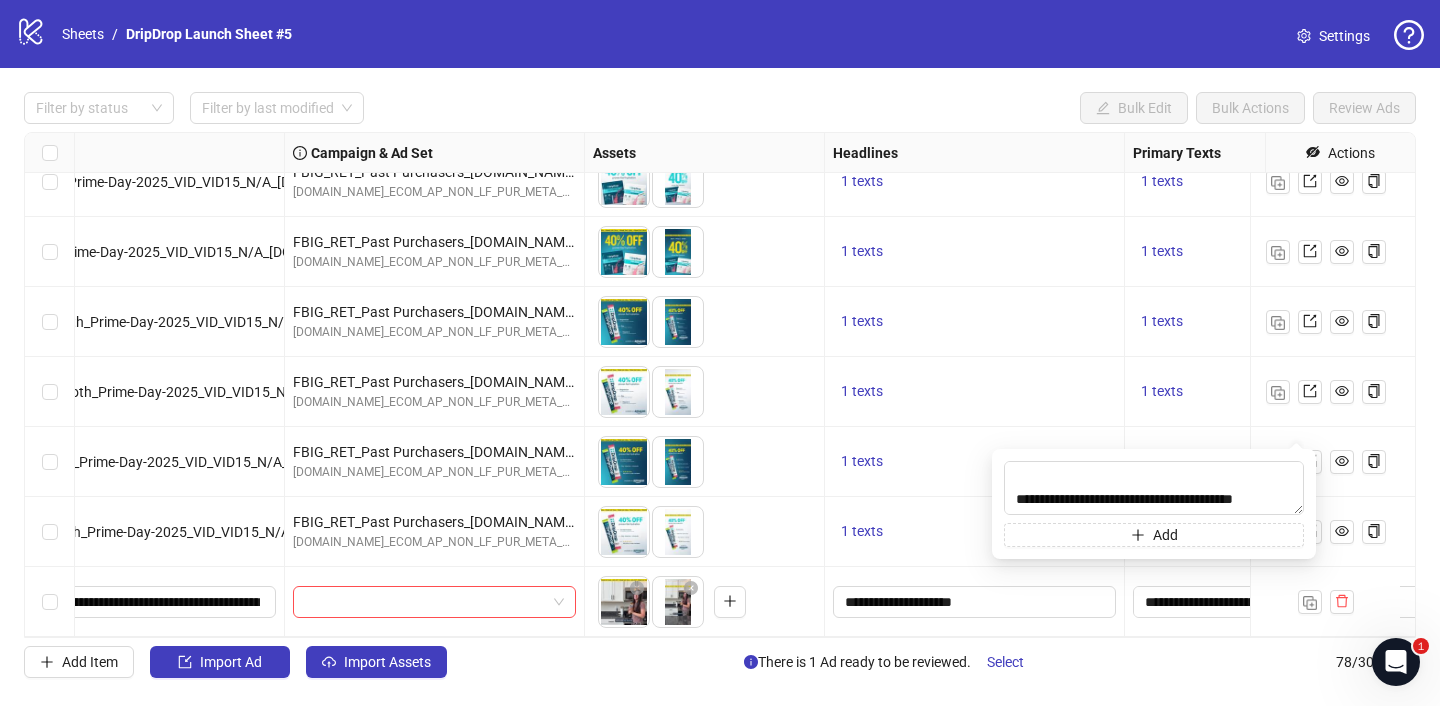 click on "1 texts" at bounding box center (975, 462) 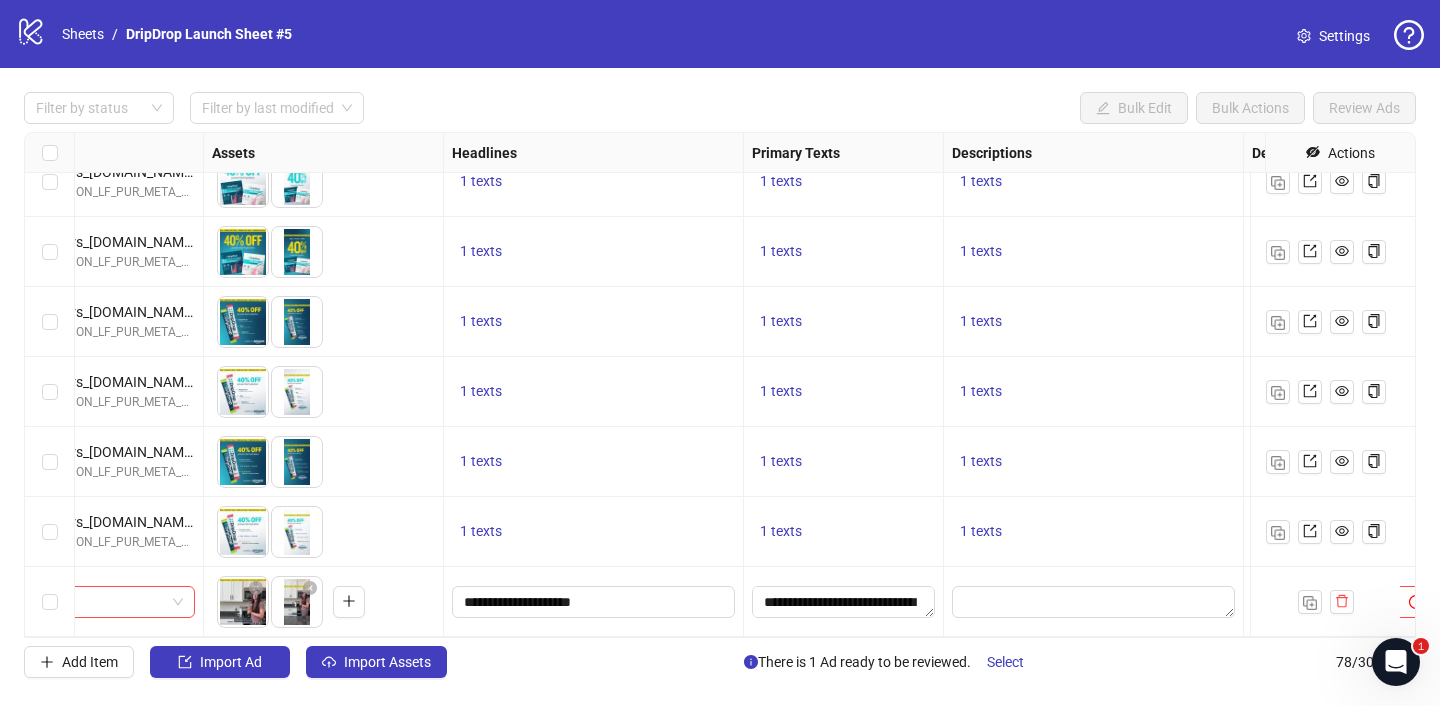 scroll, scrollTop: 5011, scrollLeft: 840, axis: both 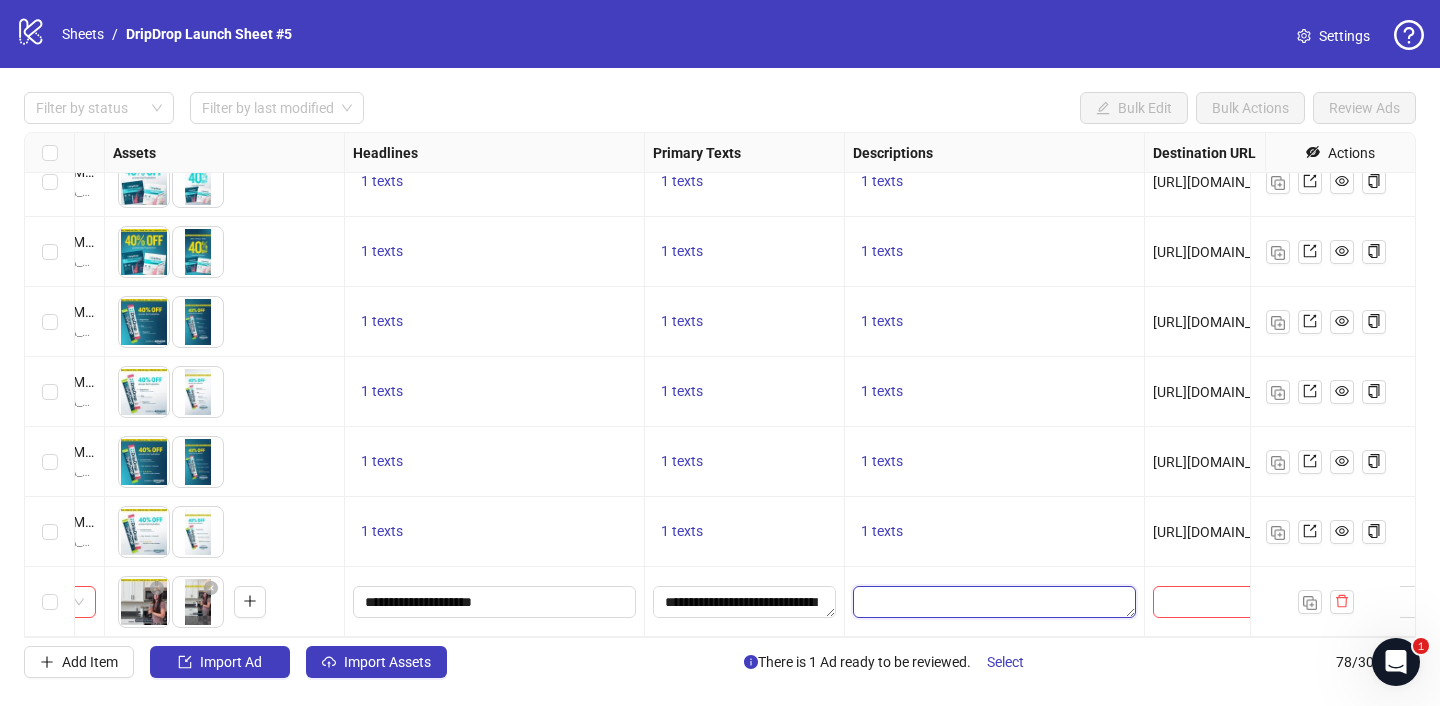 click at bounding box center [994, 602] 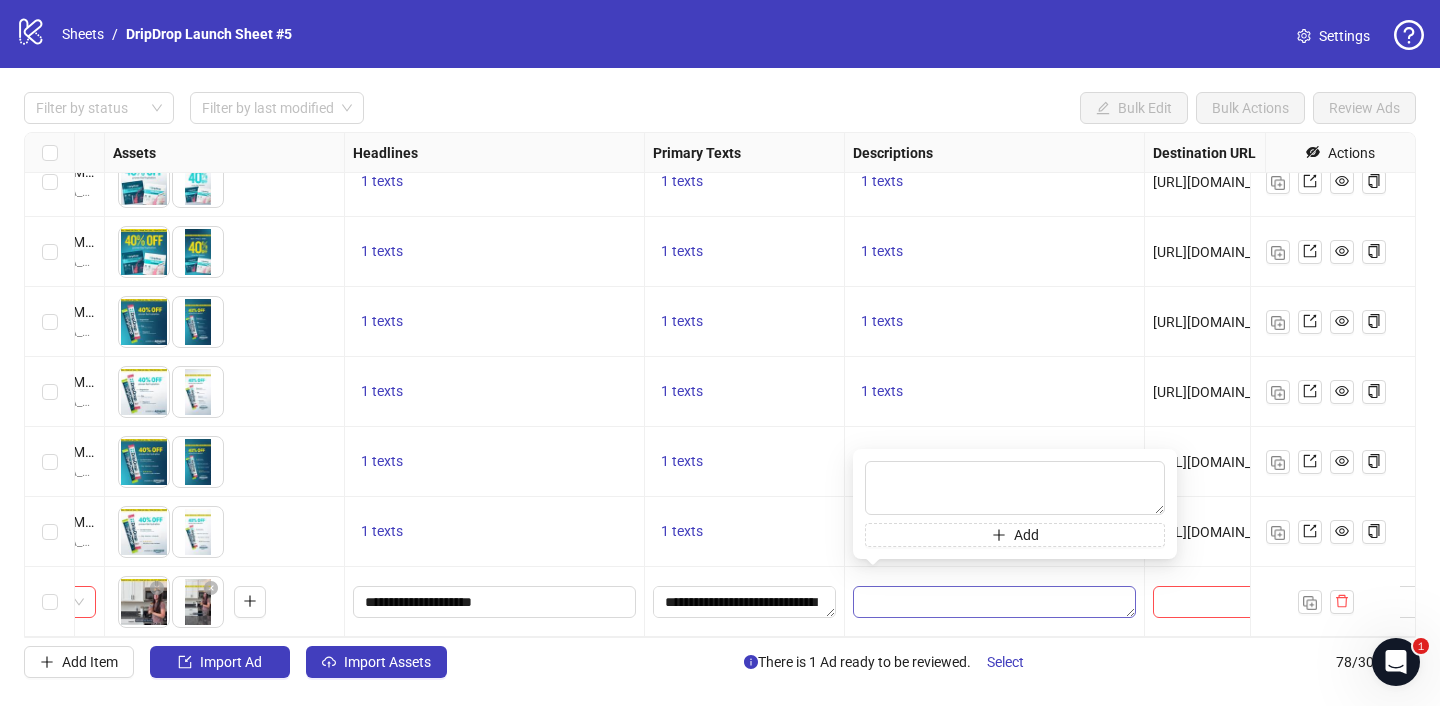 type on "**********" 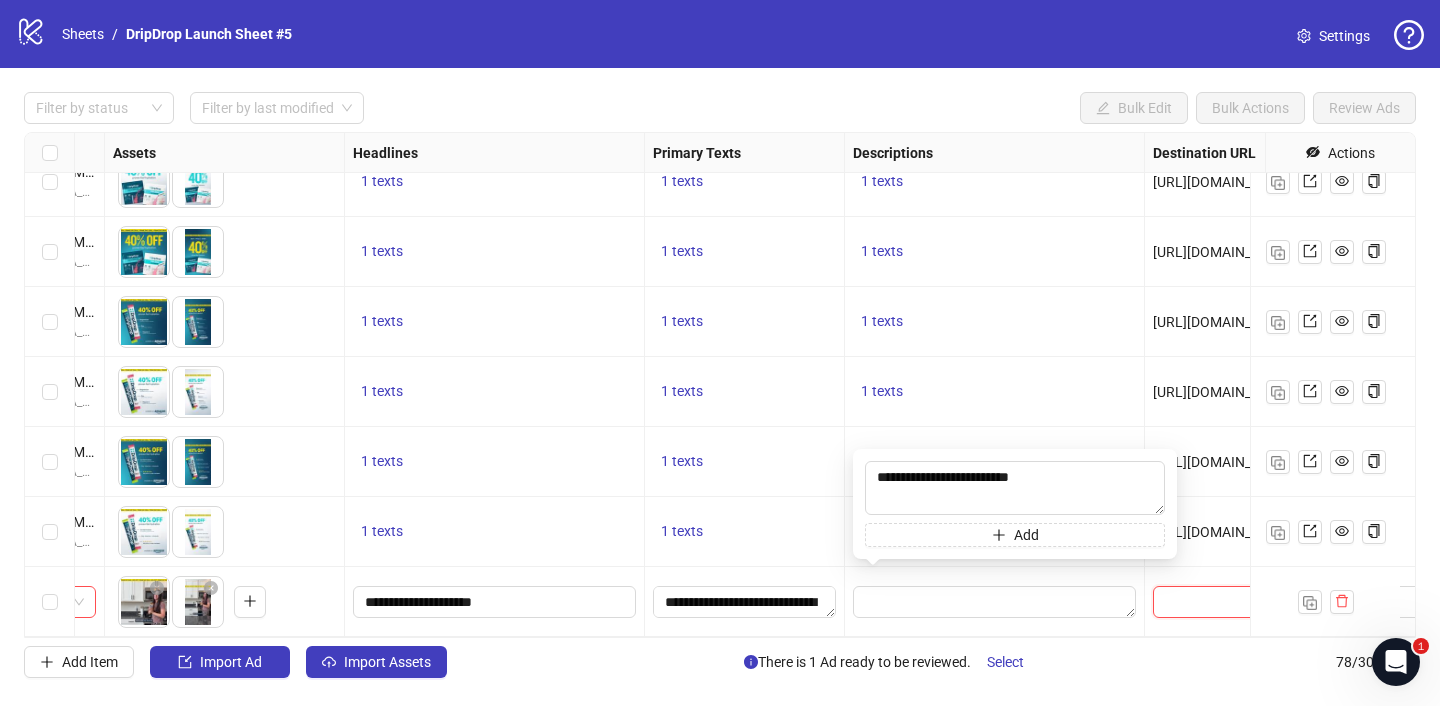 click at bounding box center (1223, 602) 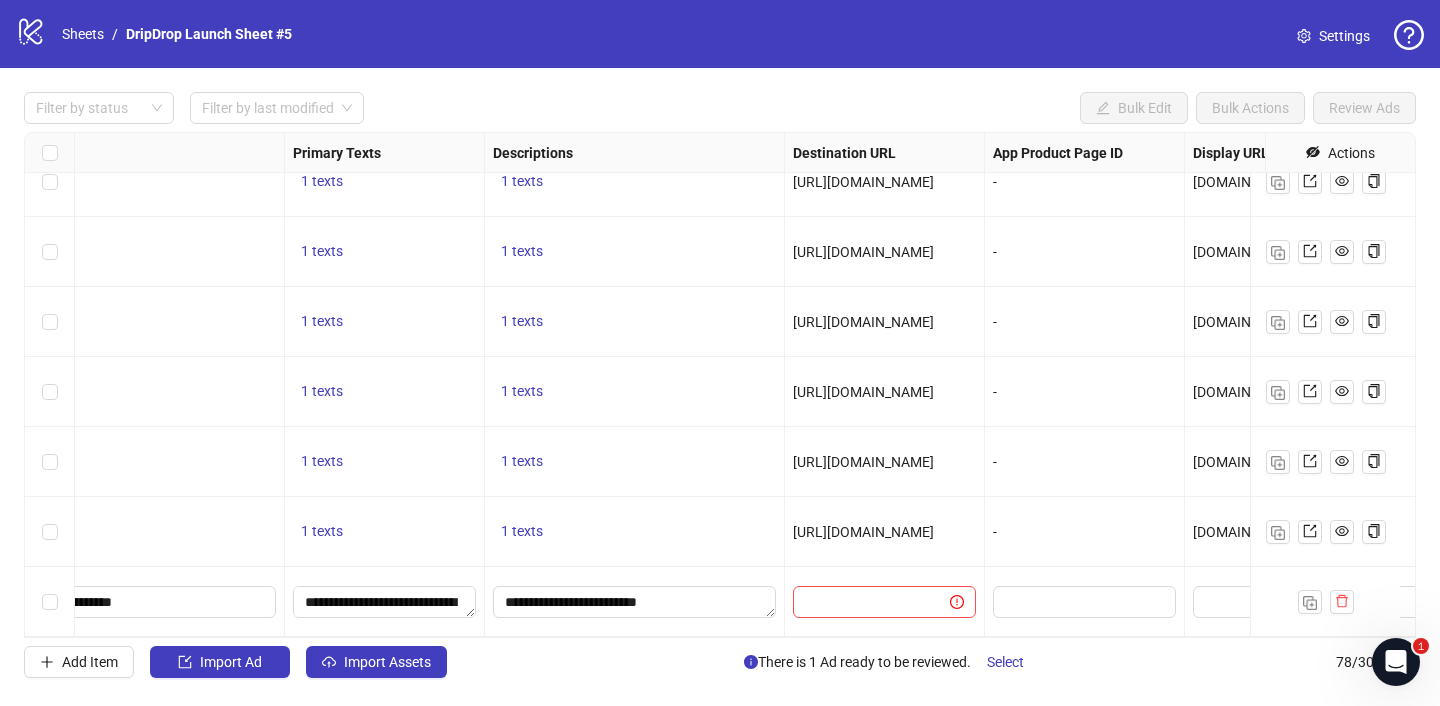 scroll, scrollTop: 5011, scrollLeft: 1400, axis: both 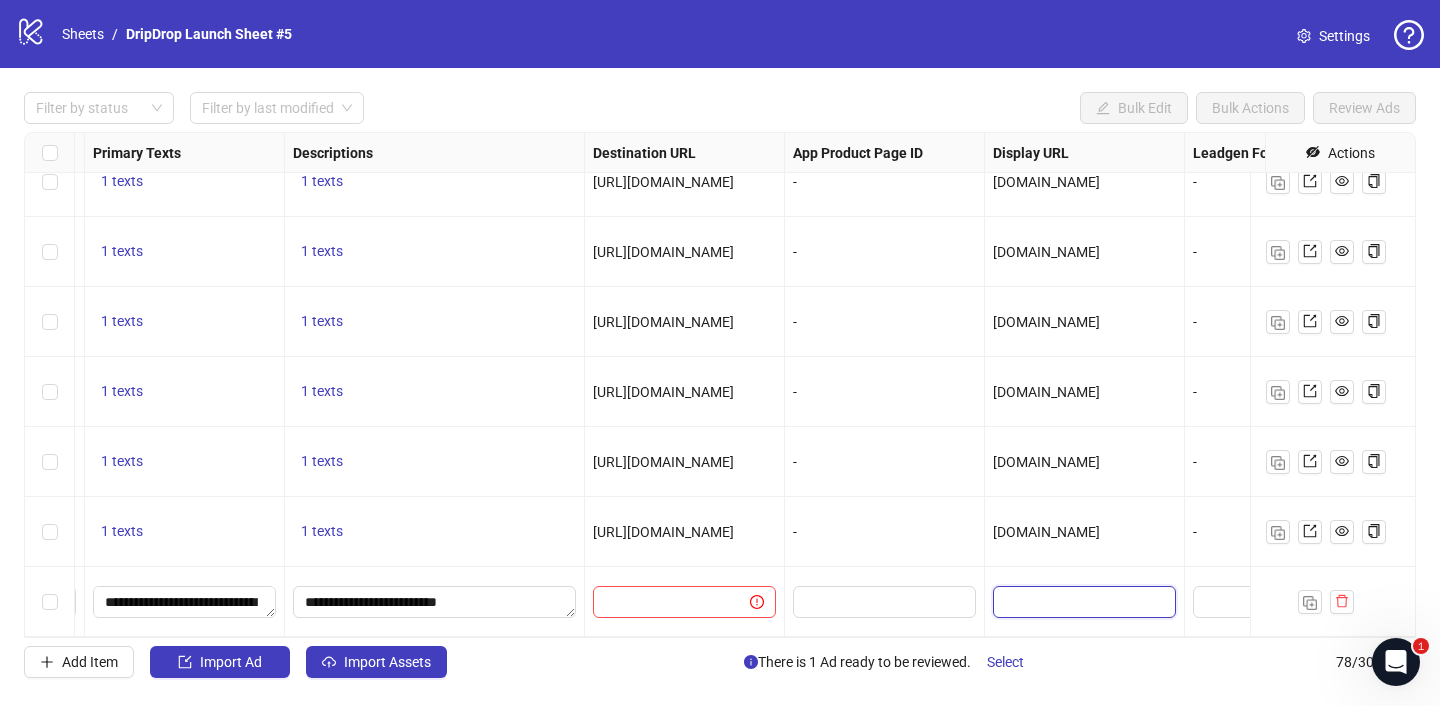click at bounding box center (1082, 602) 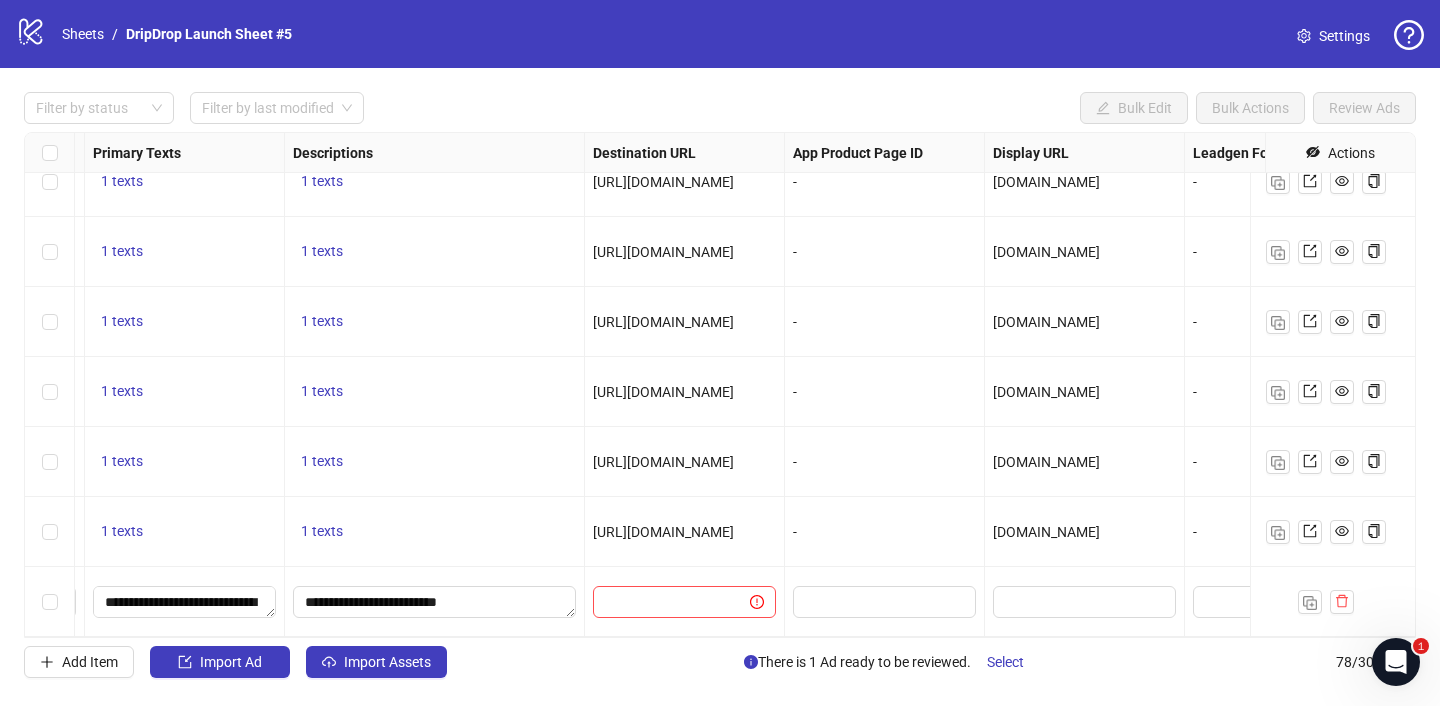 click on "[DOMAIN_NAME]" at bounding box center (1046, 532) 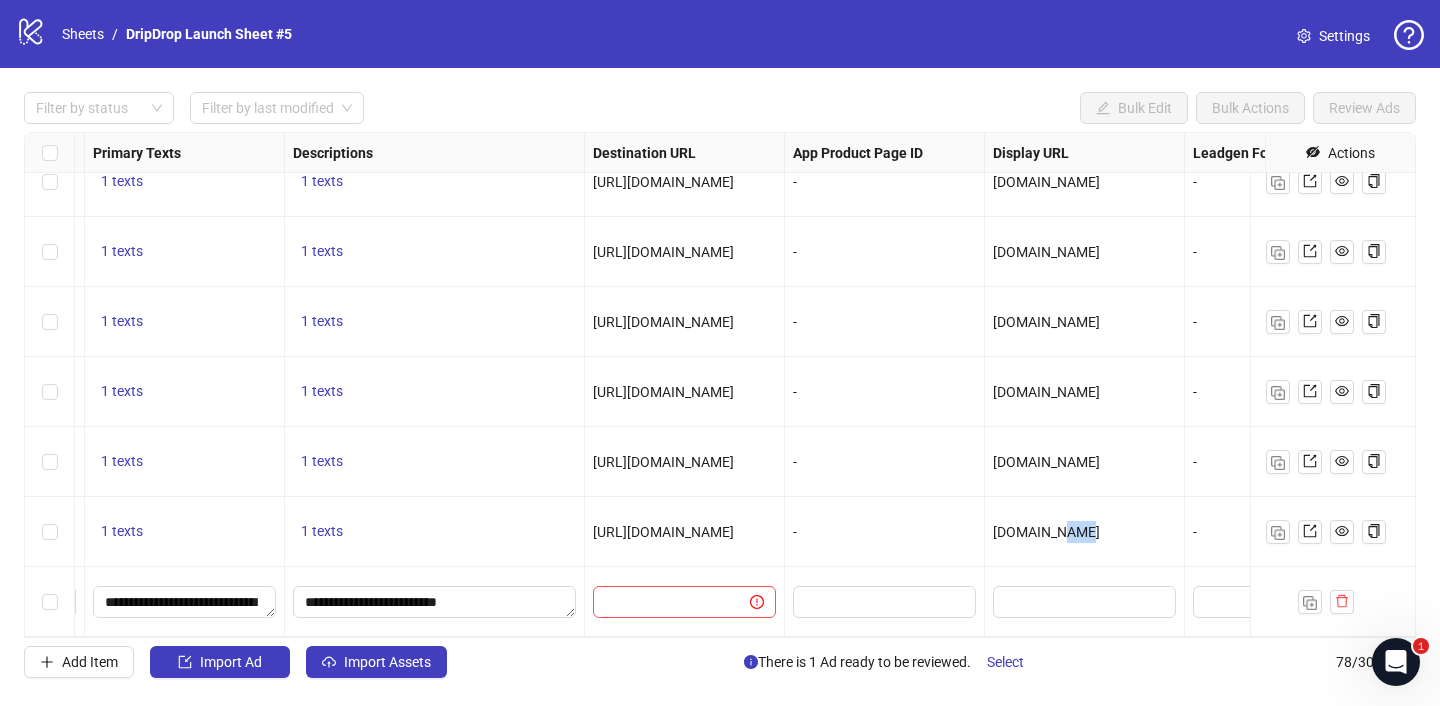 click on "[DOMAIN_NAME]" at bounding box center (1046, 532) 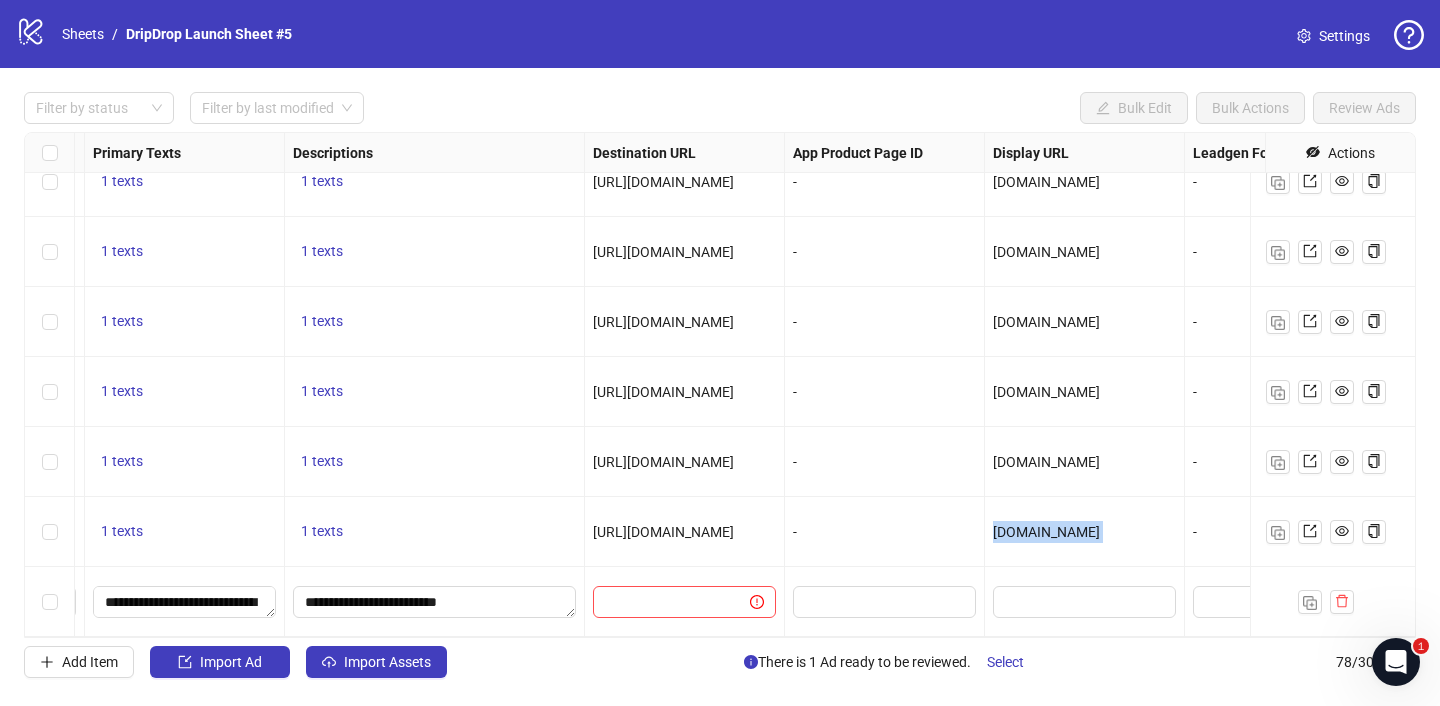 click on "[DOMAIN_NAME]" at bounding box center [1046, 532] 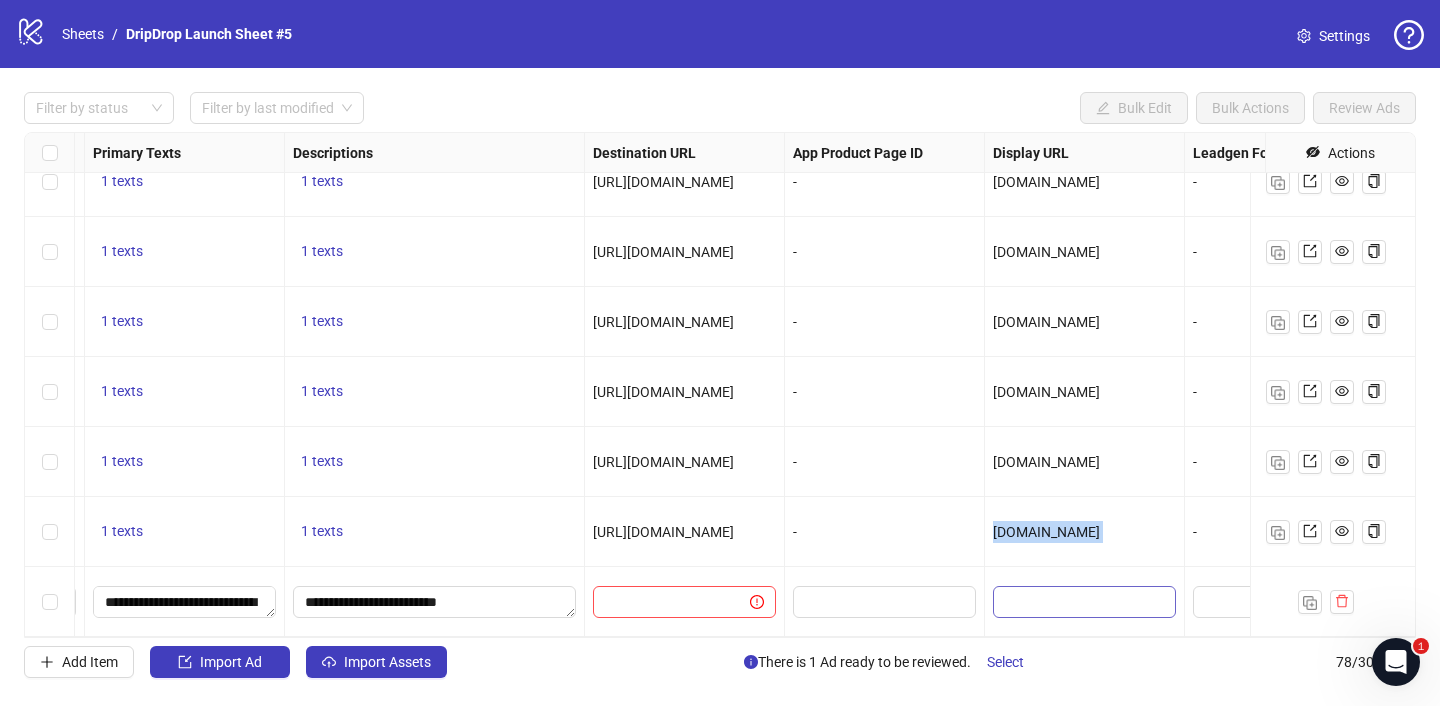 copy on "[DOMAIN_NAME]" 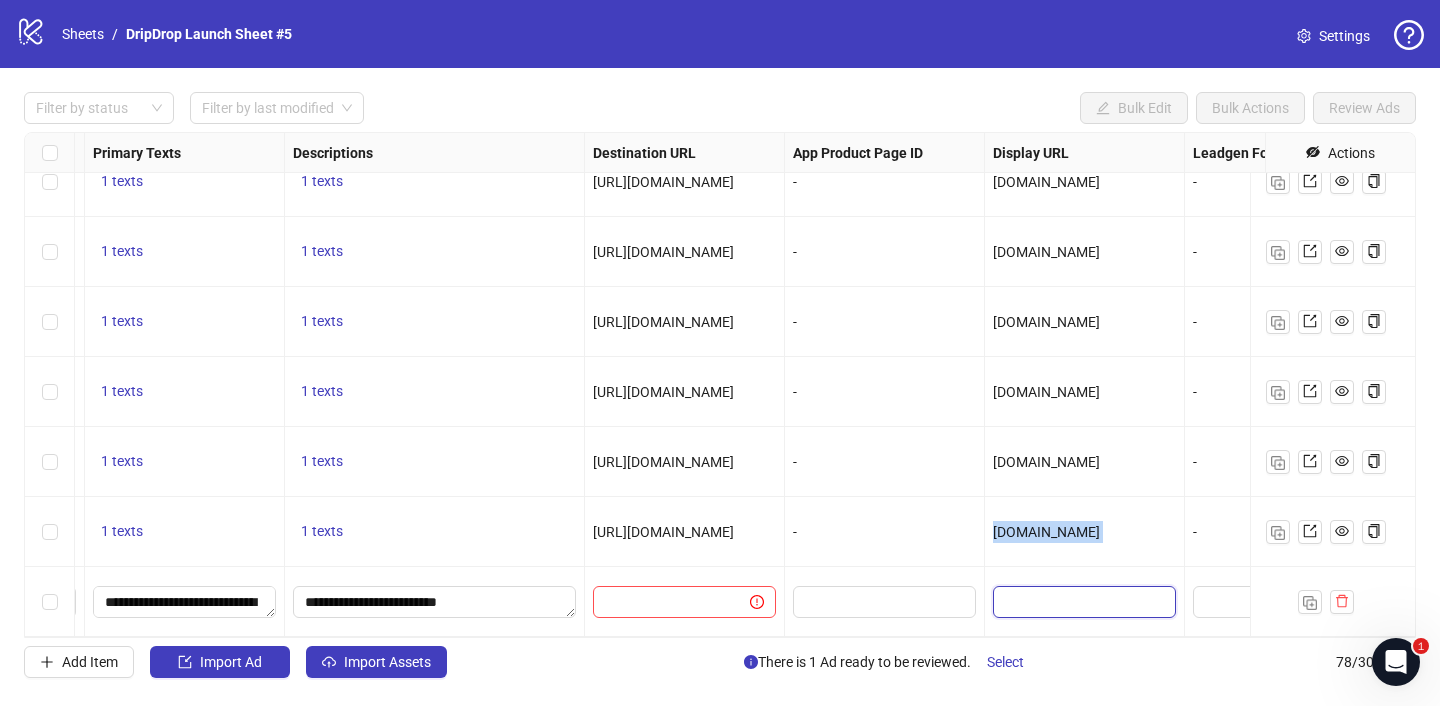 click at bounding box center [1082, 602] 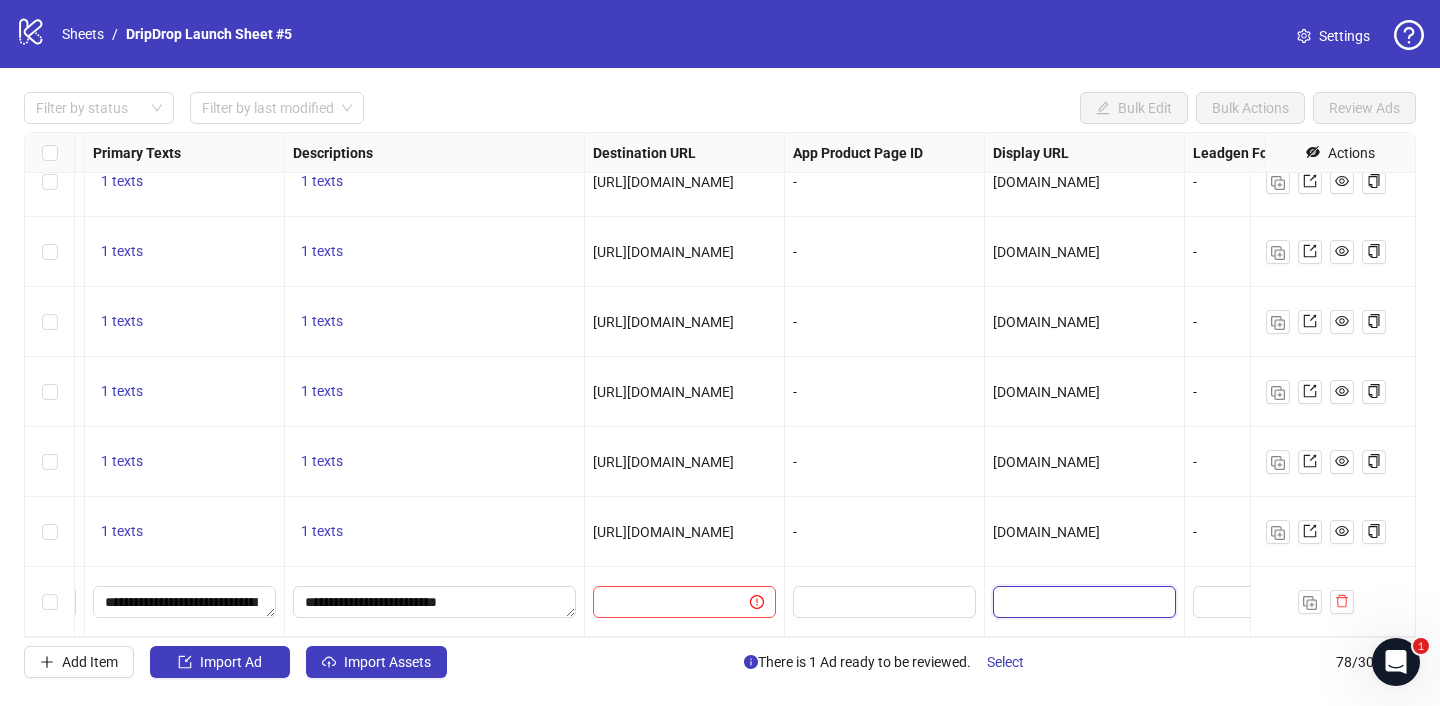 paste on "**********" 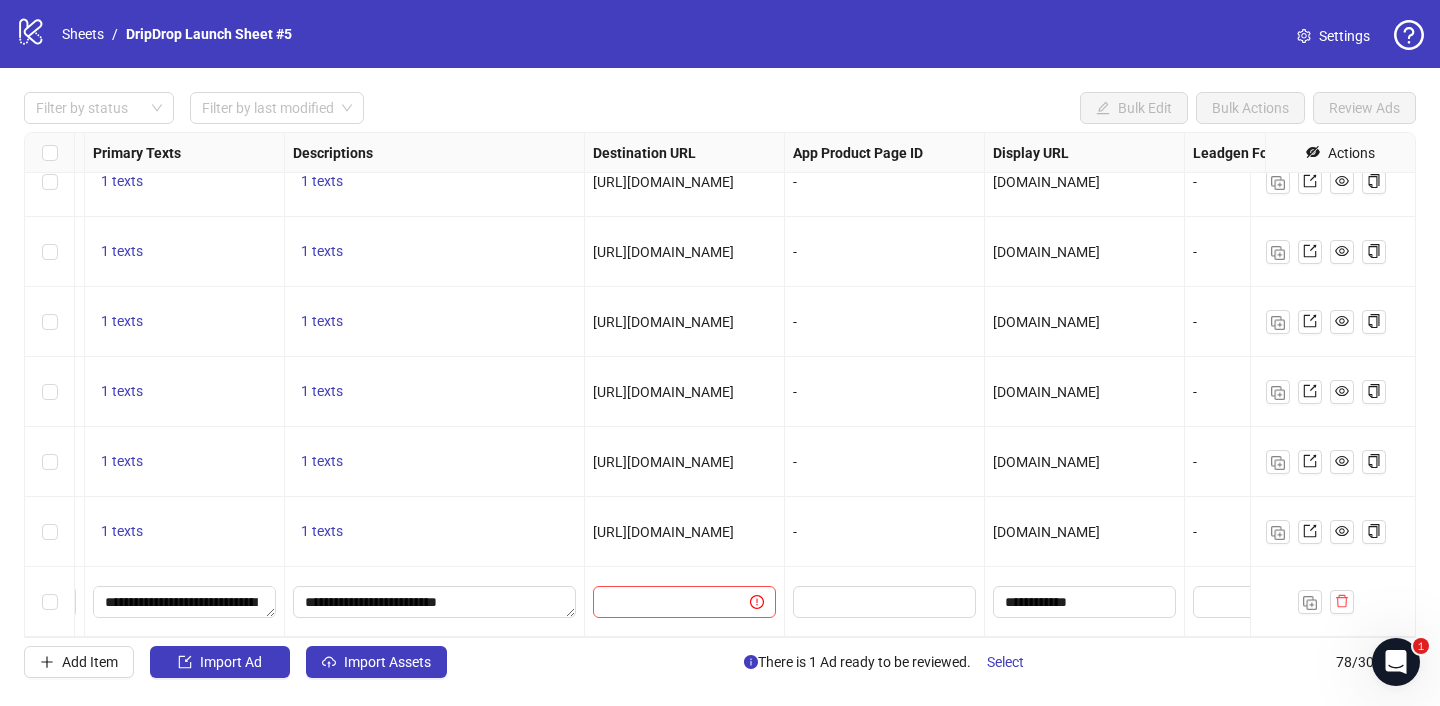 click on "[DOMAIN_NAME]" at bounding box center [1085, 532] 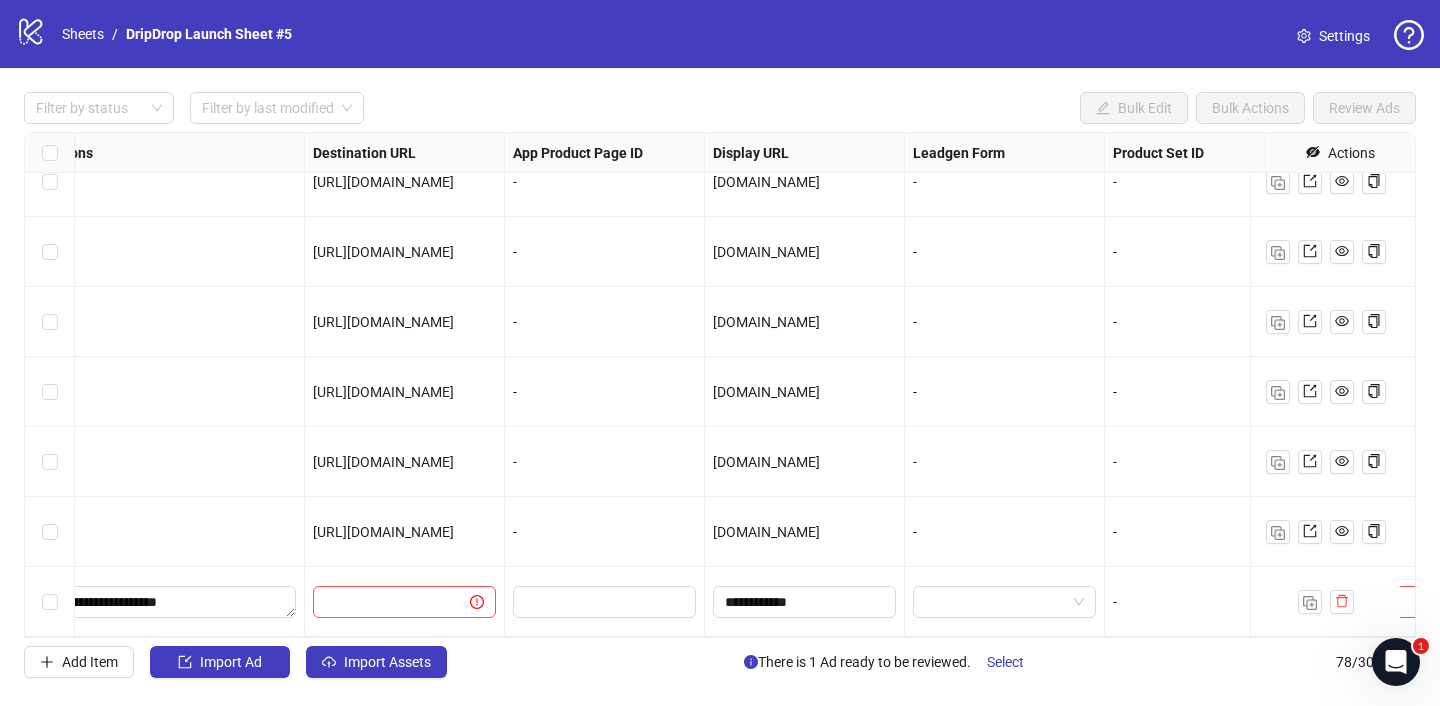 scroll, scrollTop: 5011, scrollLeft: 1880, axis: both 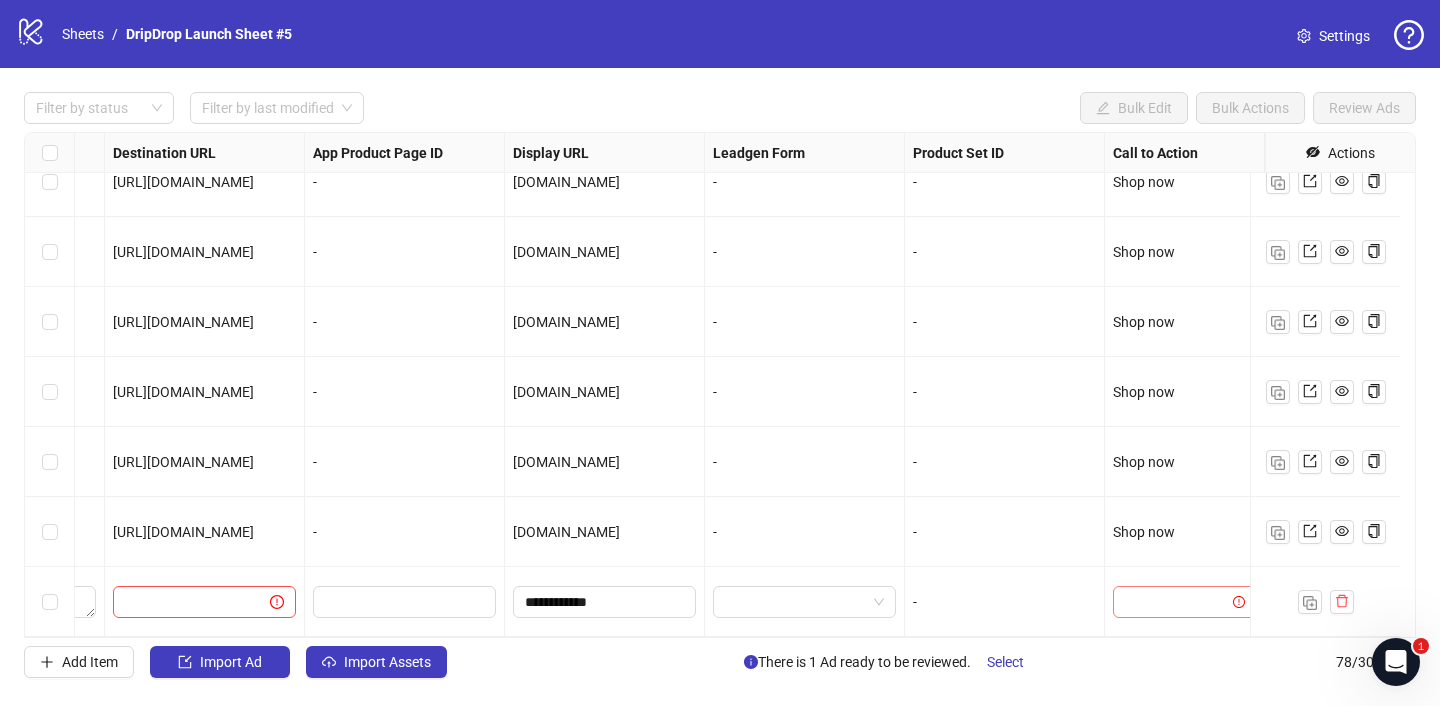 click at bounding box center [1175, 602] 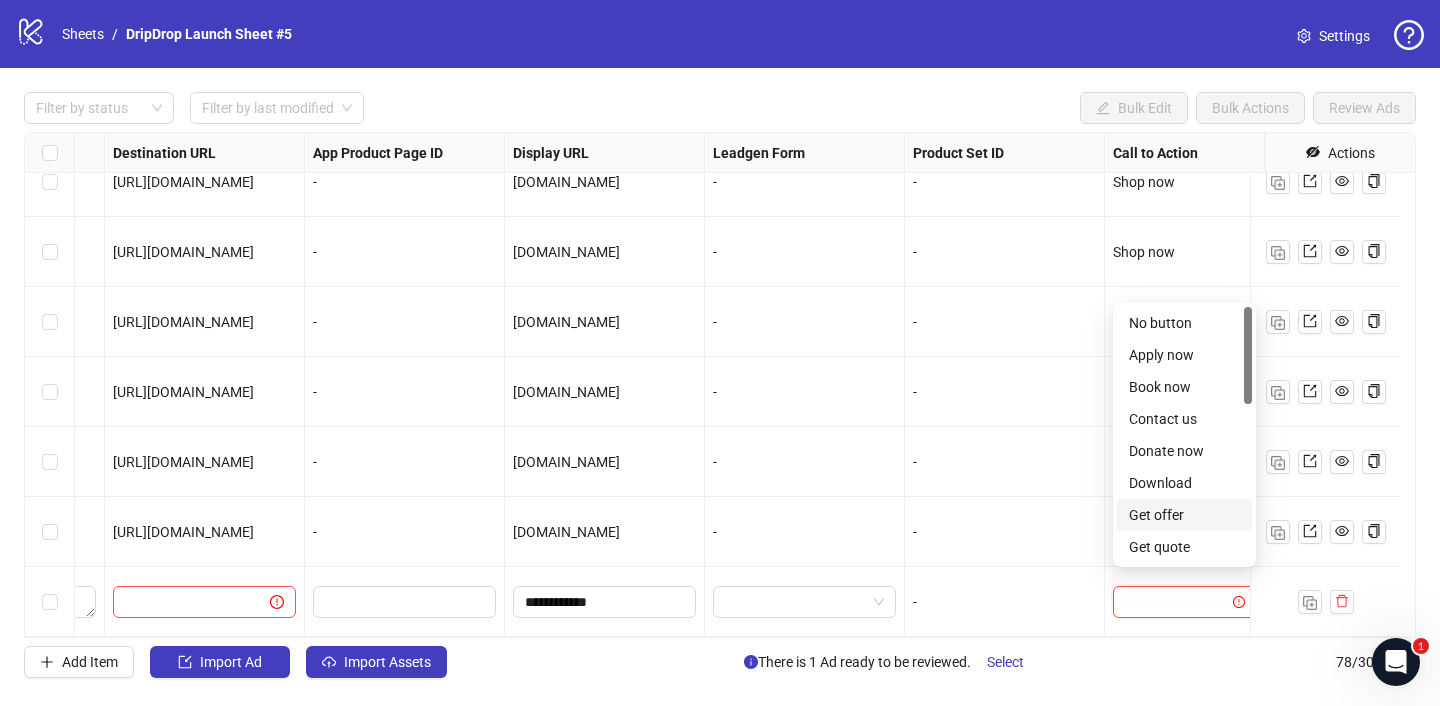 scroll, scrollTop: 390, scrollLeft: 0, axis: vertical 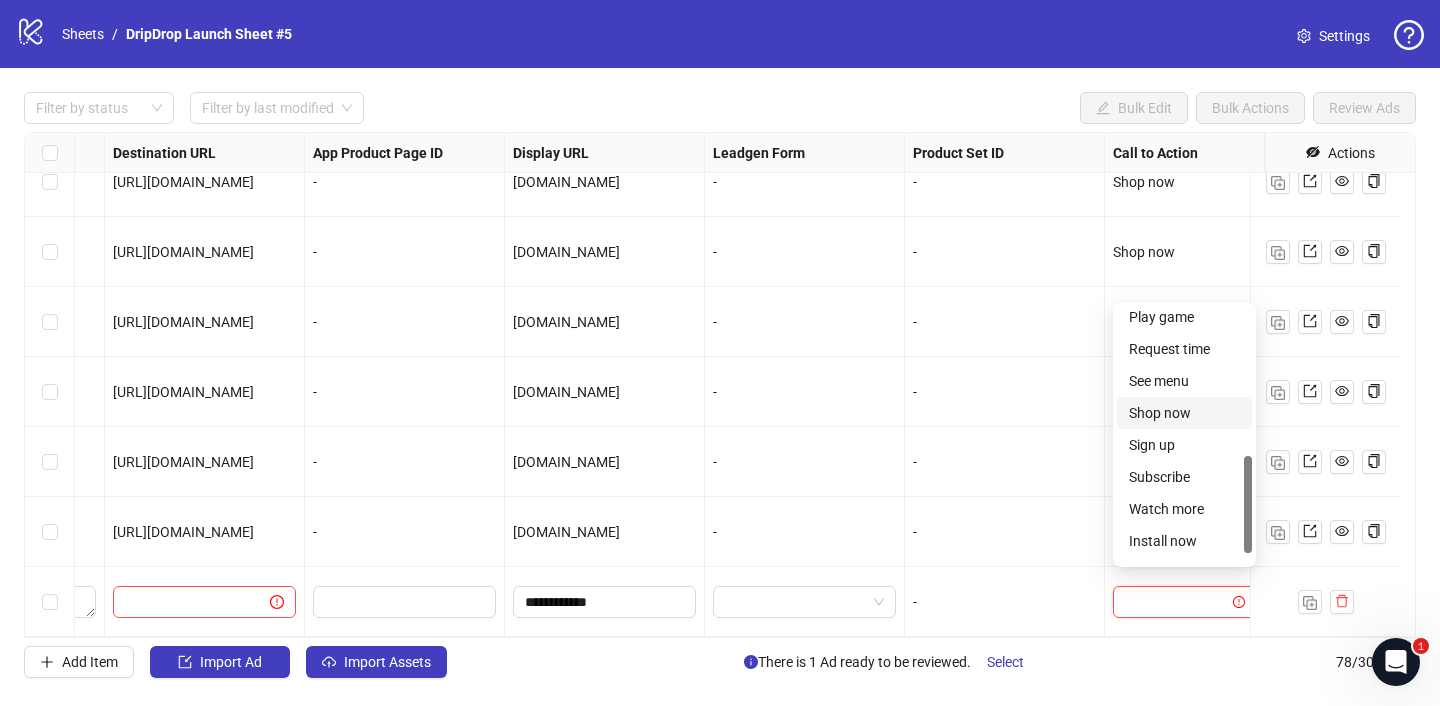 click on "Shop now" at bounding box center [1184, 413] 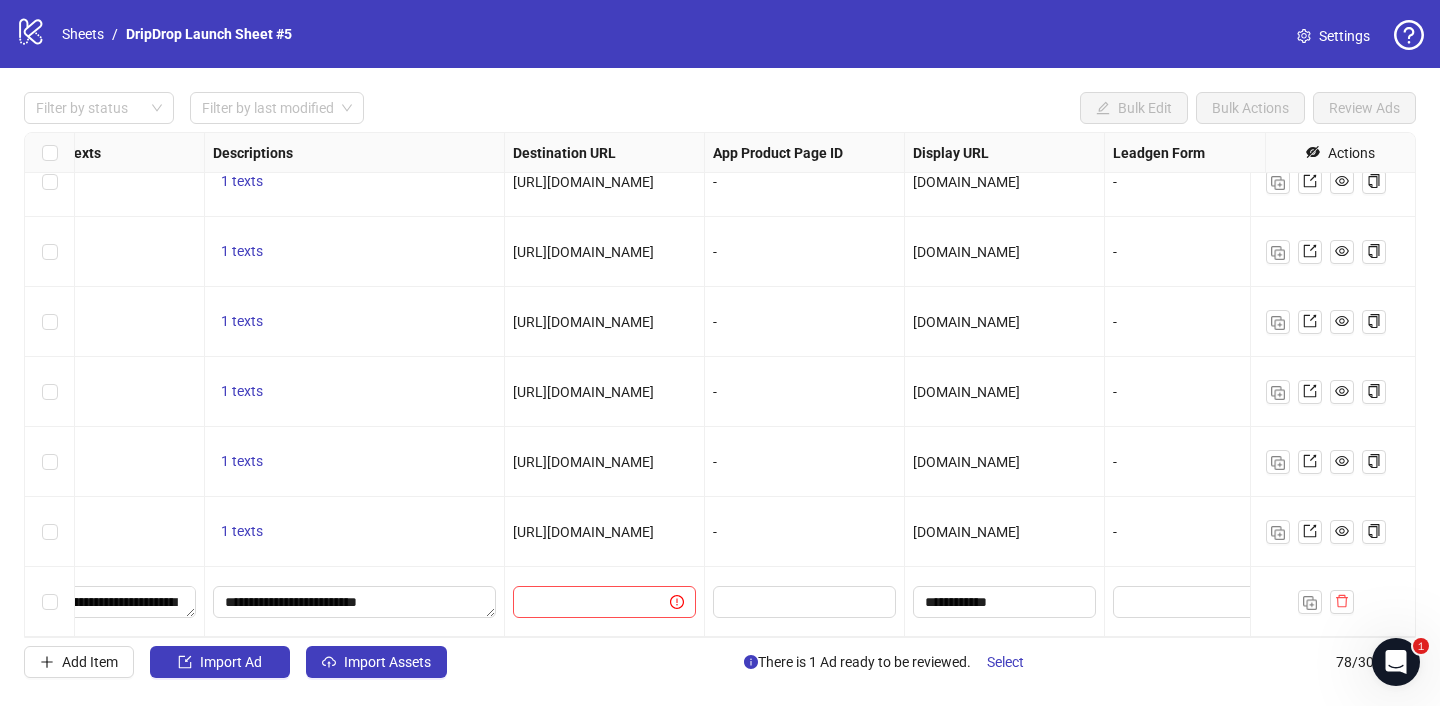 scroll, scrollTop: 5011, scrollLeft: 1280, axis: both 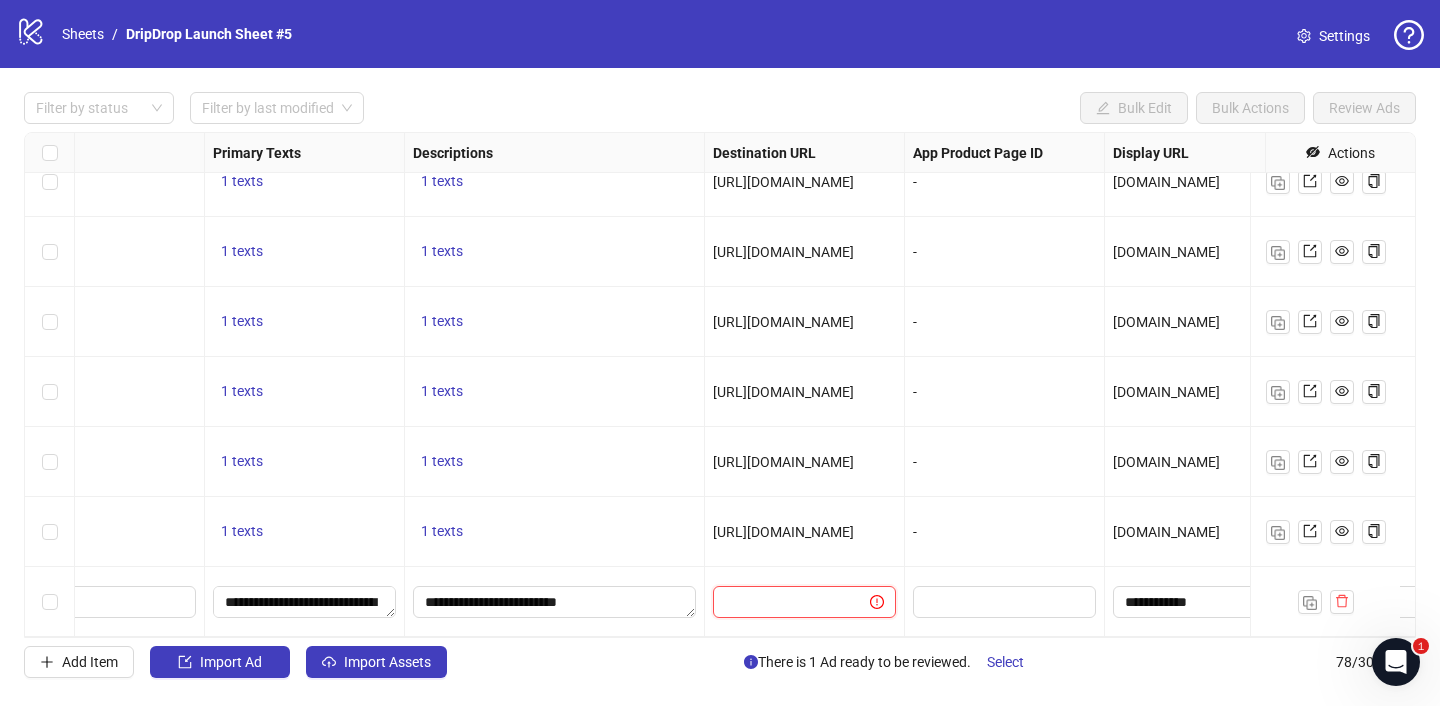click at bounding box center (783, 602) 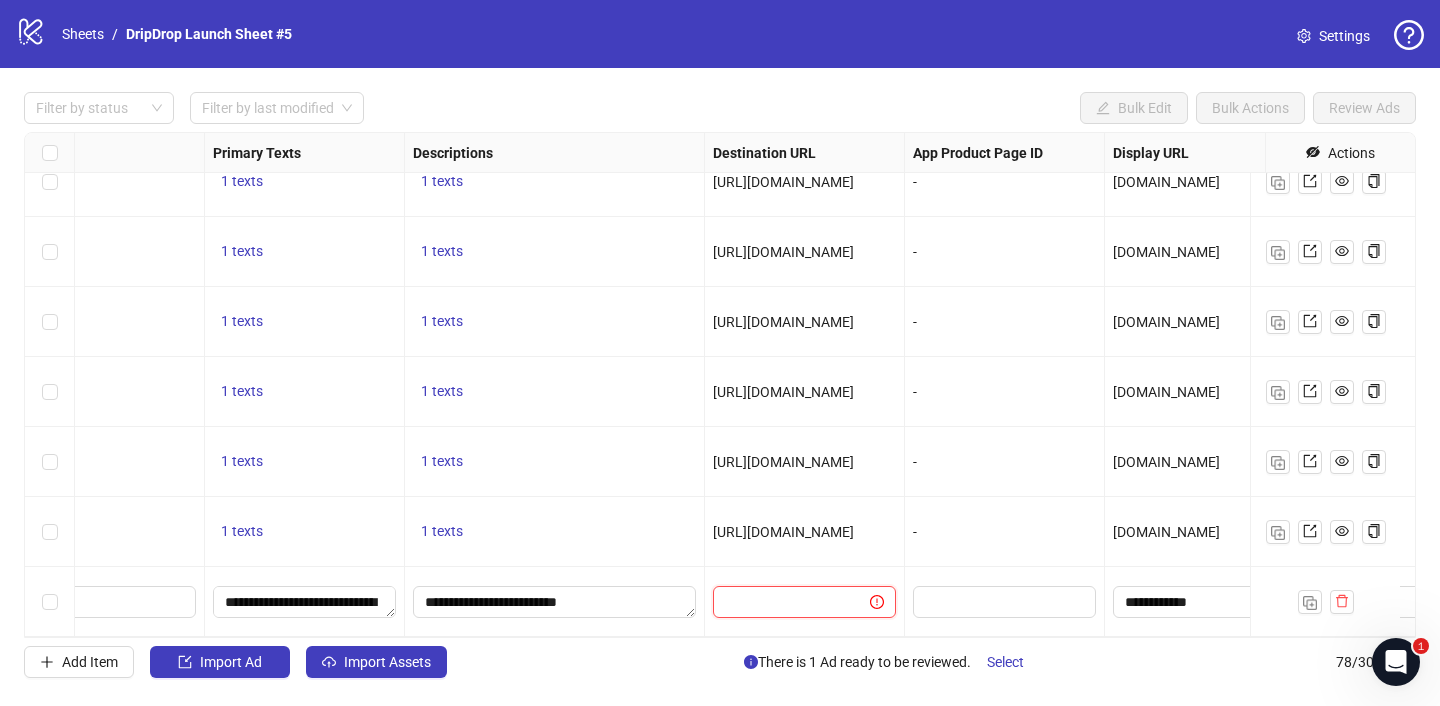 click at bounding box center (783, 602) 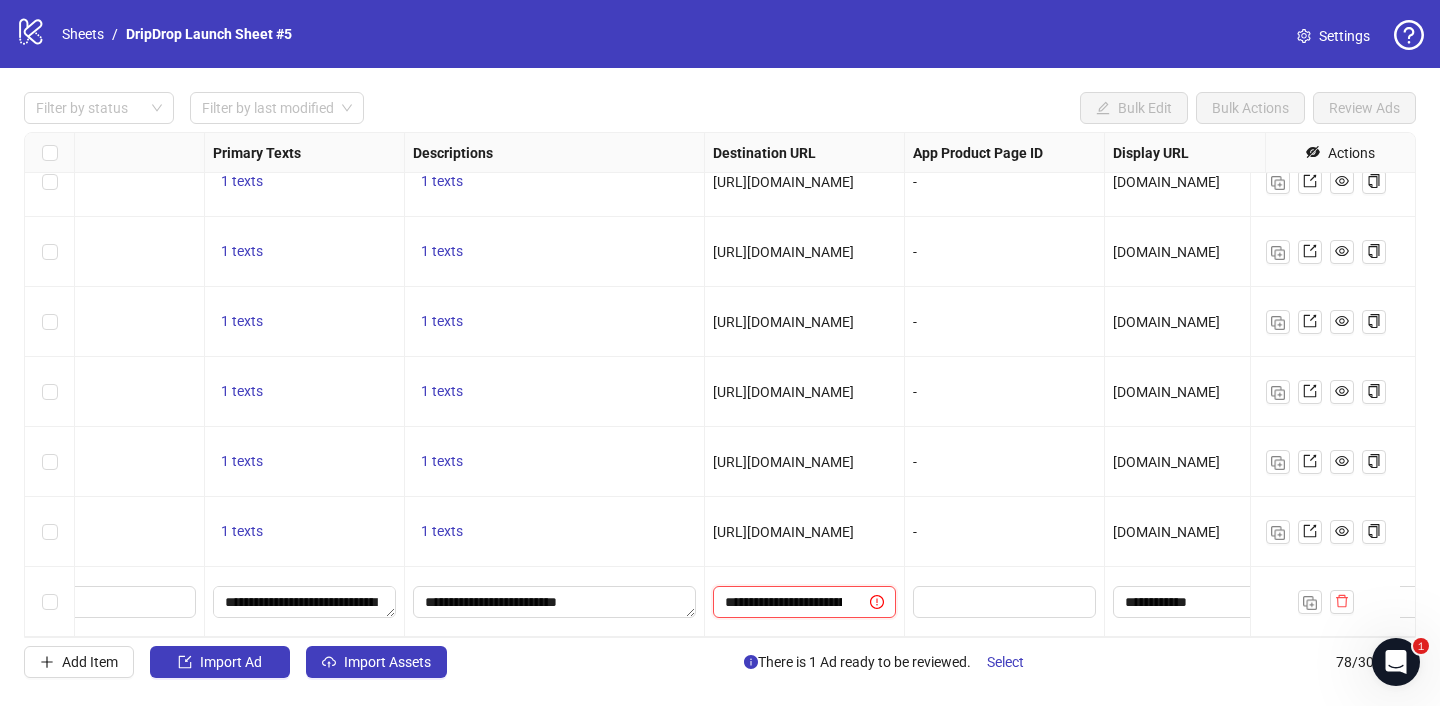 scroll, scrollTop: 0, scrollLeft: 587, axis: horizontal 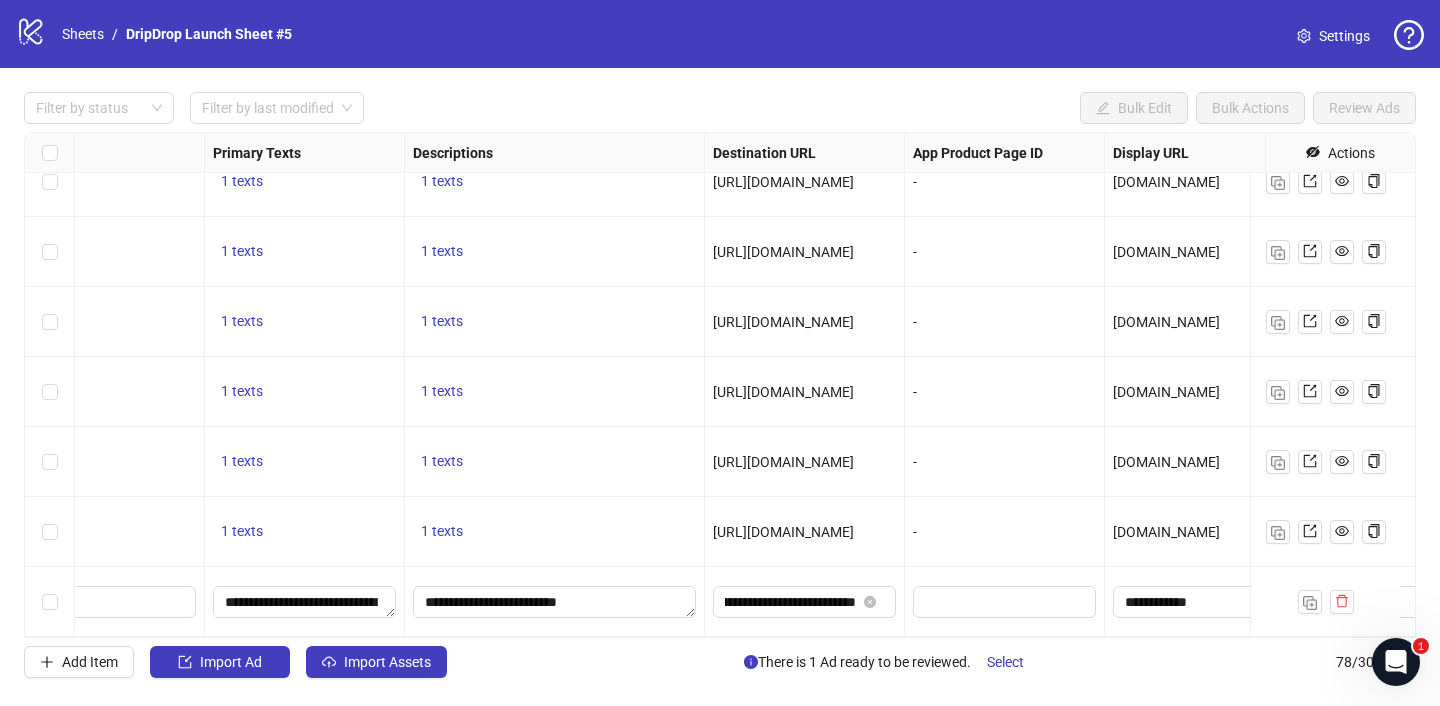 click on "-" at bounding box center (1005, 532) 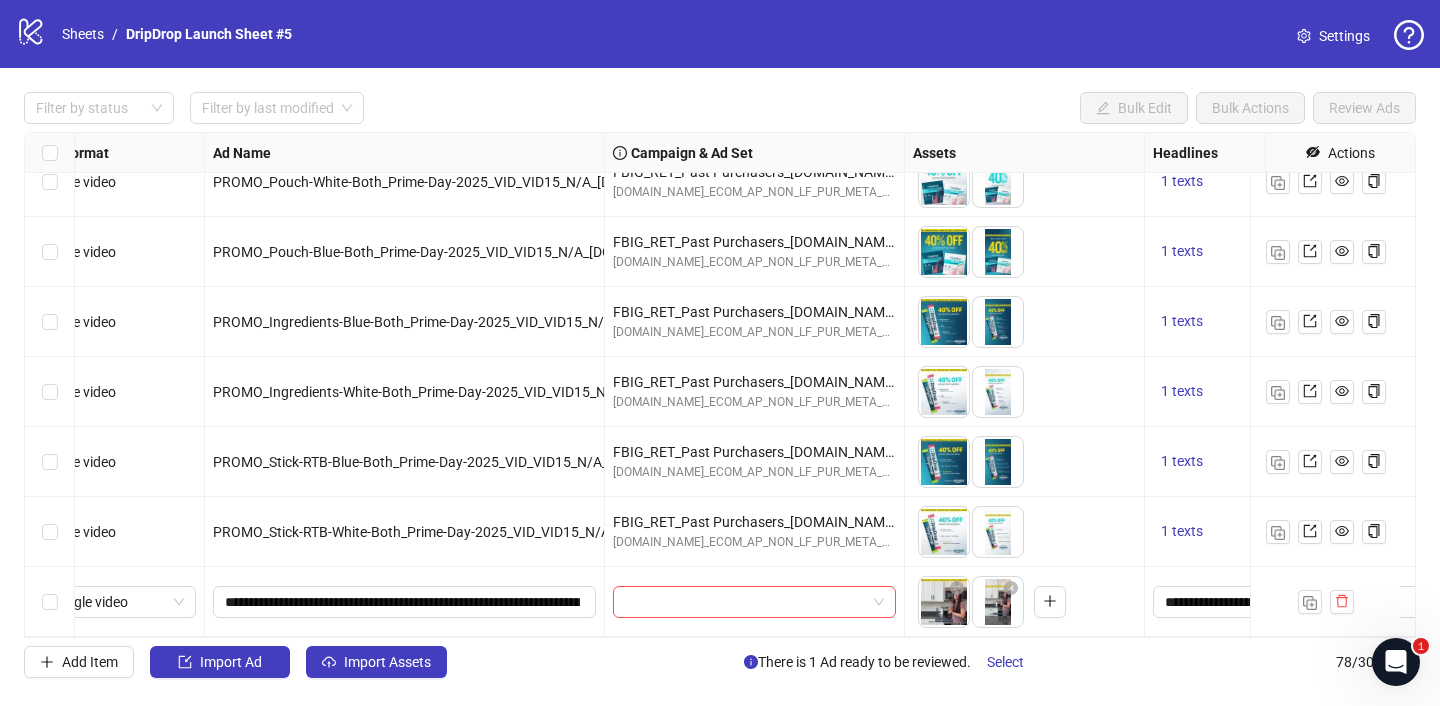 scroll, scrollTop: 5011, scrollLeft: 0, axis: vertical 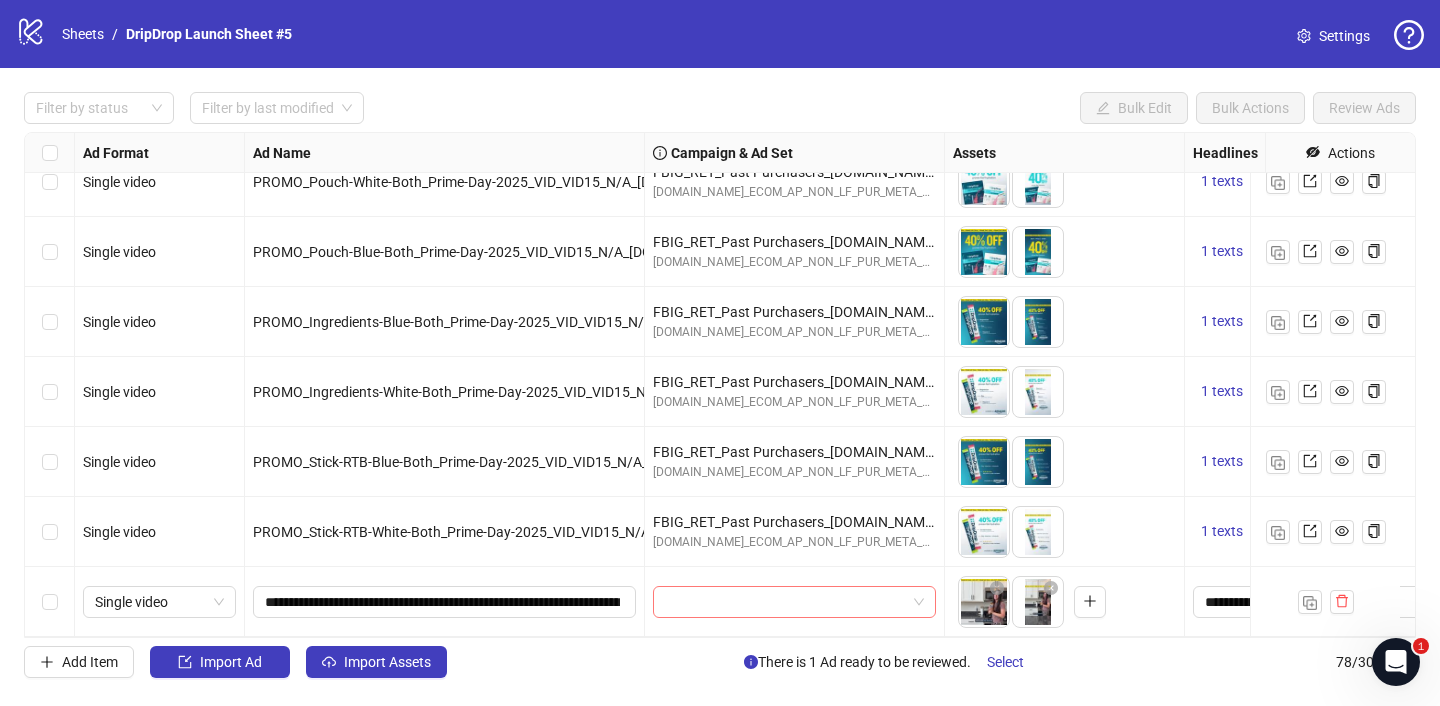 click at bounding box center [785, 602] 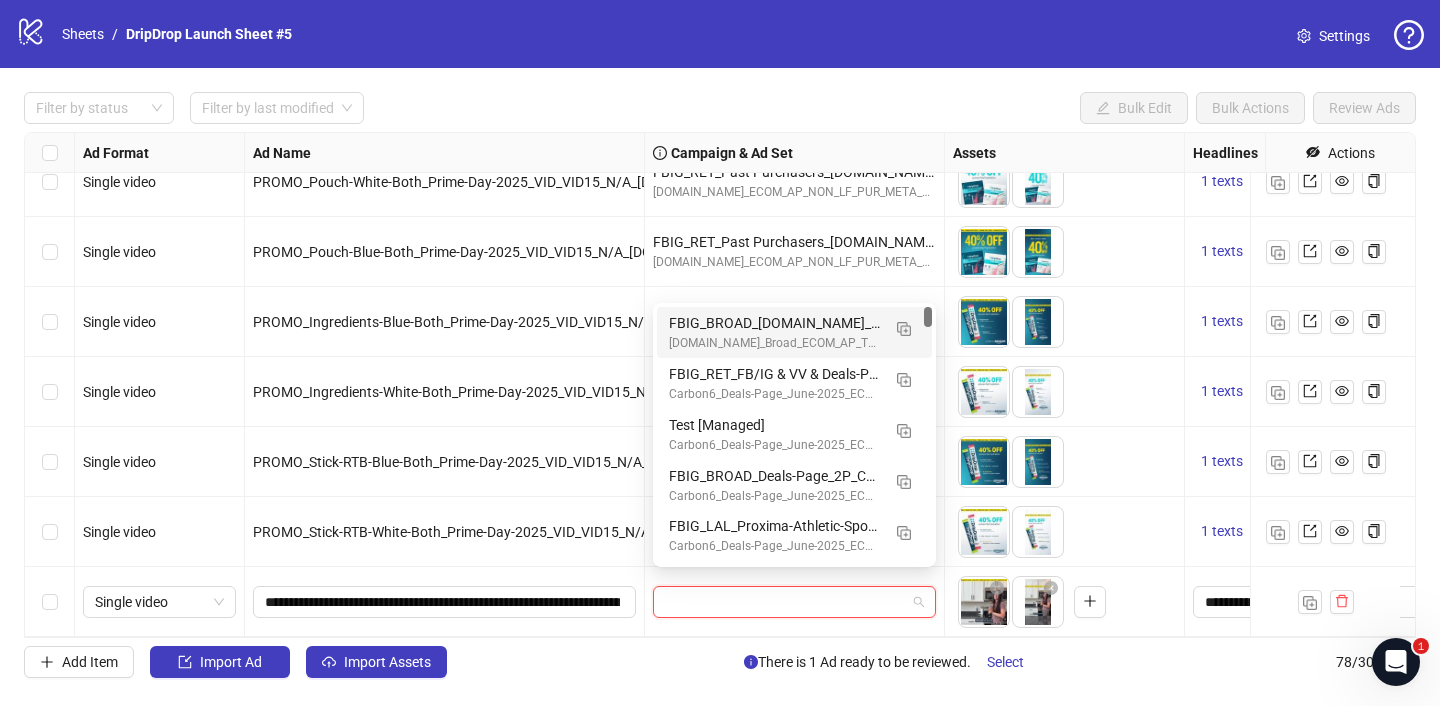 paste on "**********" 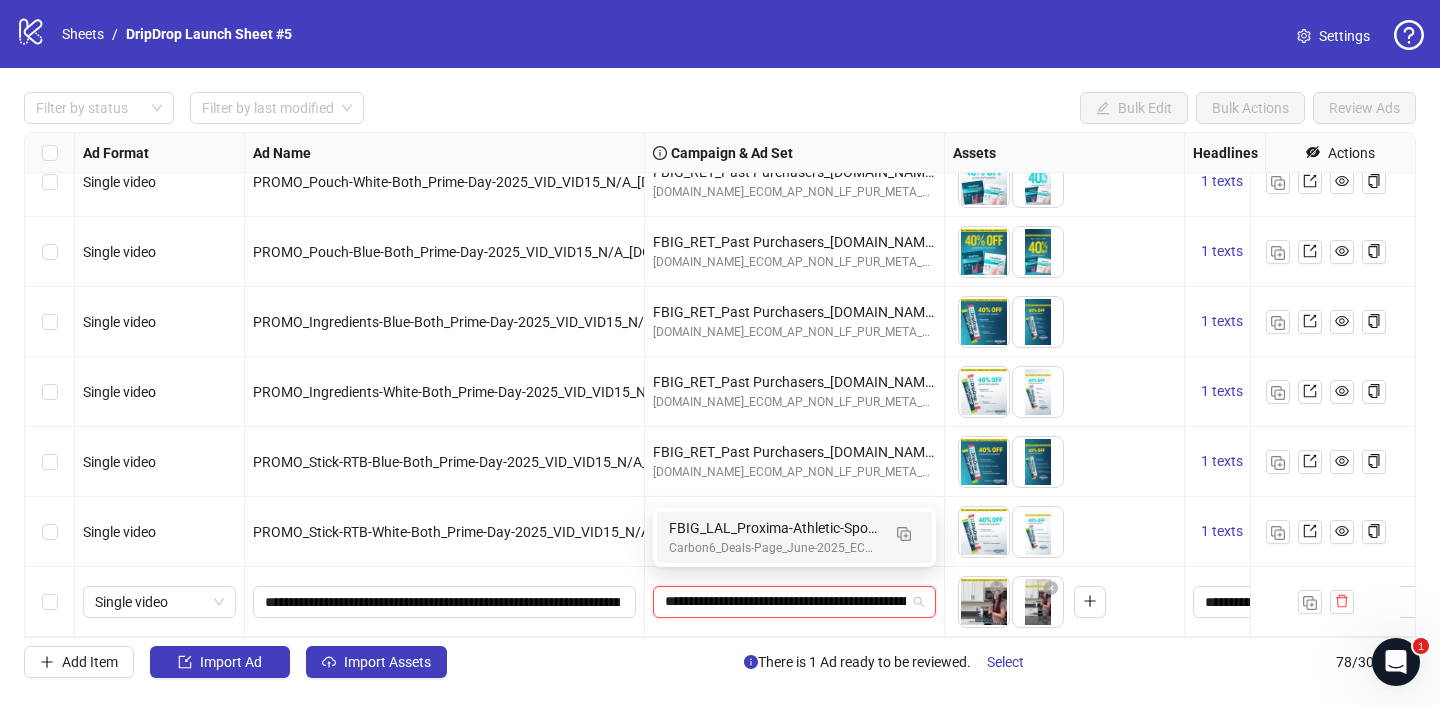 scroll, scrollTop: 0, scrollLeft: 191, axis: horizontal 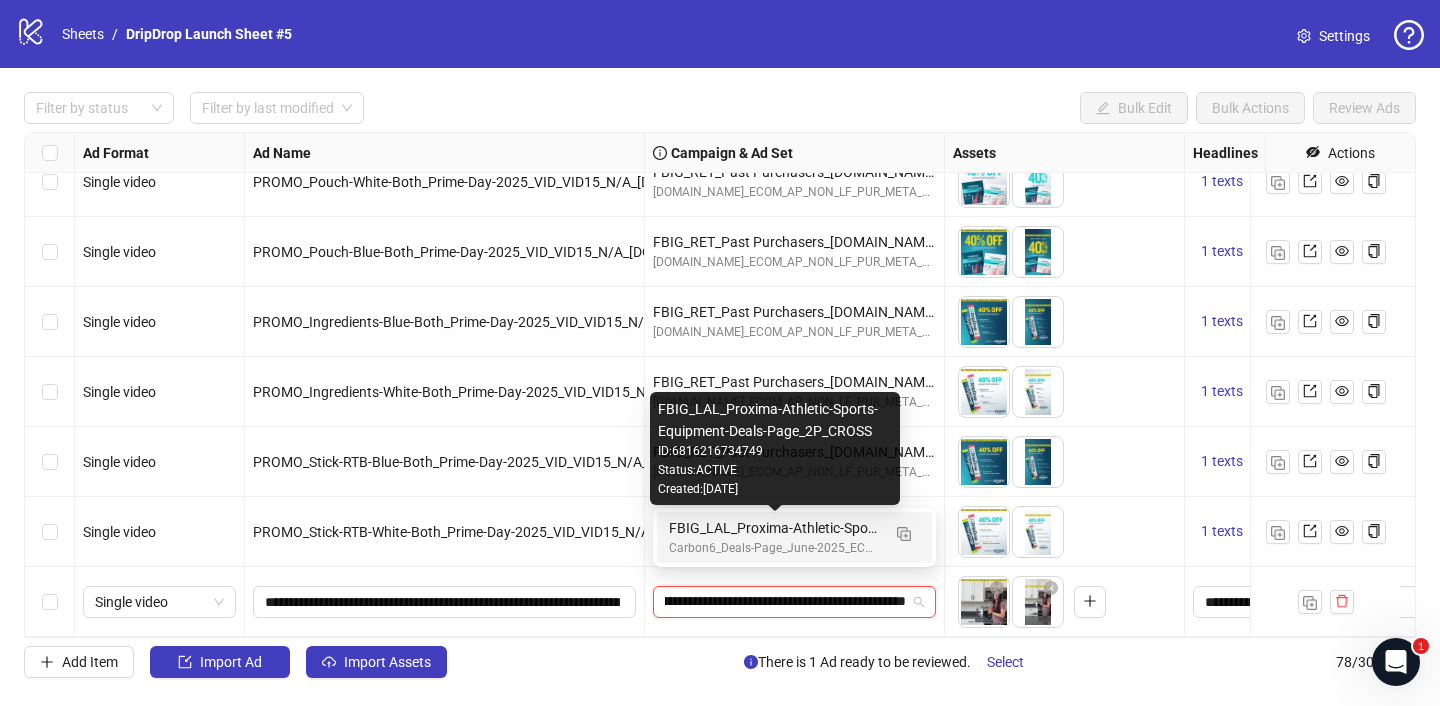 click on "FBIG_LAL_Proxima-Athletic-Sports-Equipment-Deals-Page_2P_CROSS" at bounding box center (774, 528) 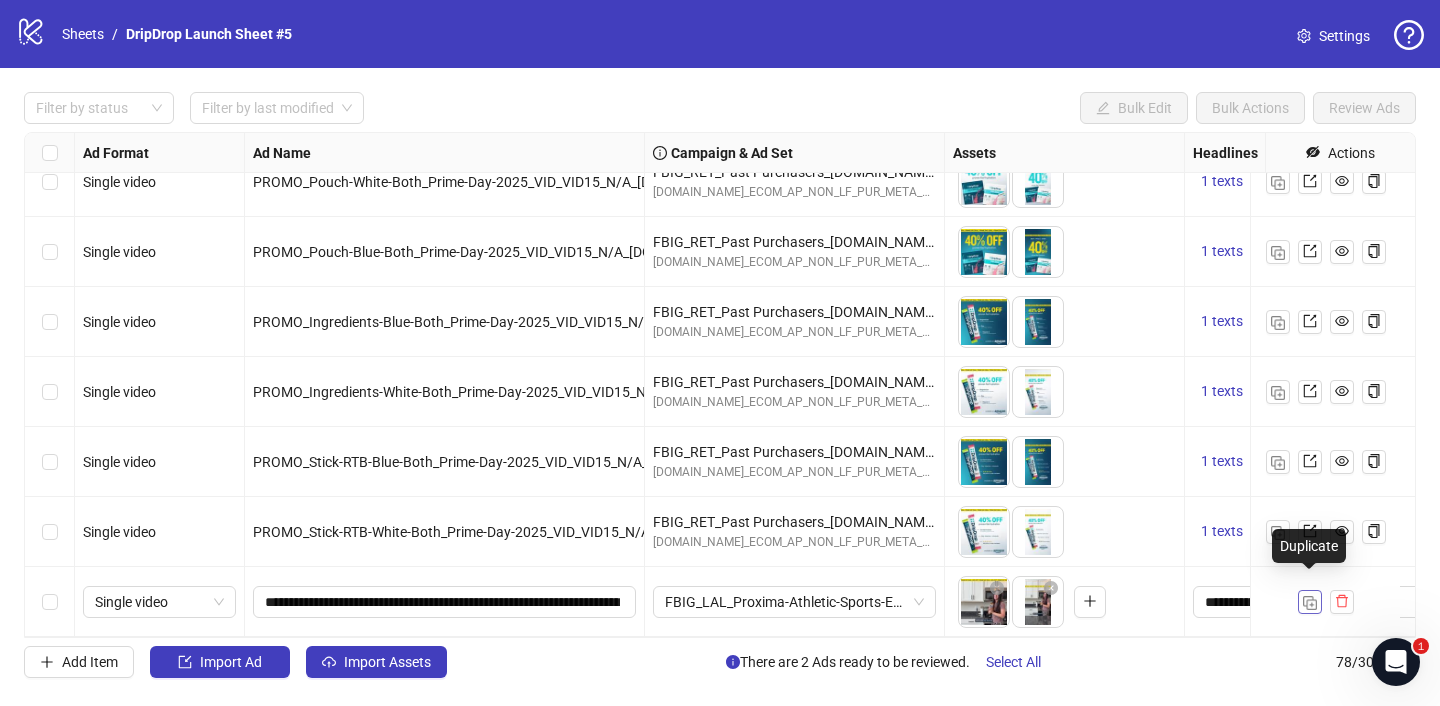 click at bounding box center [1310, 603] 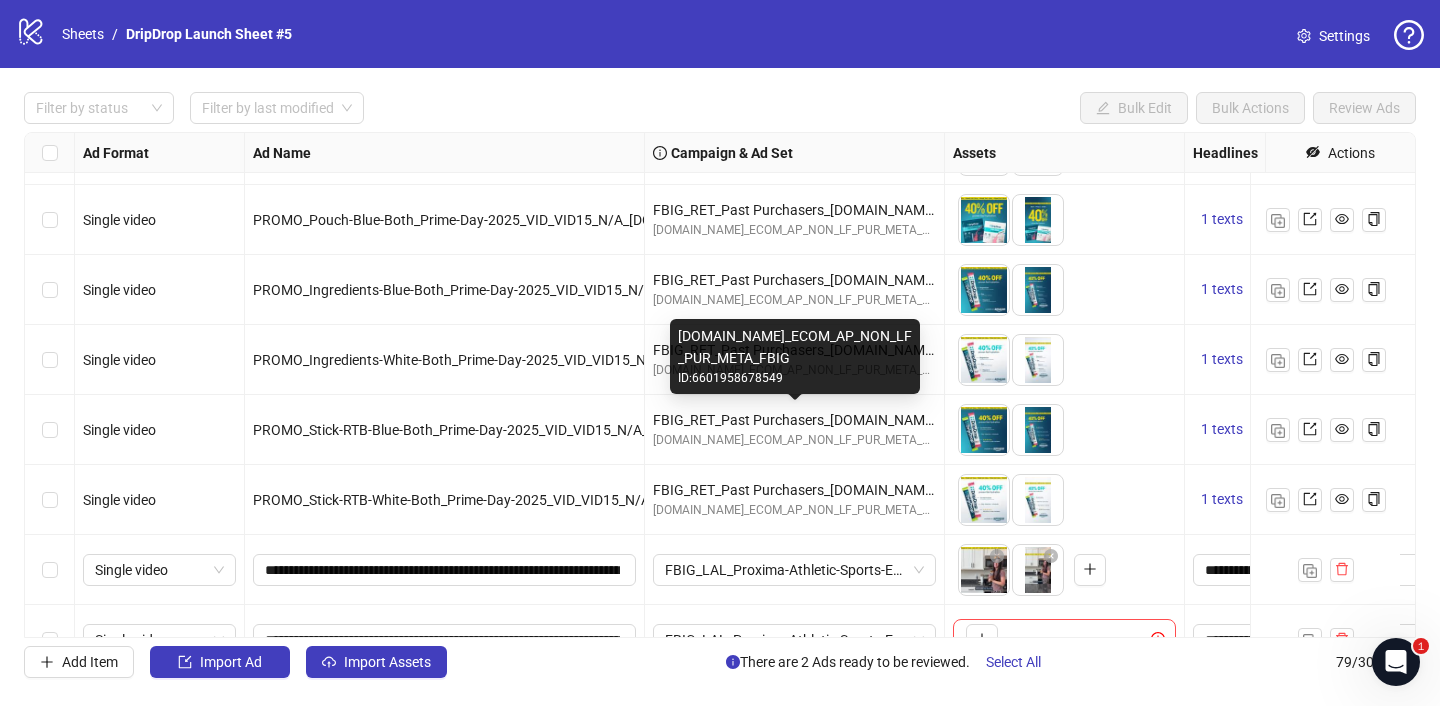 scroll, scrollTop: 5081, scrollLeft: 0, axis: vertical 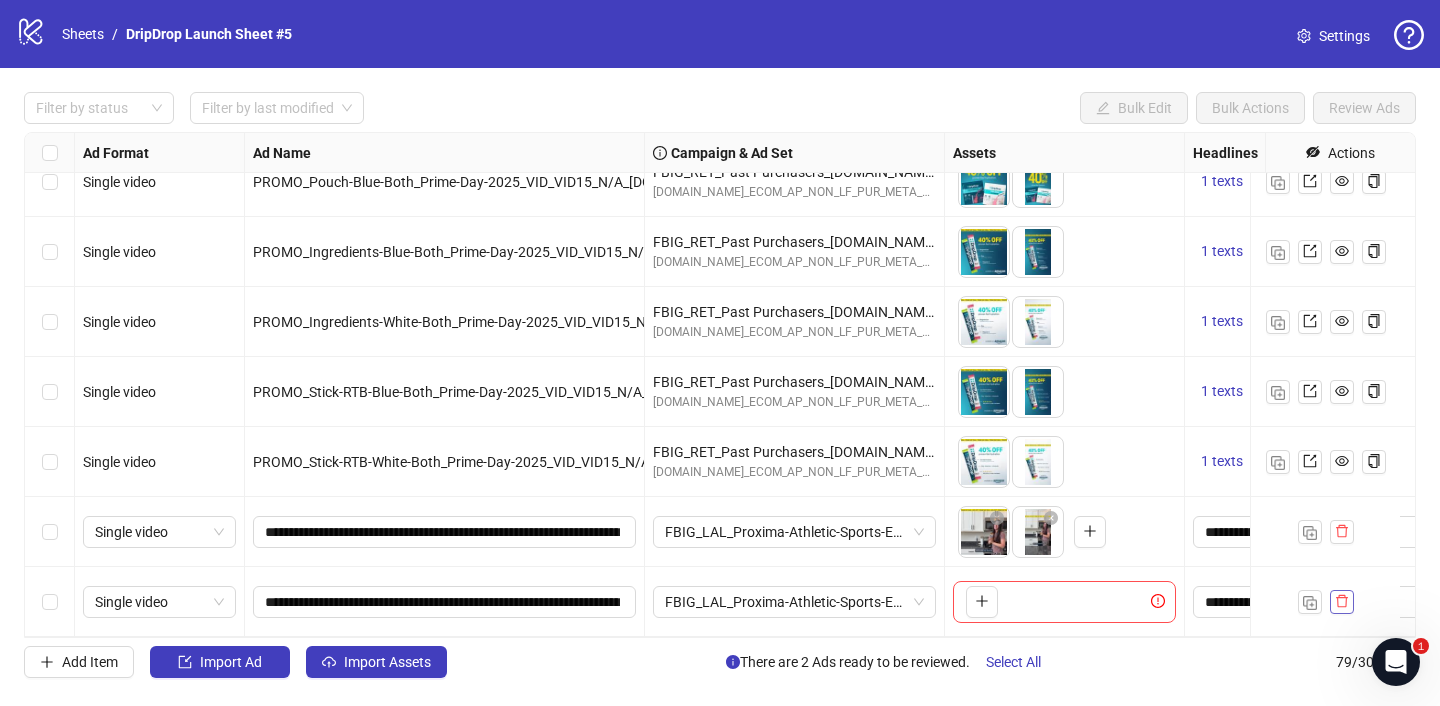 click at bounding box center (1342, 602) 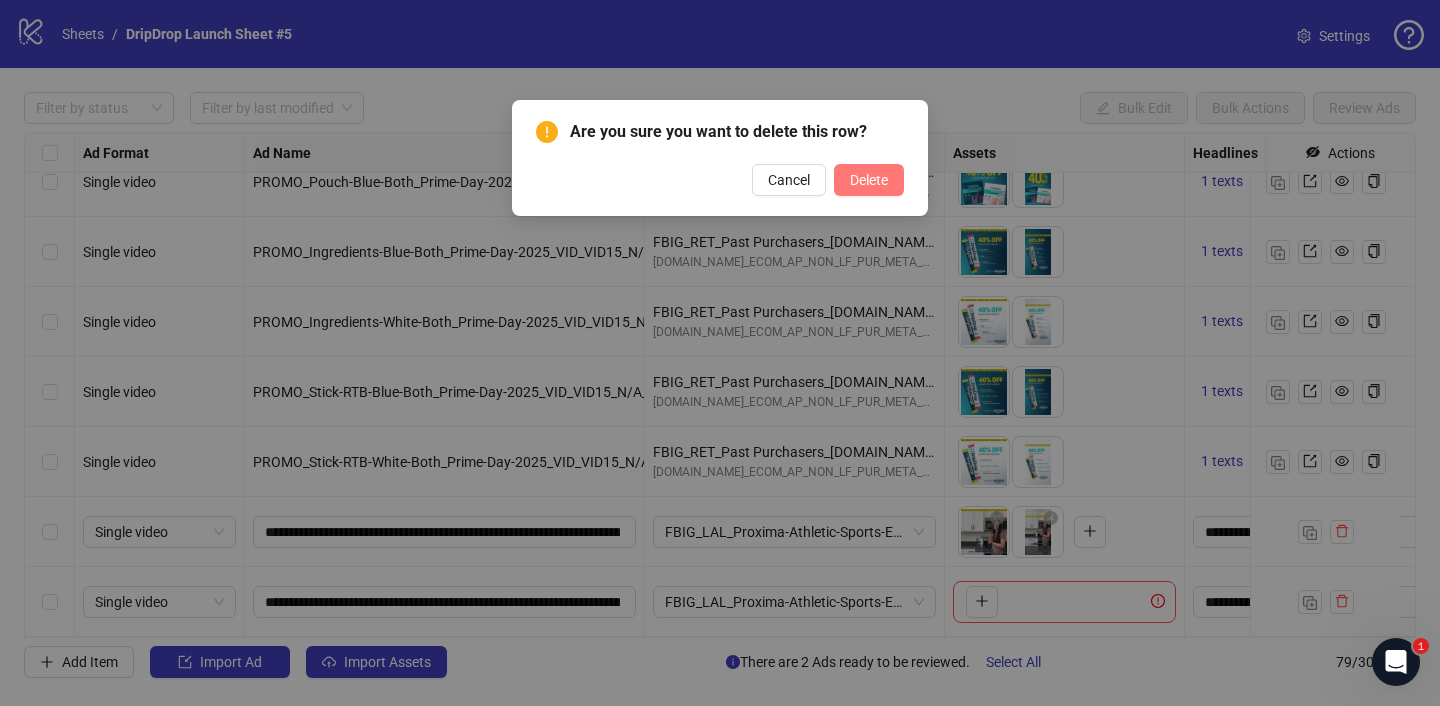 click on "Delete" at bounding box center (869, 180) 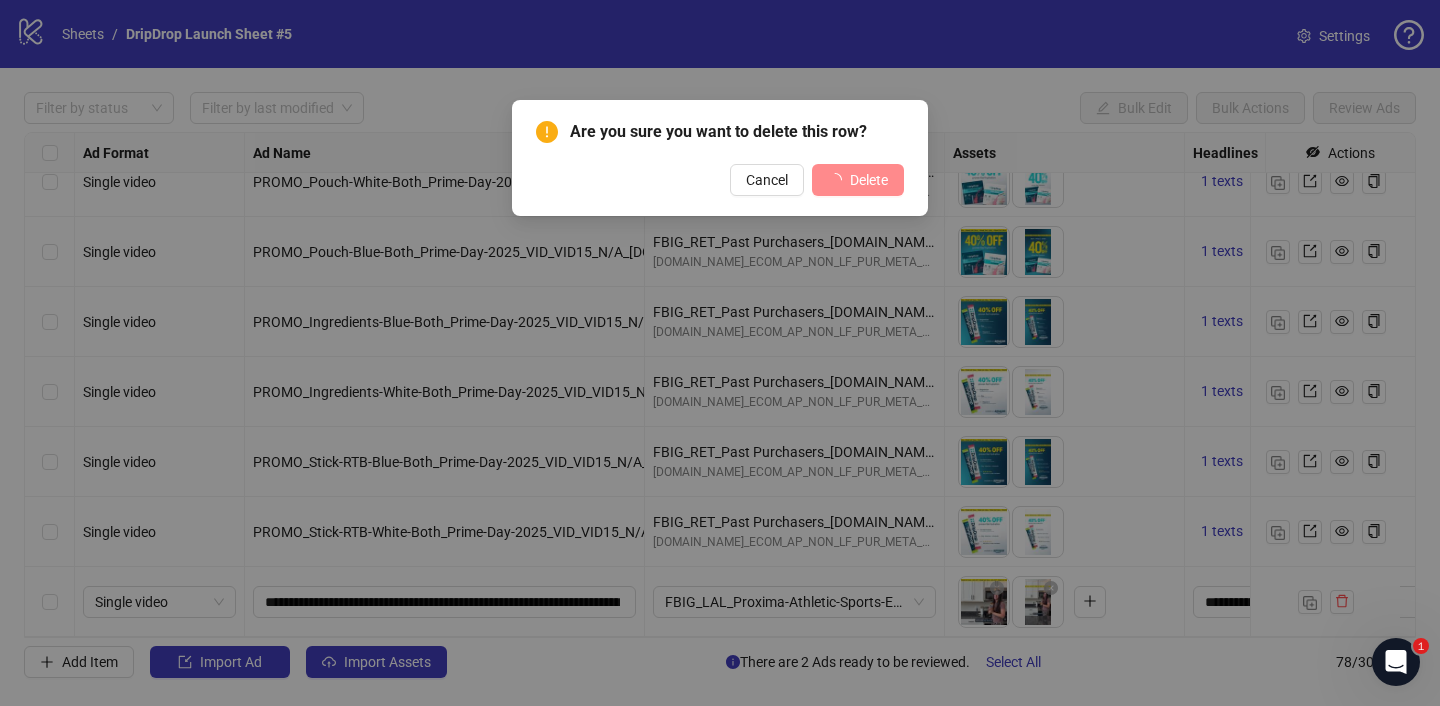 scroll, scrollTop: 5011, scrollLeft: 0, axis: vertical 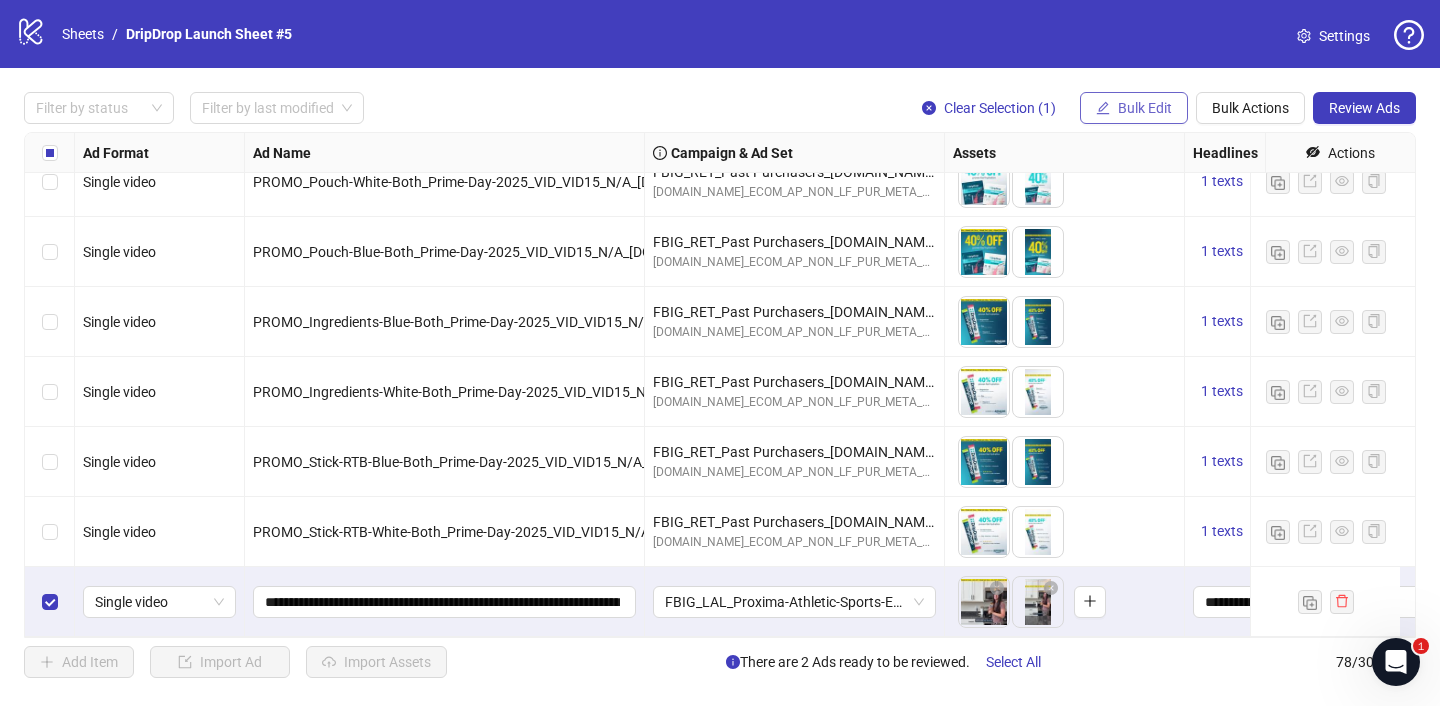 click on "Bulk Edit" at bounding box center [1145, 108] 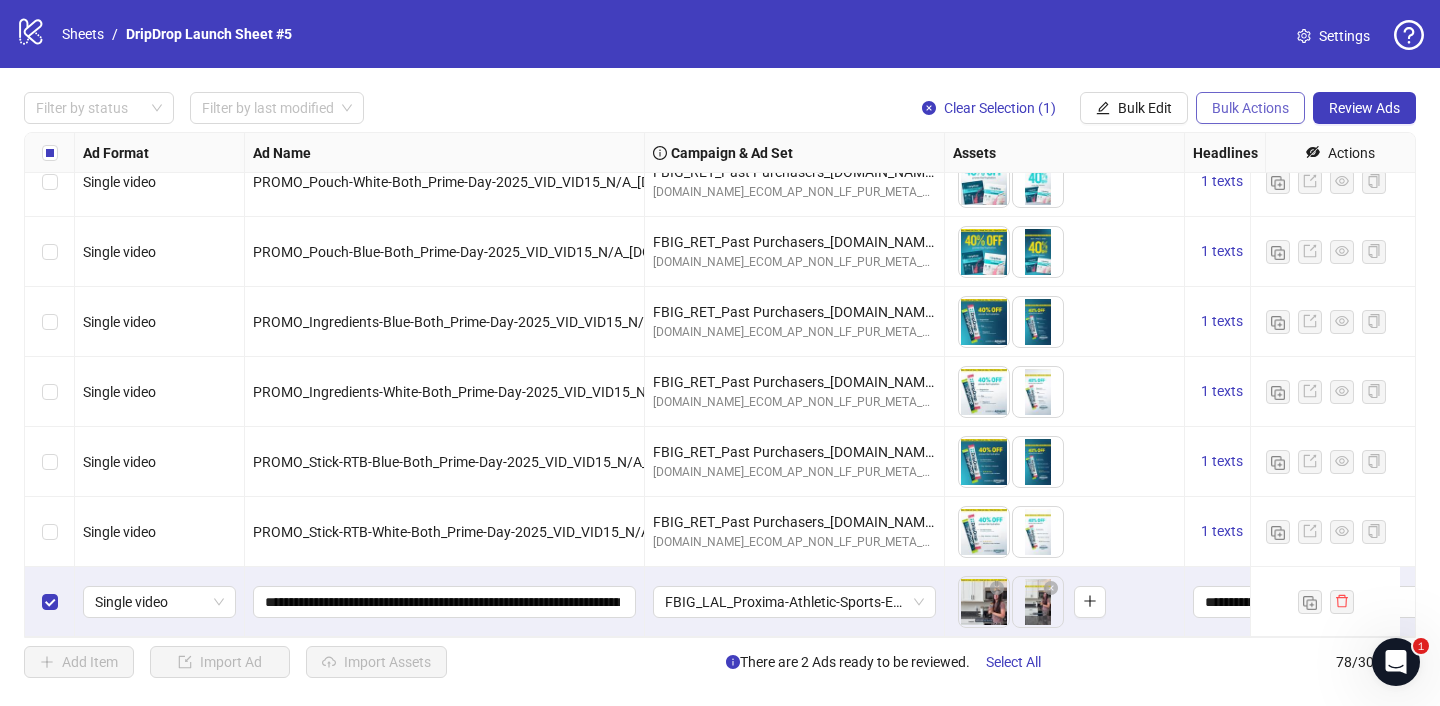 click on "Bulk Actions" at bounding box center (1250, 108) 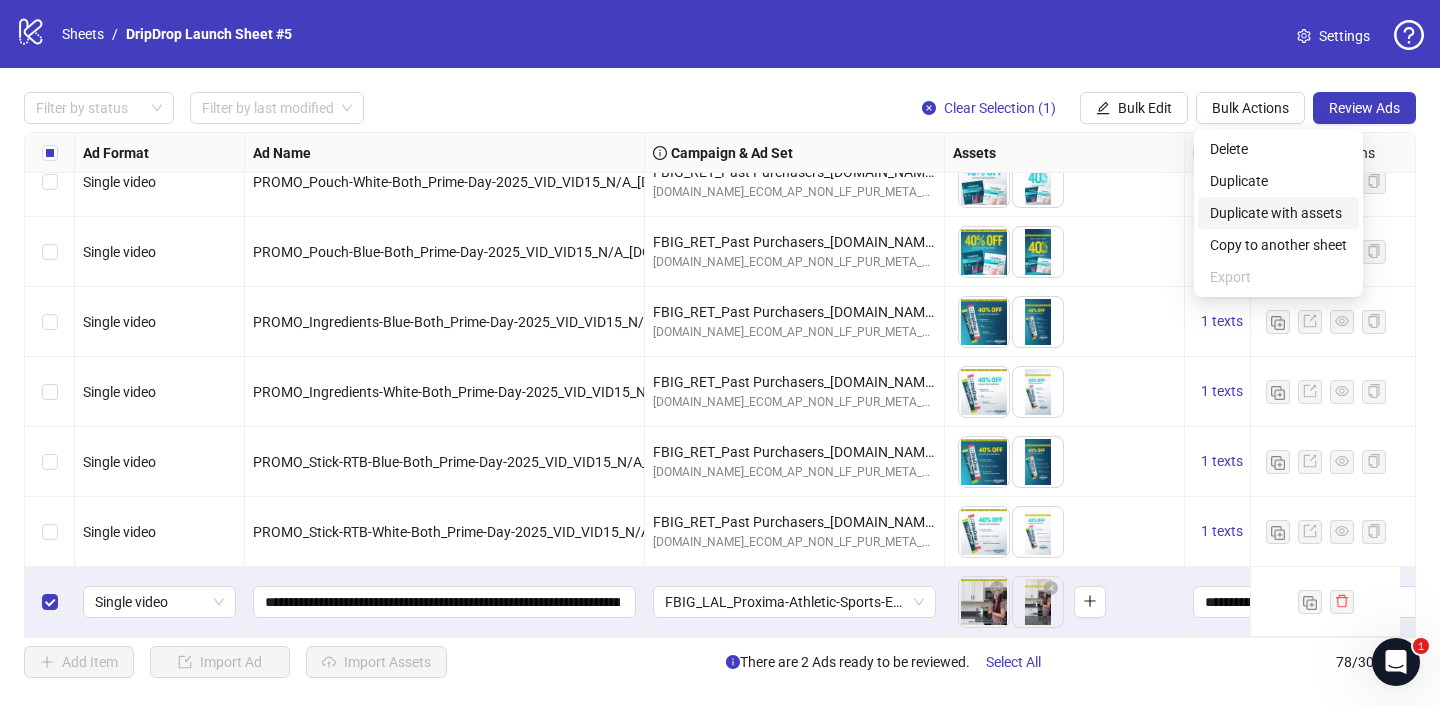 click on "Duplicate with assets" at bounding box center [1278, 213] 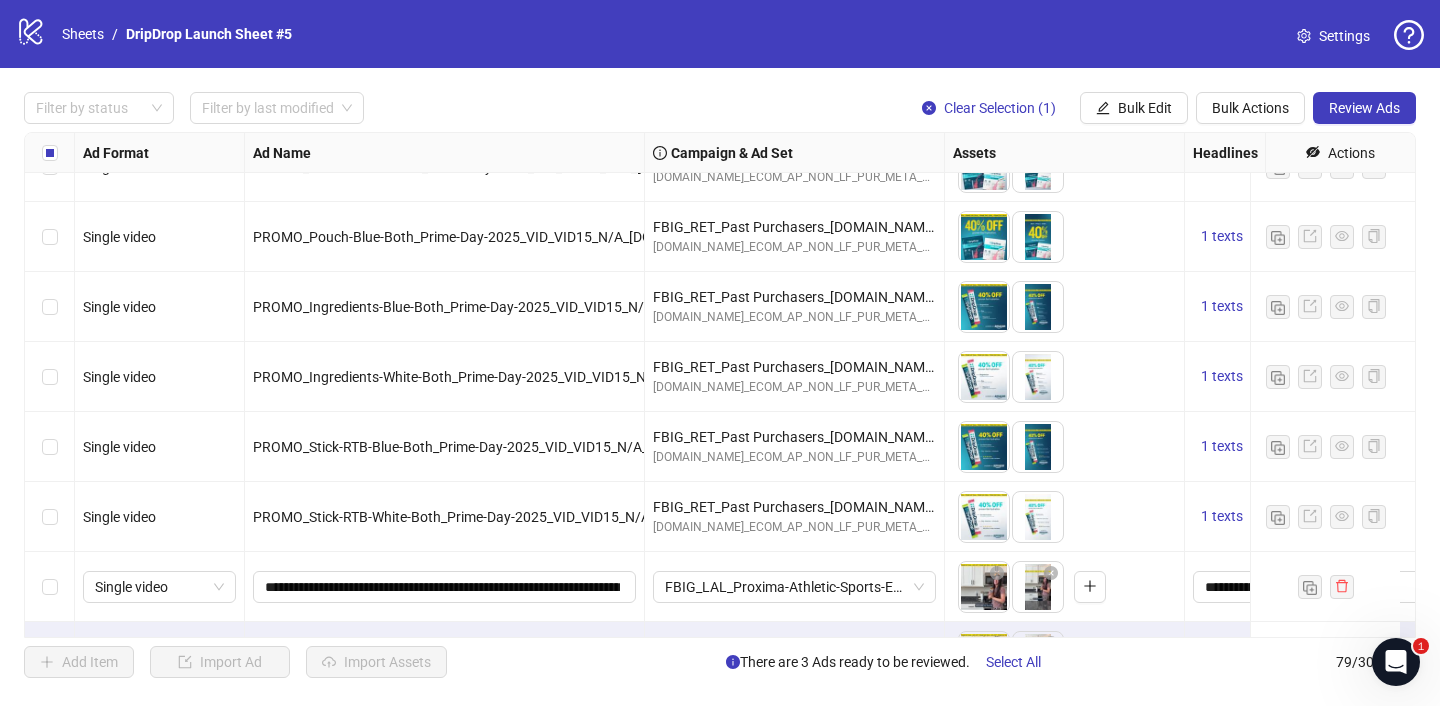scroll, scrollTop: 5081, scrollLeft: 0, axis: vertical 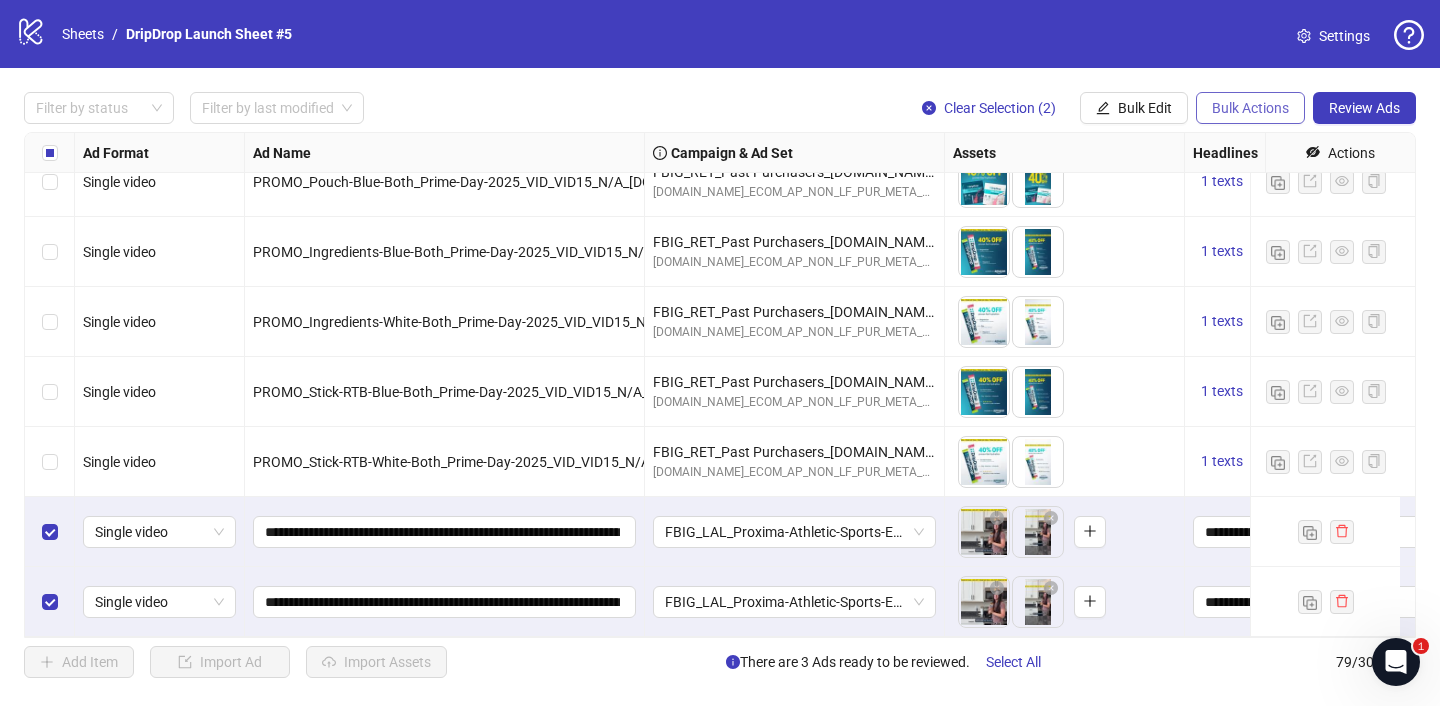 click on "Bulk Actions" at bounding box center [1250, 108] 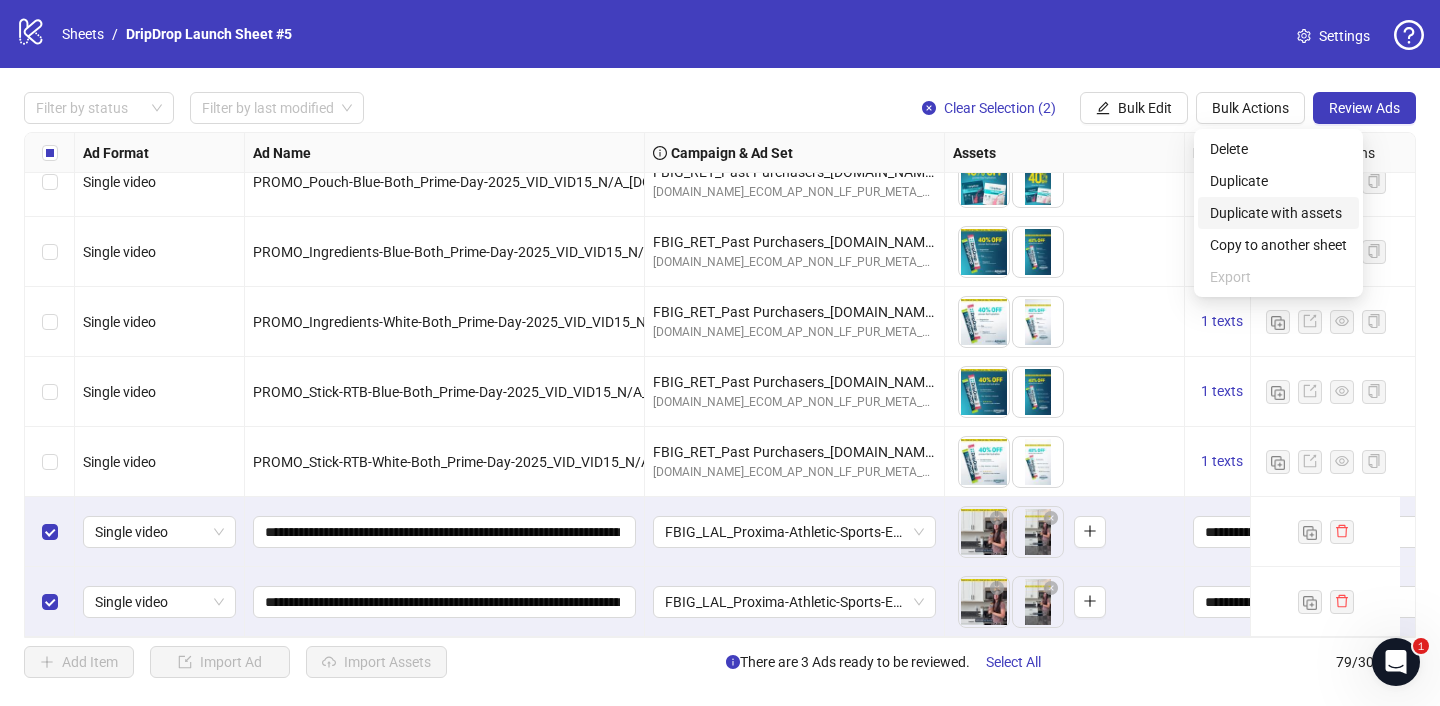 click on "Duplicate with assets" at bounding box center [1278, 213] 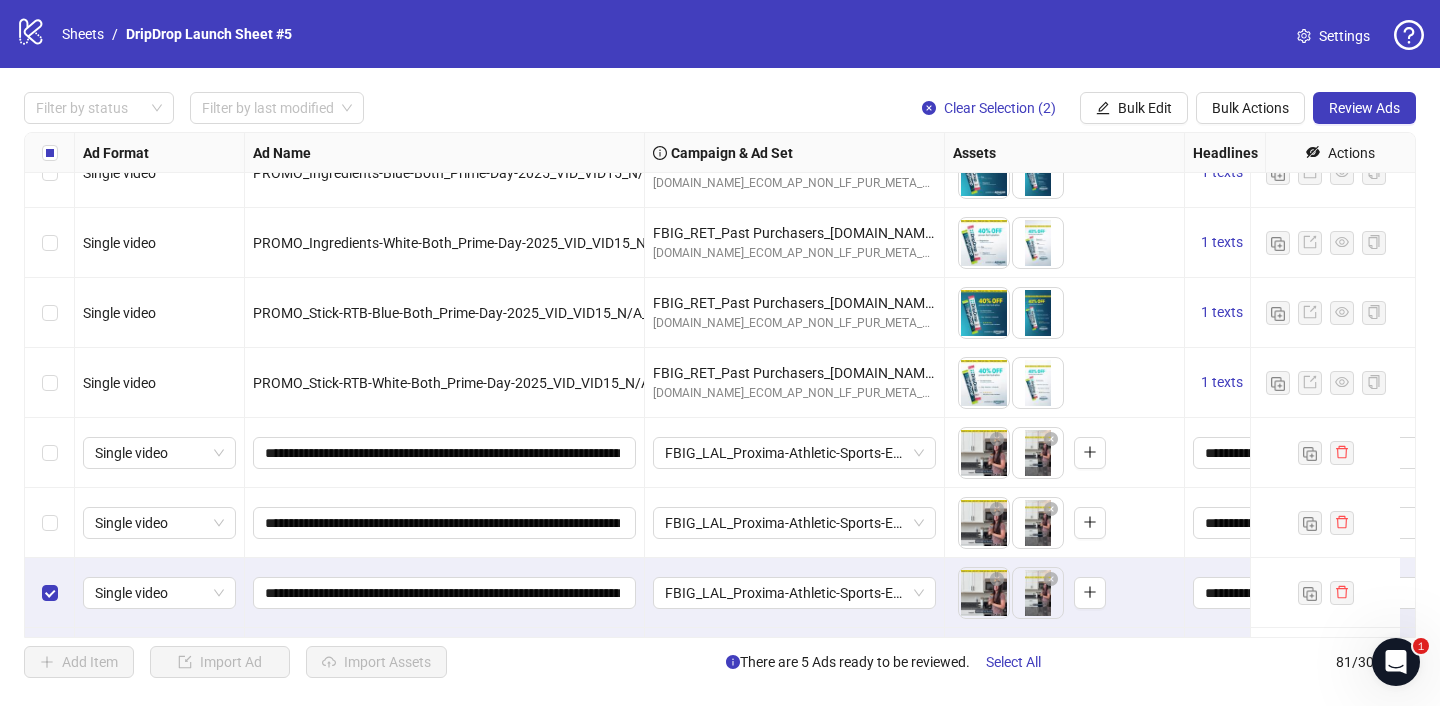 scroll, scrollTop: 5221, scrollLeft: 0, axis: vertical 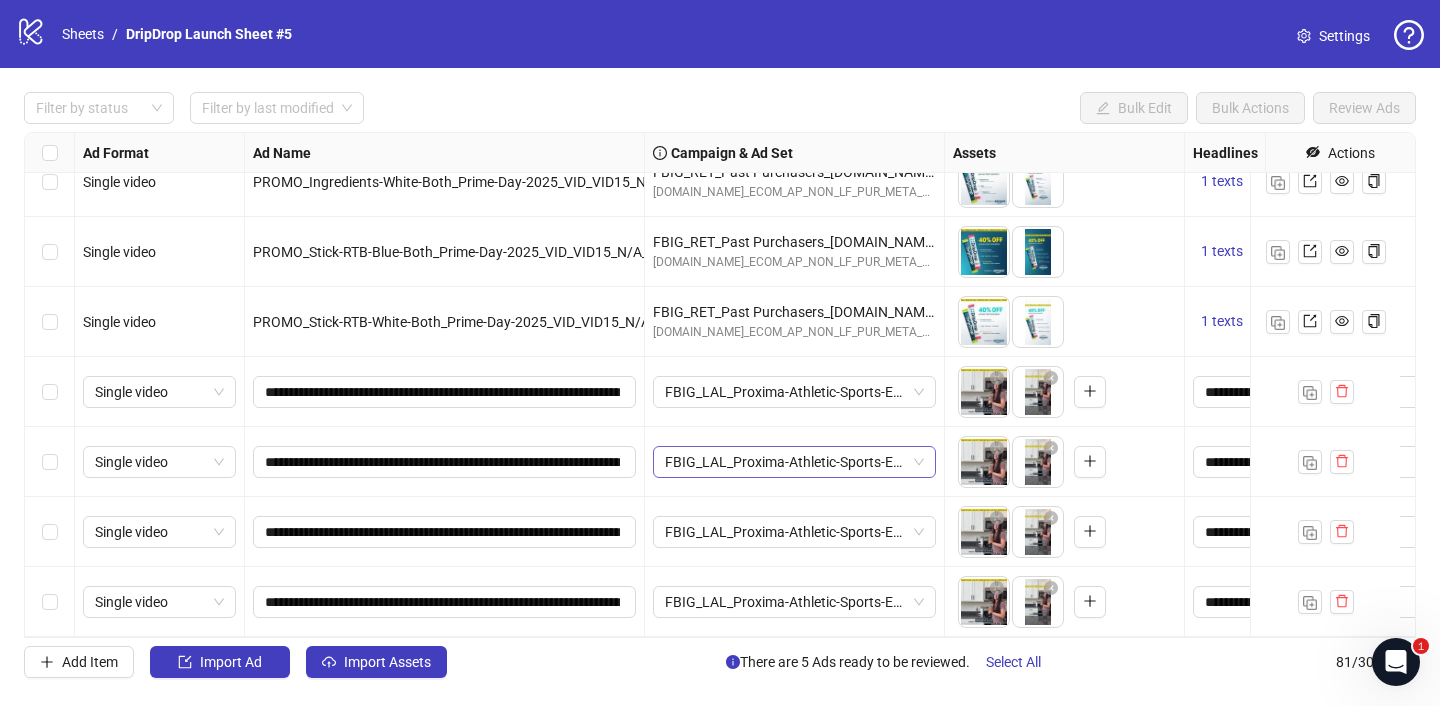 click on "FBIG_LAL_Proxima-Athletic-Sports-Equipment-Deals-Page_2P_CROSS" at bounding box center (794, 462) 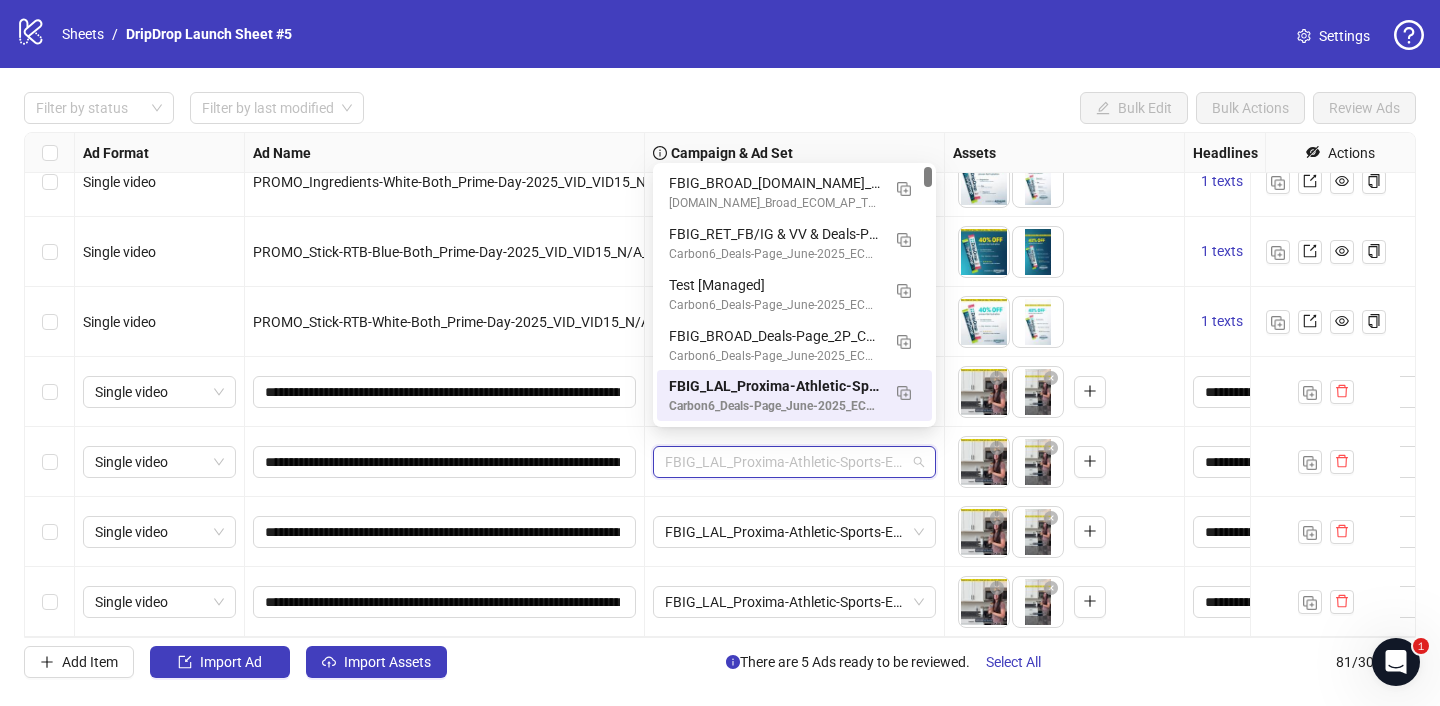 paste on "**********" 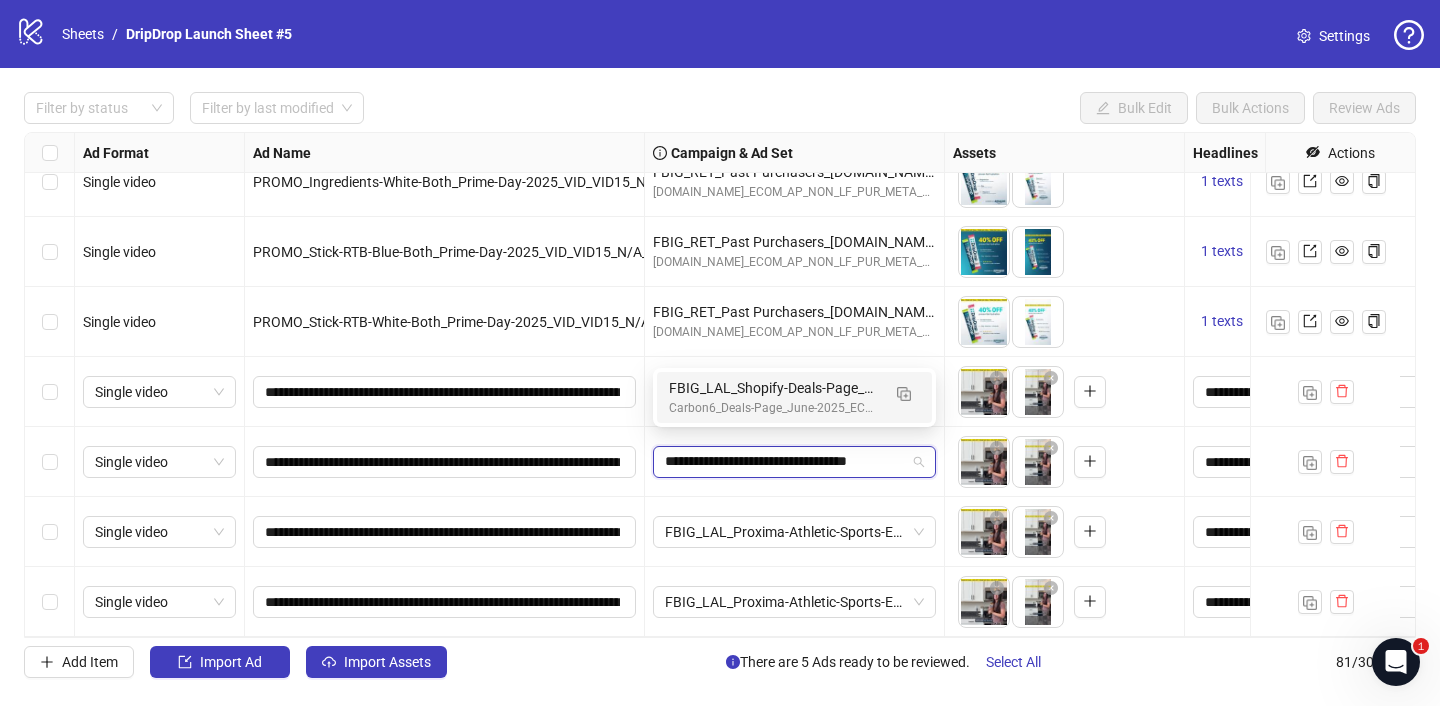 scroll, scrollTop: 0, scrollLeft: 20, axis: horizontal 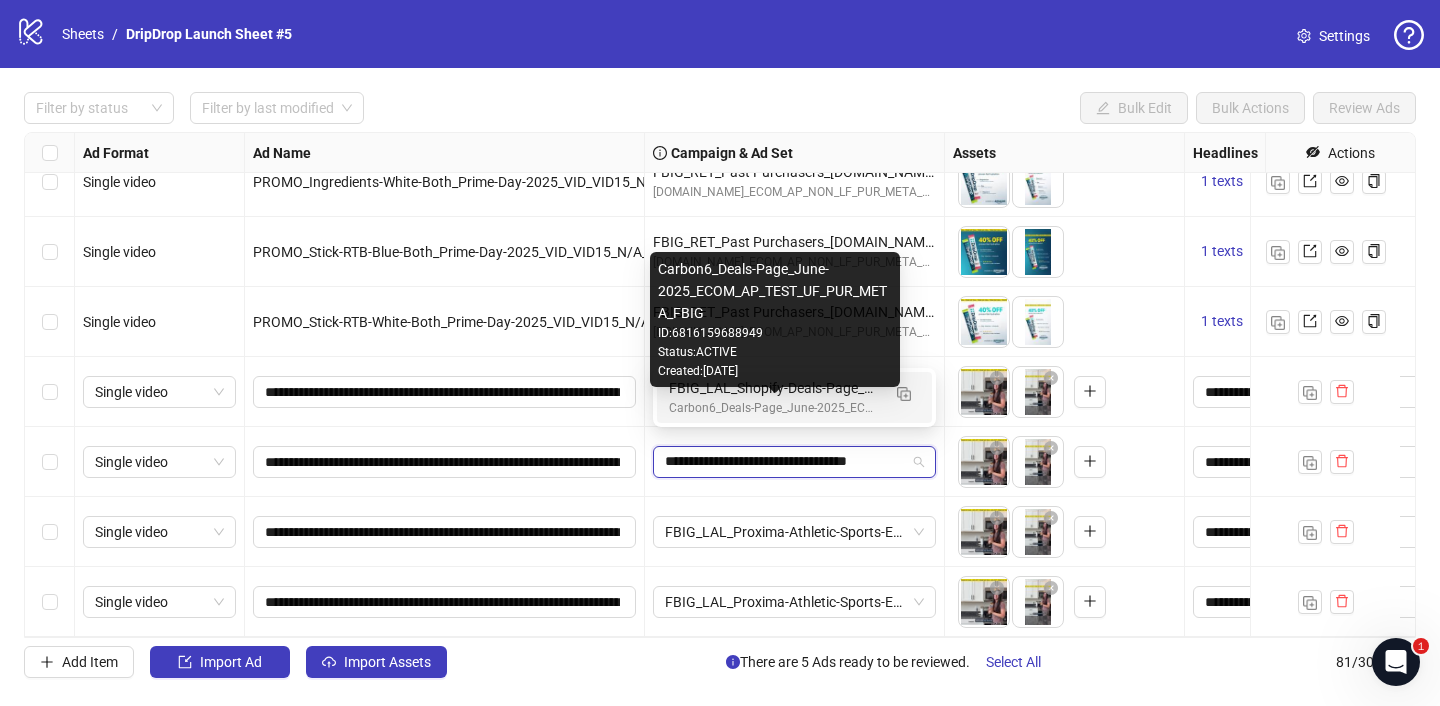 click on "Carbon6_Deals-Page_June-2025_ECOM_AP_TEST_UF_PUR_META_FBIG" at bounding box center [774, 408] 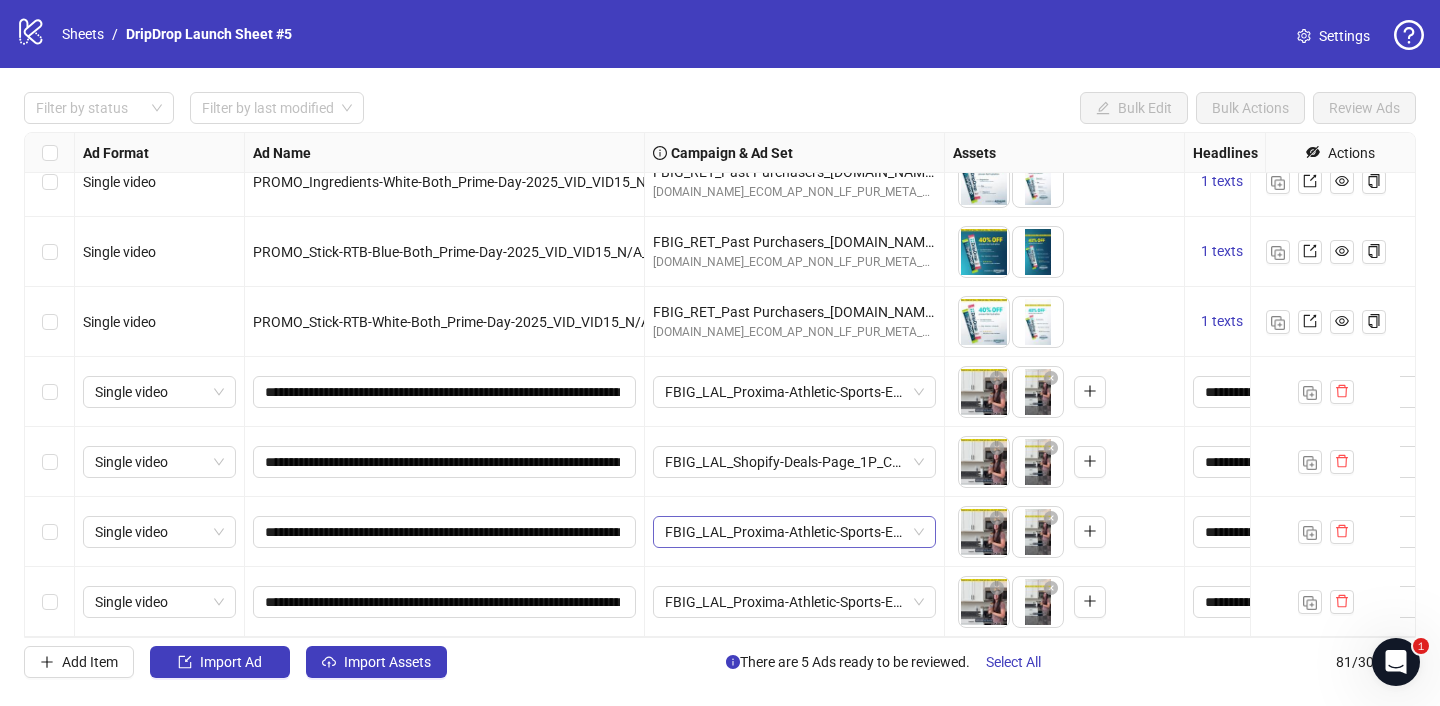 click on "FBIG_LAL_Proxima-Athletic-Sports-Equipment-Deals-Page_2P_CROSS" at bounding box center (794, 532) 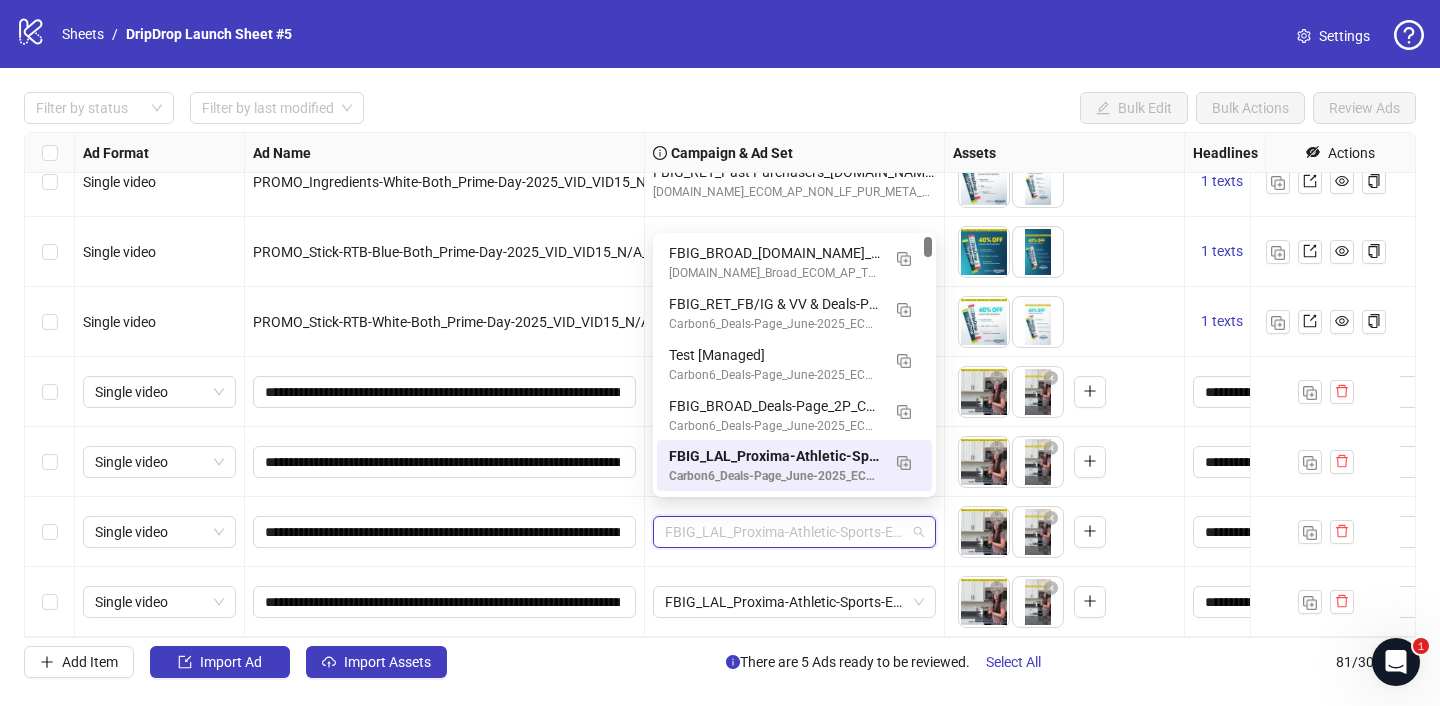 paste on "**********" 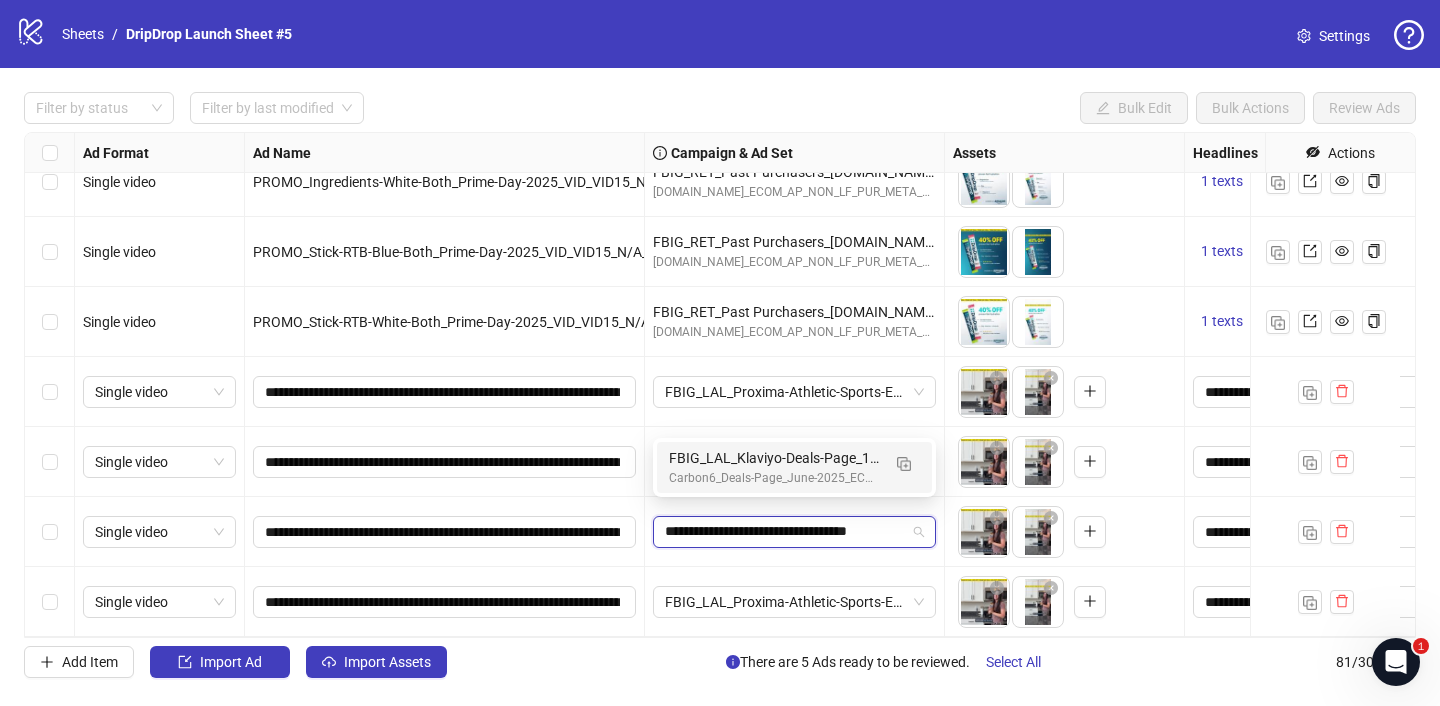 scroll, scrollTop: 0, scrollLeft: 17, axis: horizontal 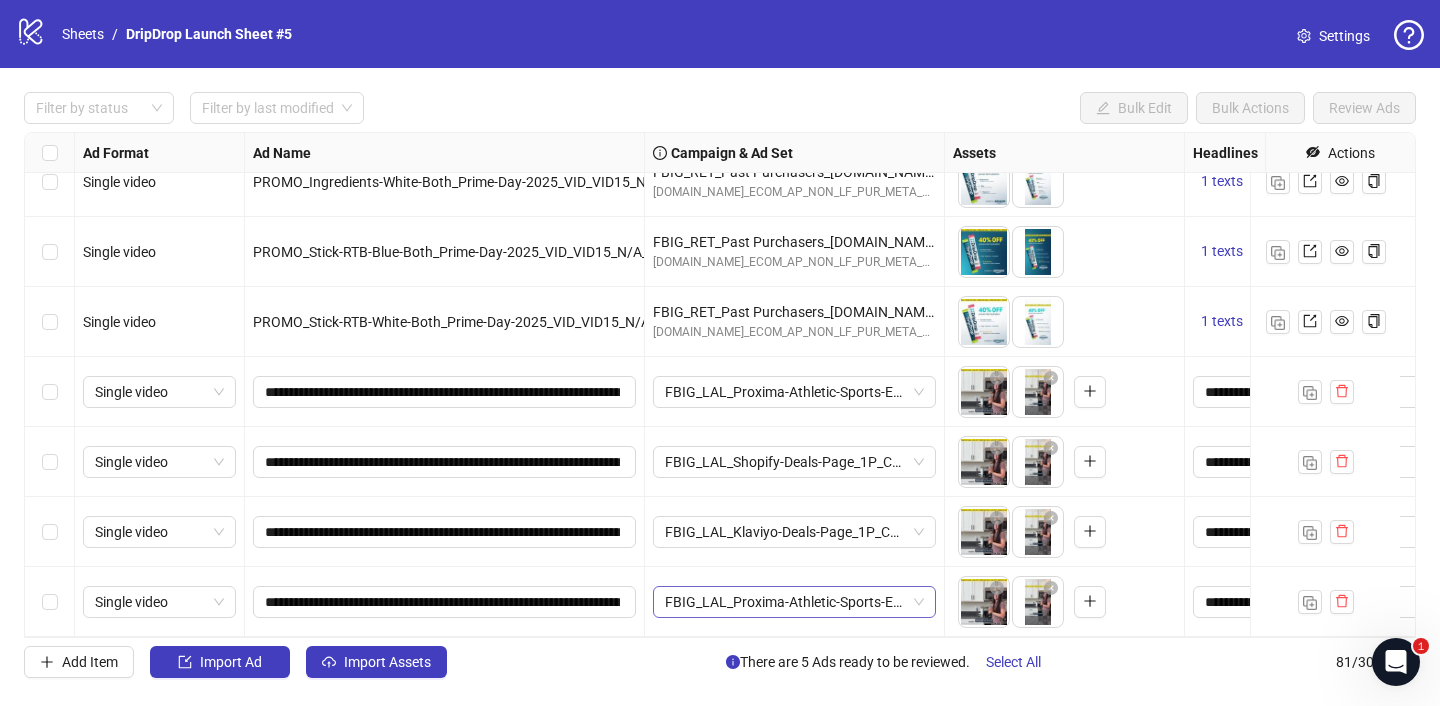 click on "FBIG_LAL_Proxima-Athletic-Sports-Equipment-Deals-Page_2P_CROSS" at bounding box center [794, 602] 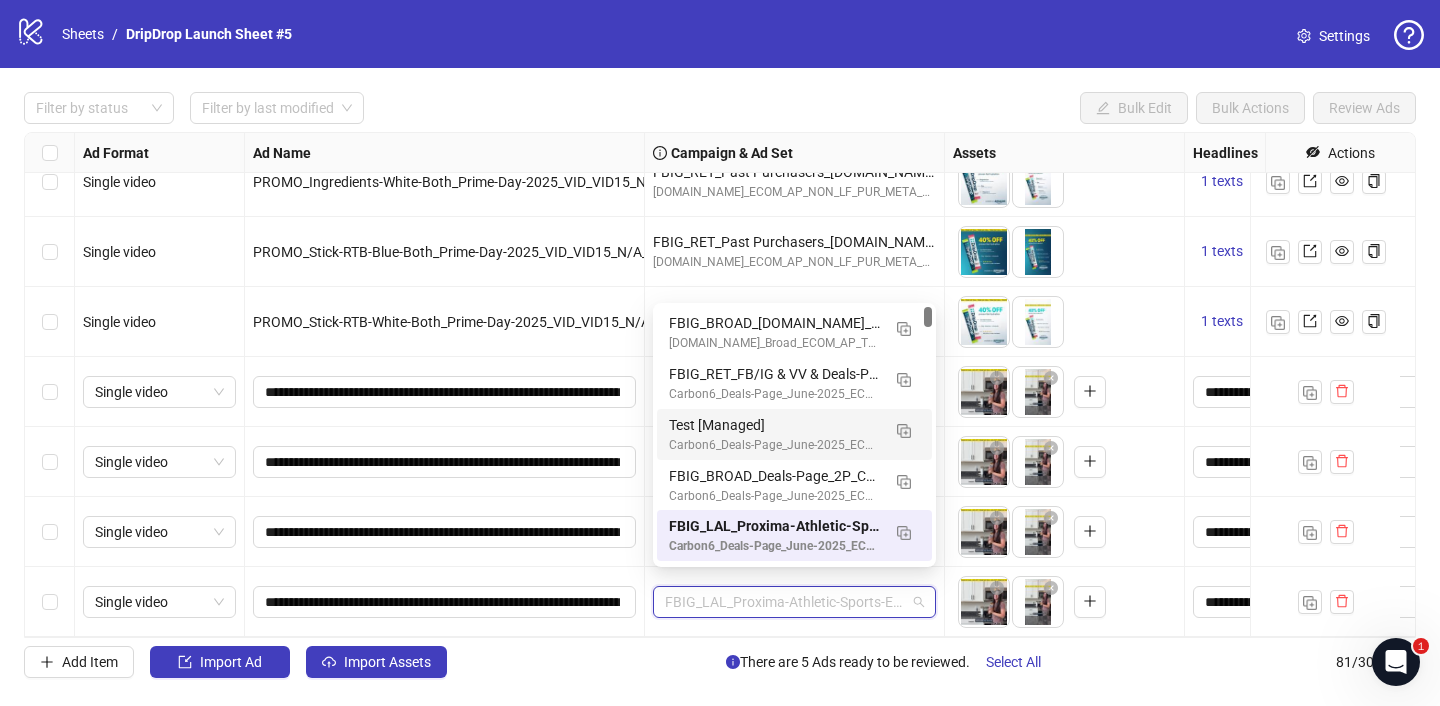 paste on "**********" 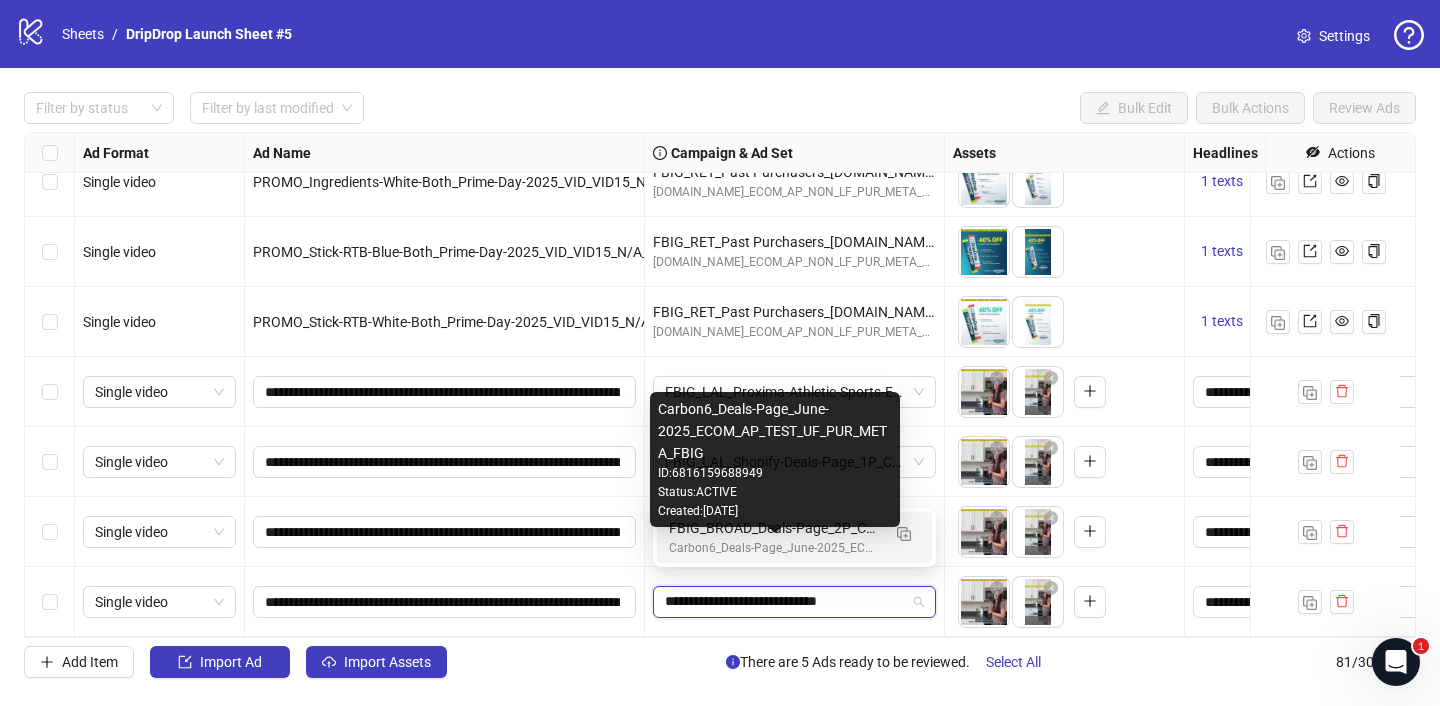 click on "Carbon6_Deals-Page_June-2025_ECOM_AP_TEST_UF_PUR_META_FBIG" at bounding box center [774, 548] 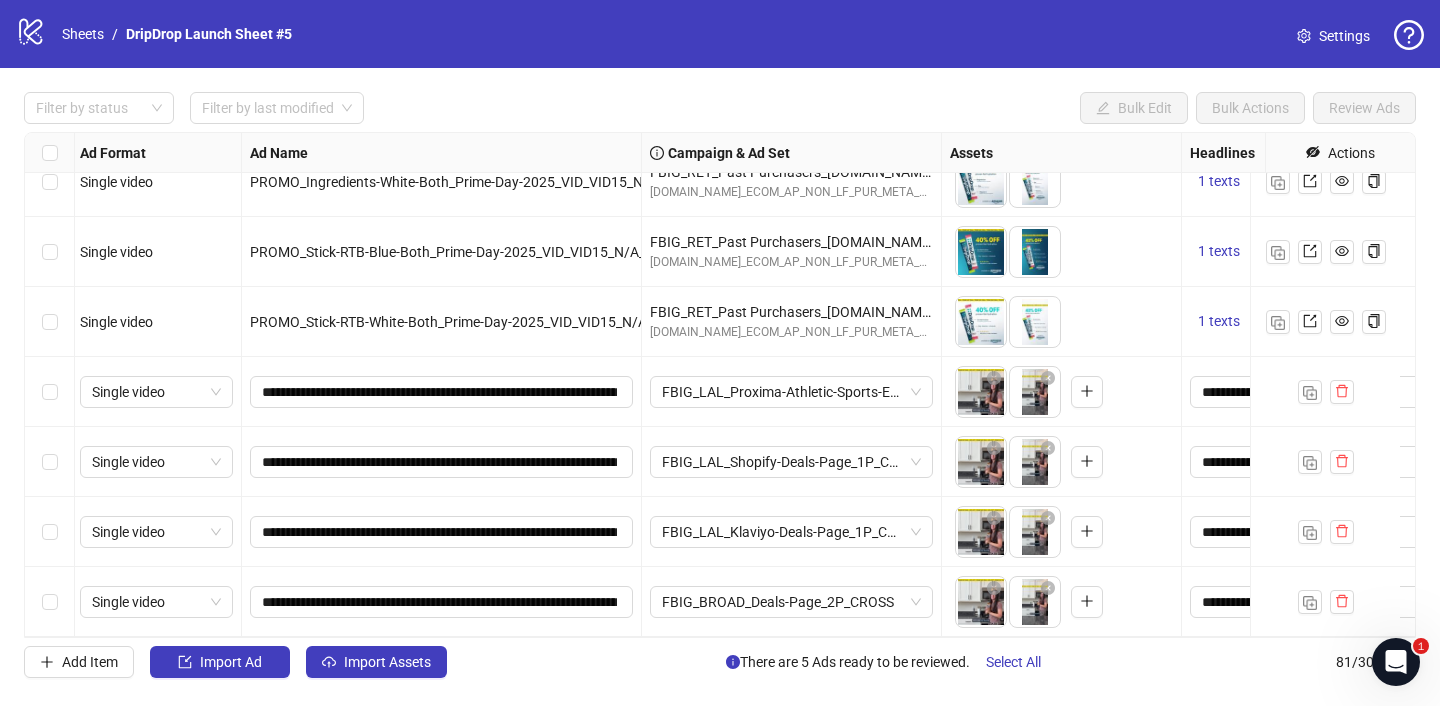 scroll, scrollTop: 5221, scrollLeft: 0, axis: vertical 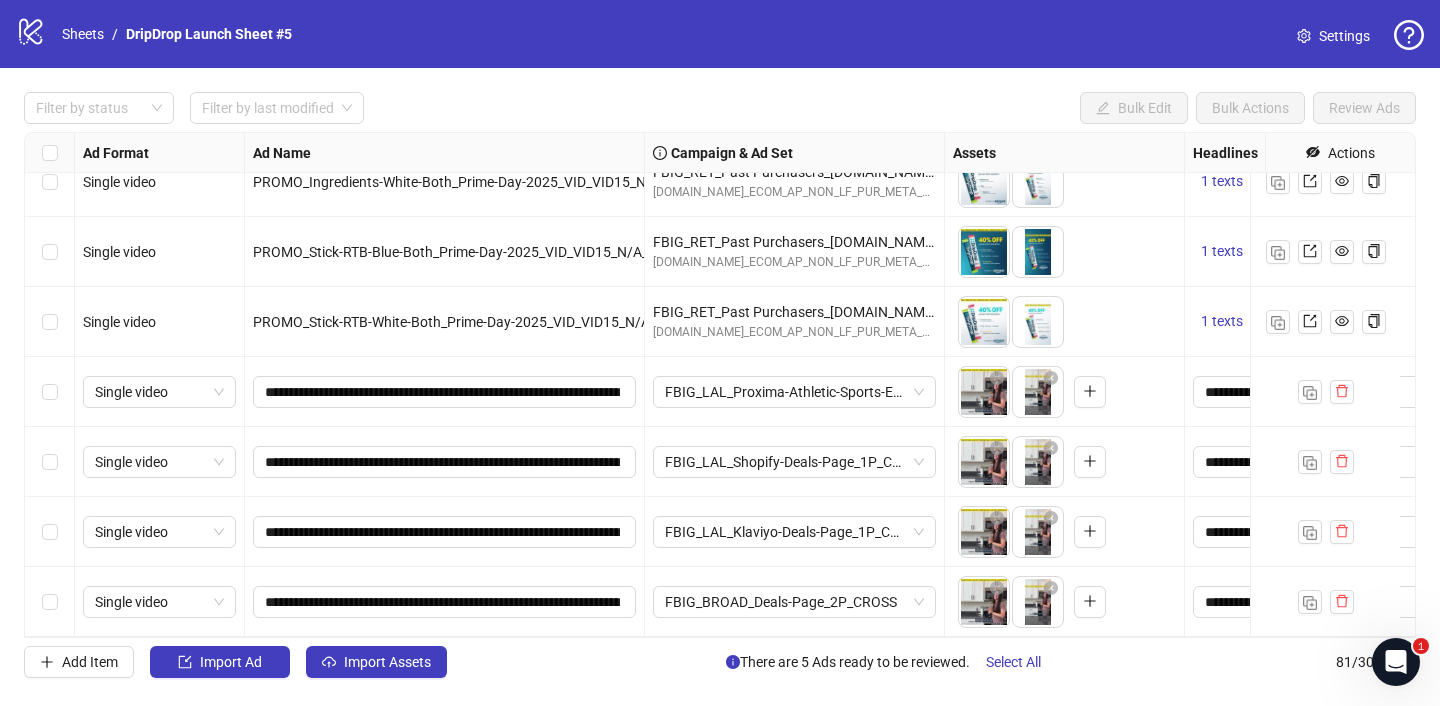 click at bounding box center [50, 392] 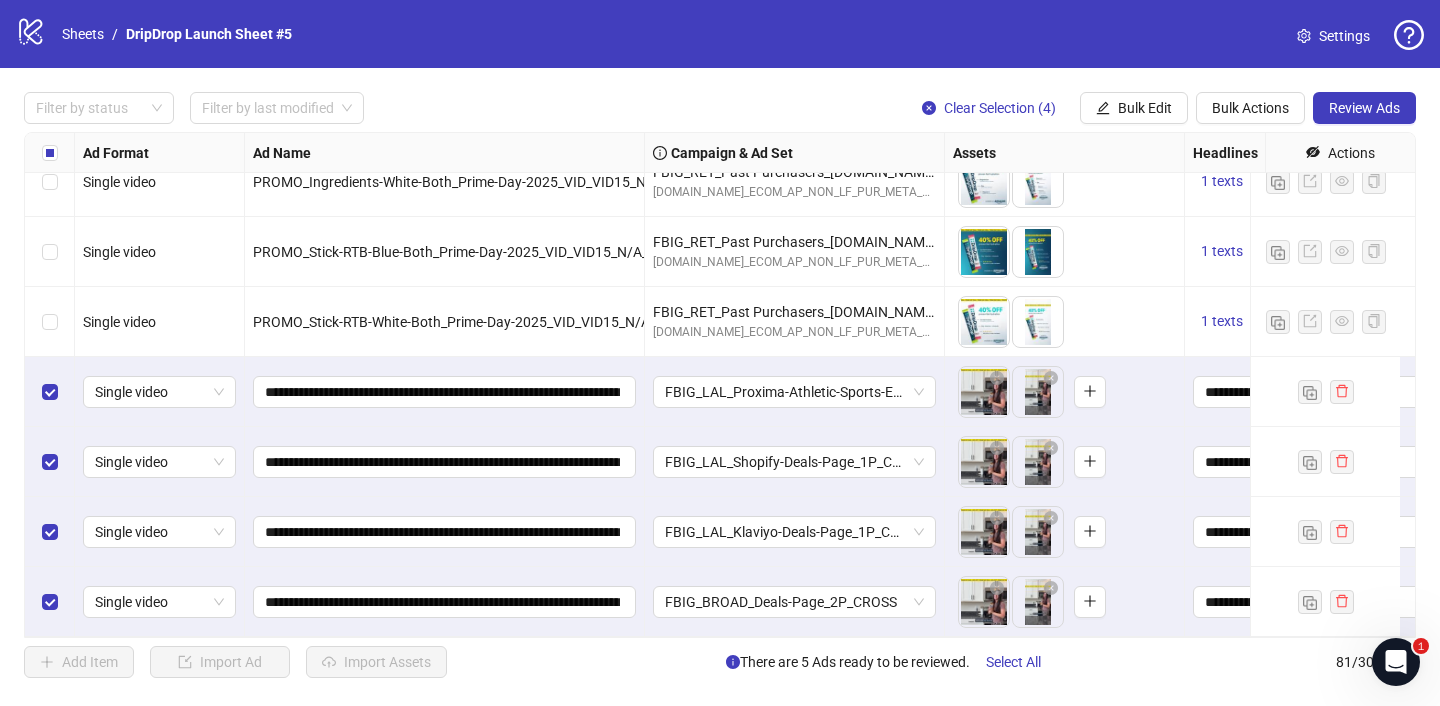 scroll, scrollTop: 5221, scrollLeft: 2, axis: both 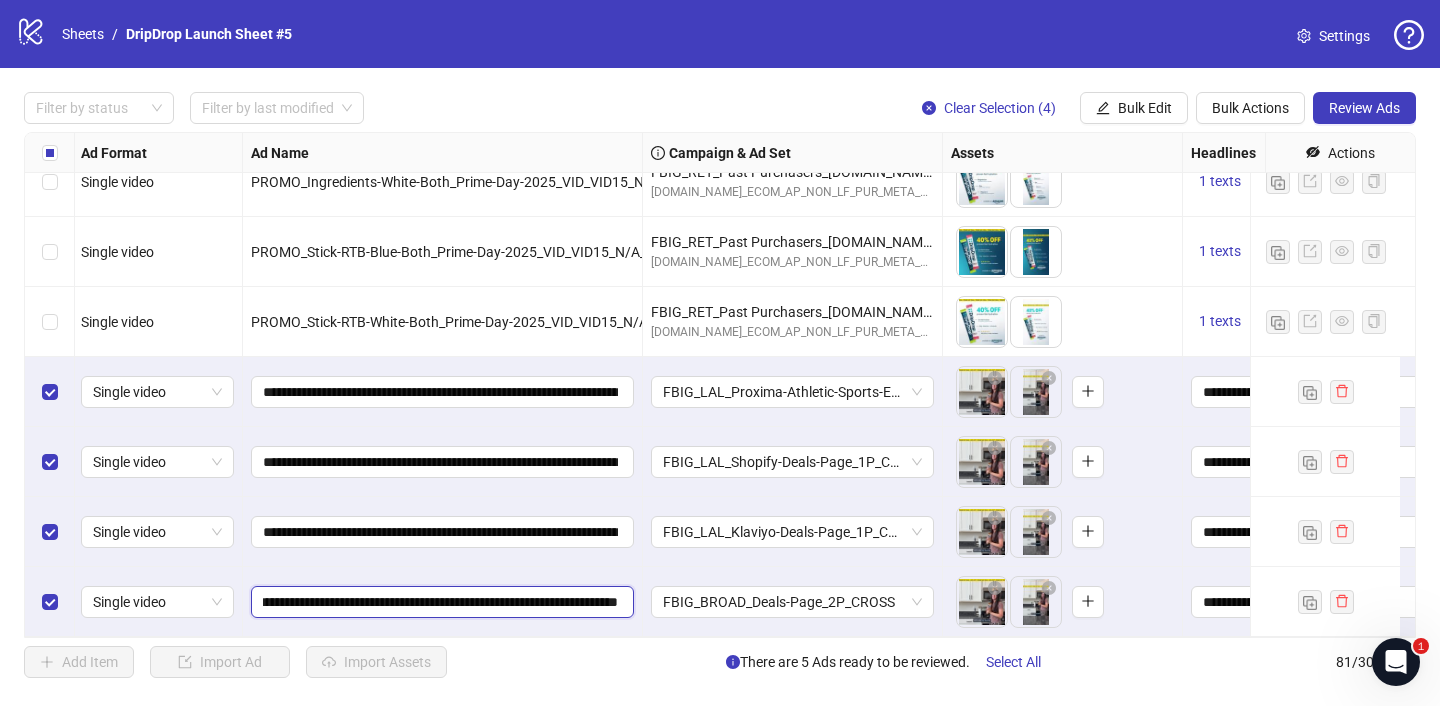 drag, startPoint x: 459, startPoint y: 586, endPoint x: 630, endPoint y: 583, distance: 171.0263 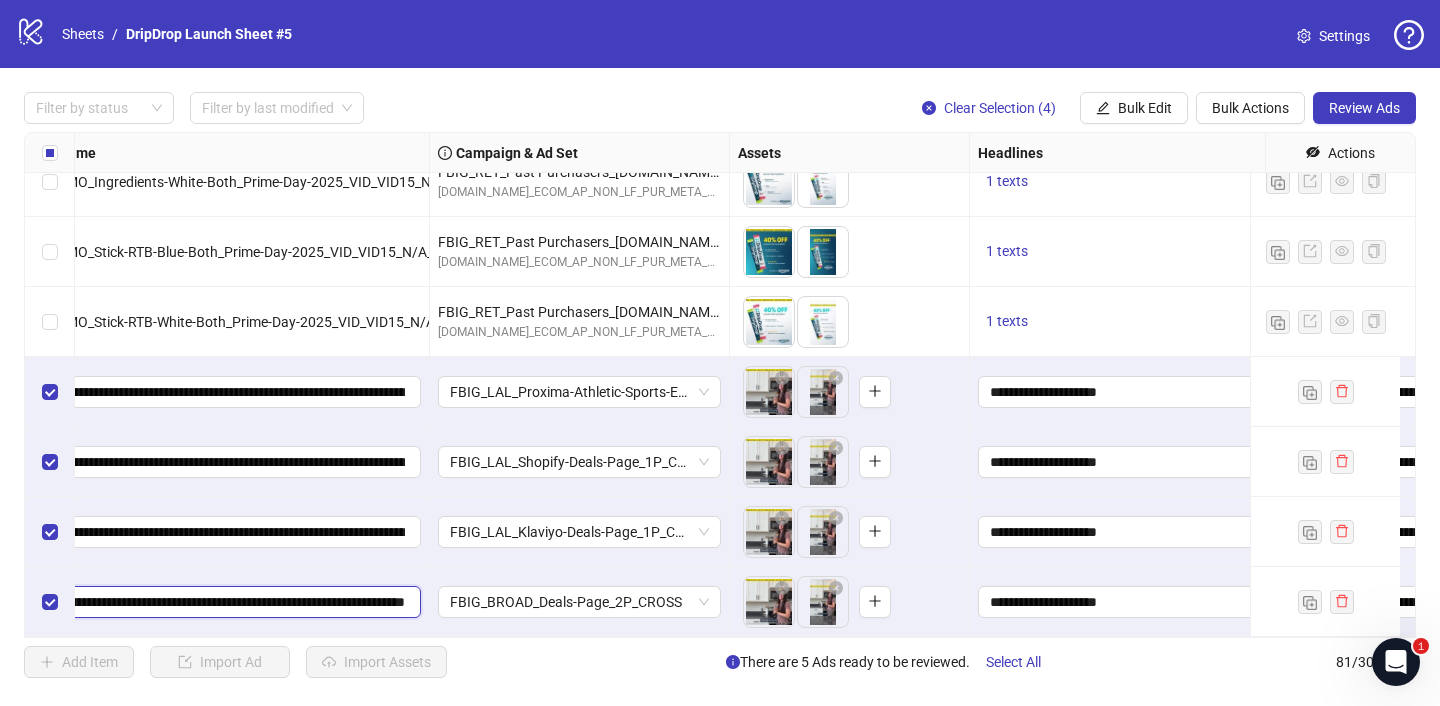 scroll, scrollTop: 5221, scrollLeft: 216, axis: both 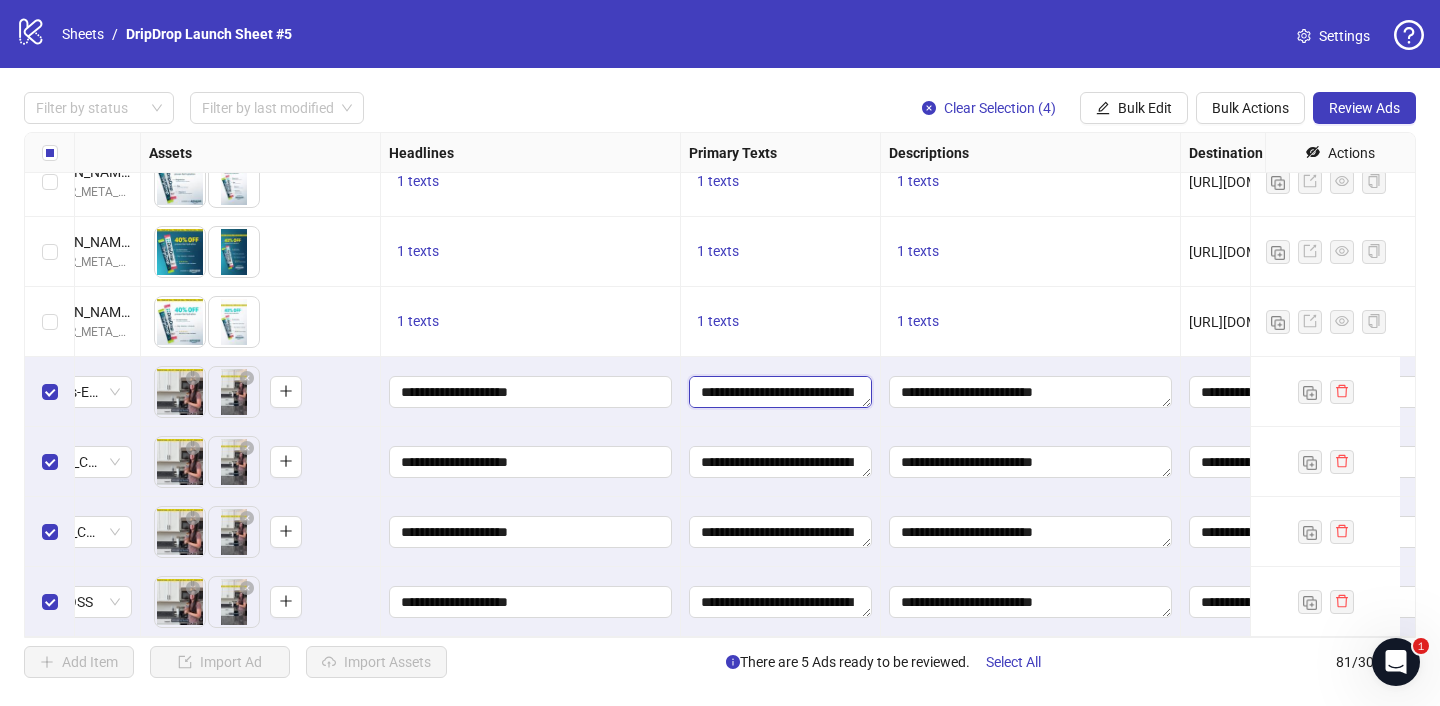 click on "**********" at bounding box center [780, 392] 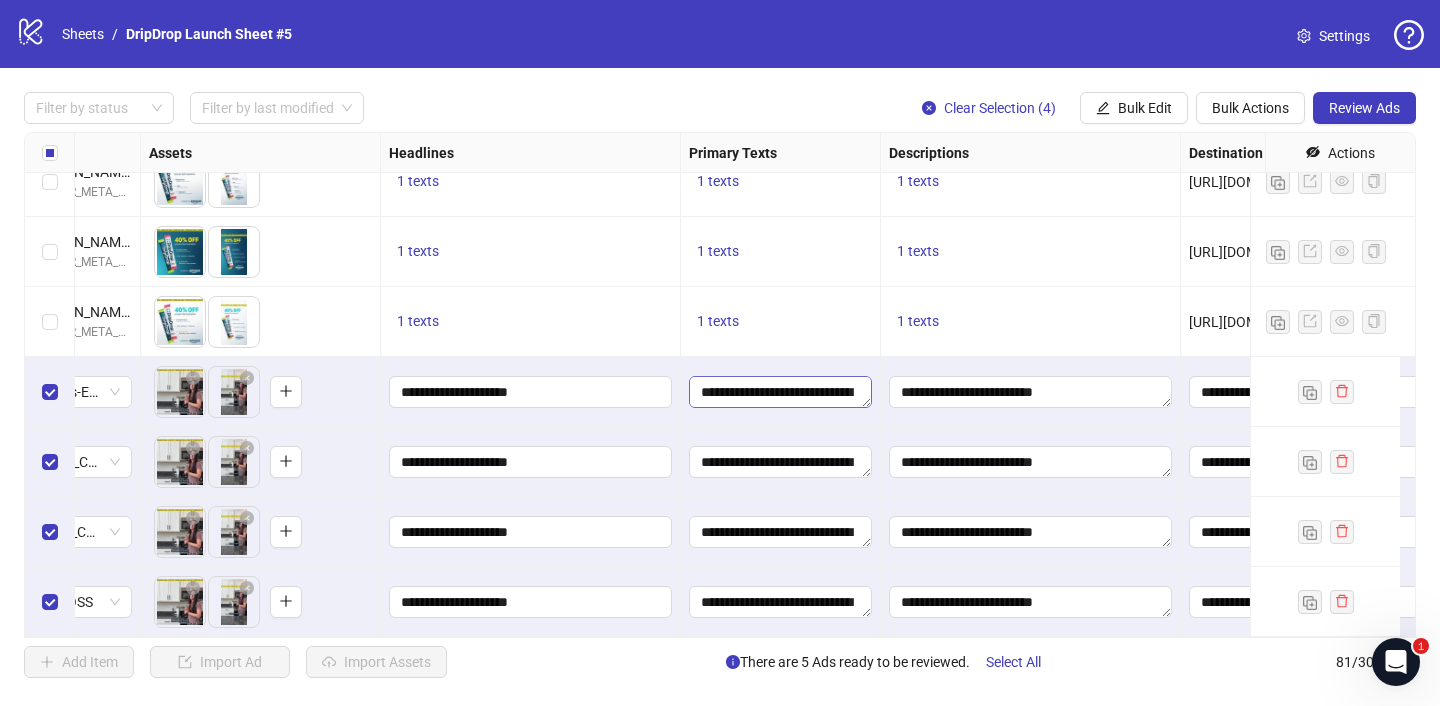 scroll, scrollTop: 0, scrollLeft: 0, axis: both 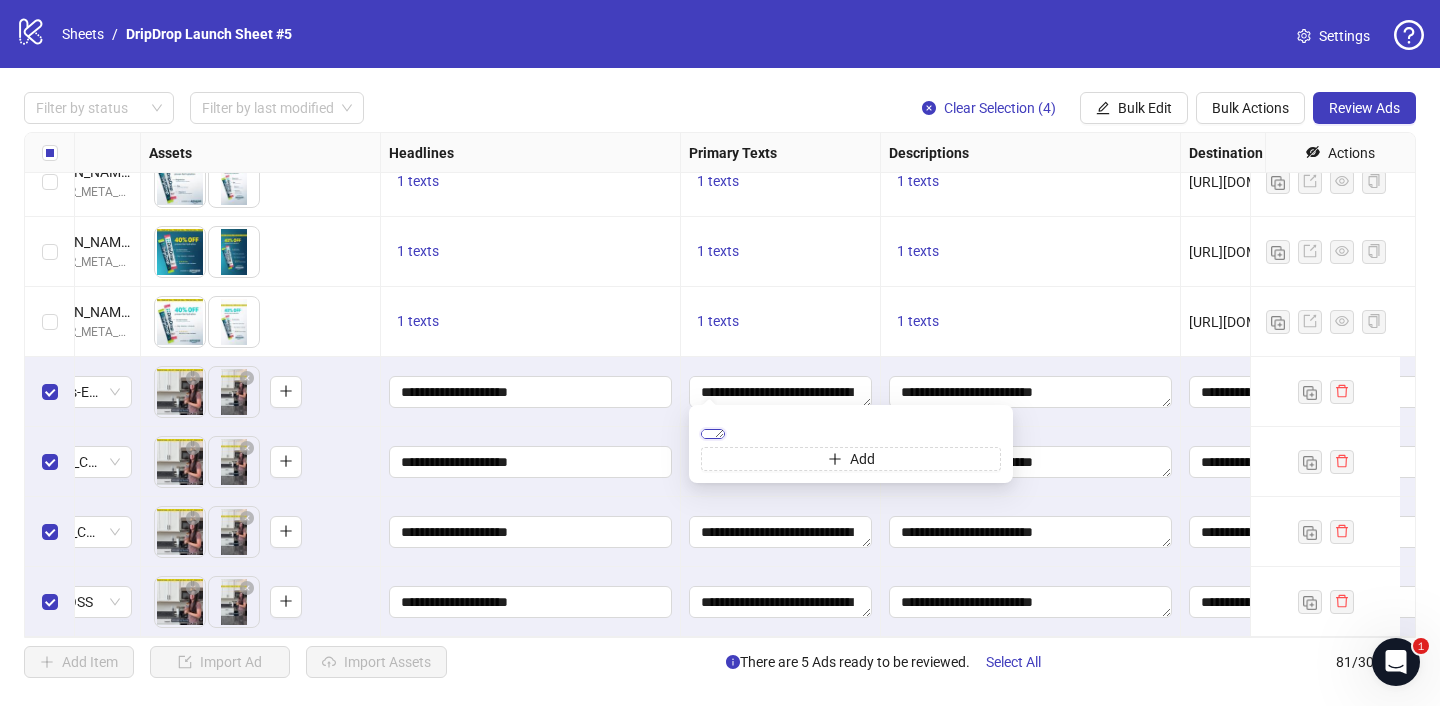 click on "**********" at bounding box center (713, 434) 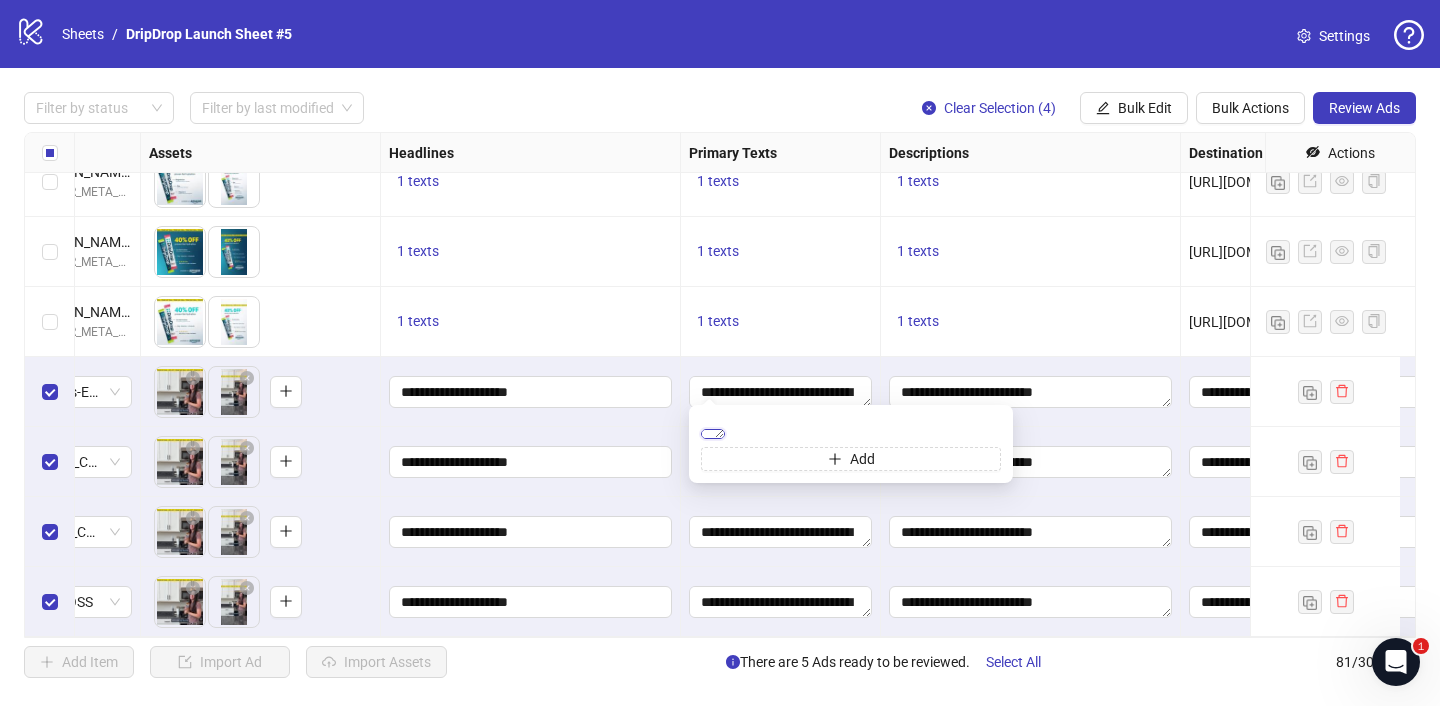 type on "**********" 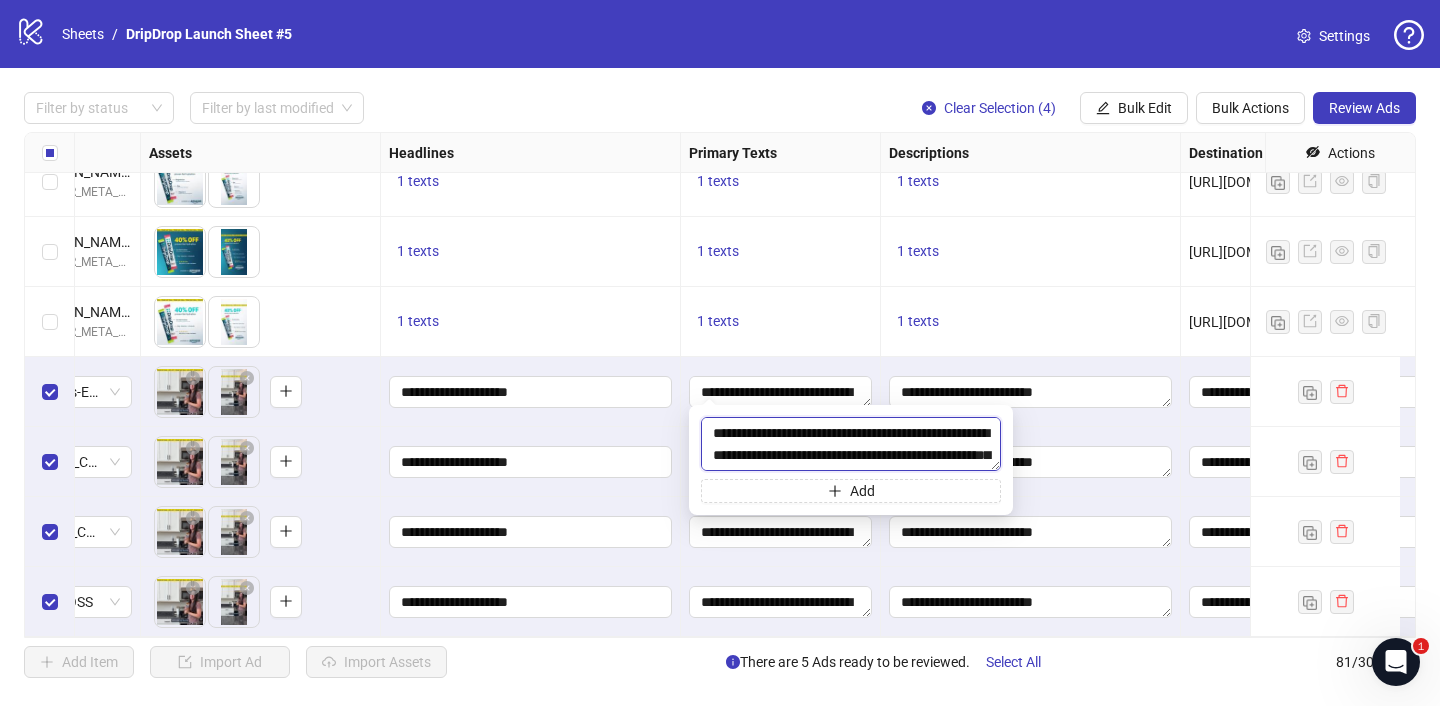 click on "**********" at bounding box center (851, 444) 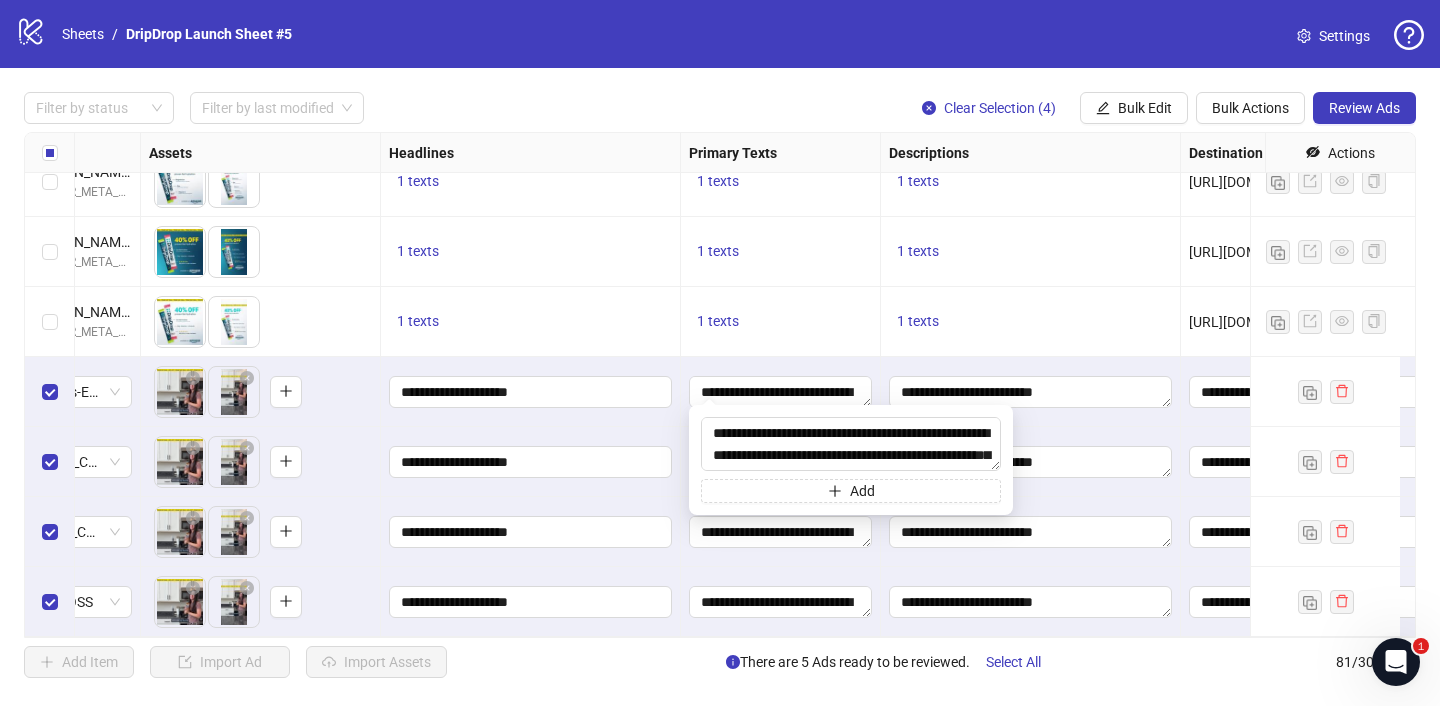 click on "**********" at bounding box center [781, 392] 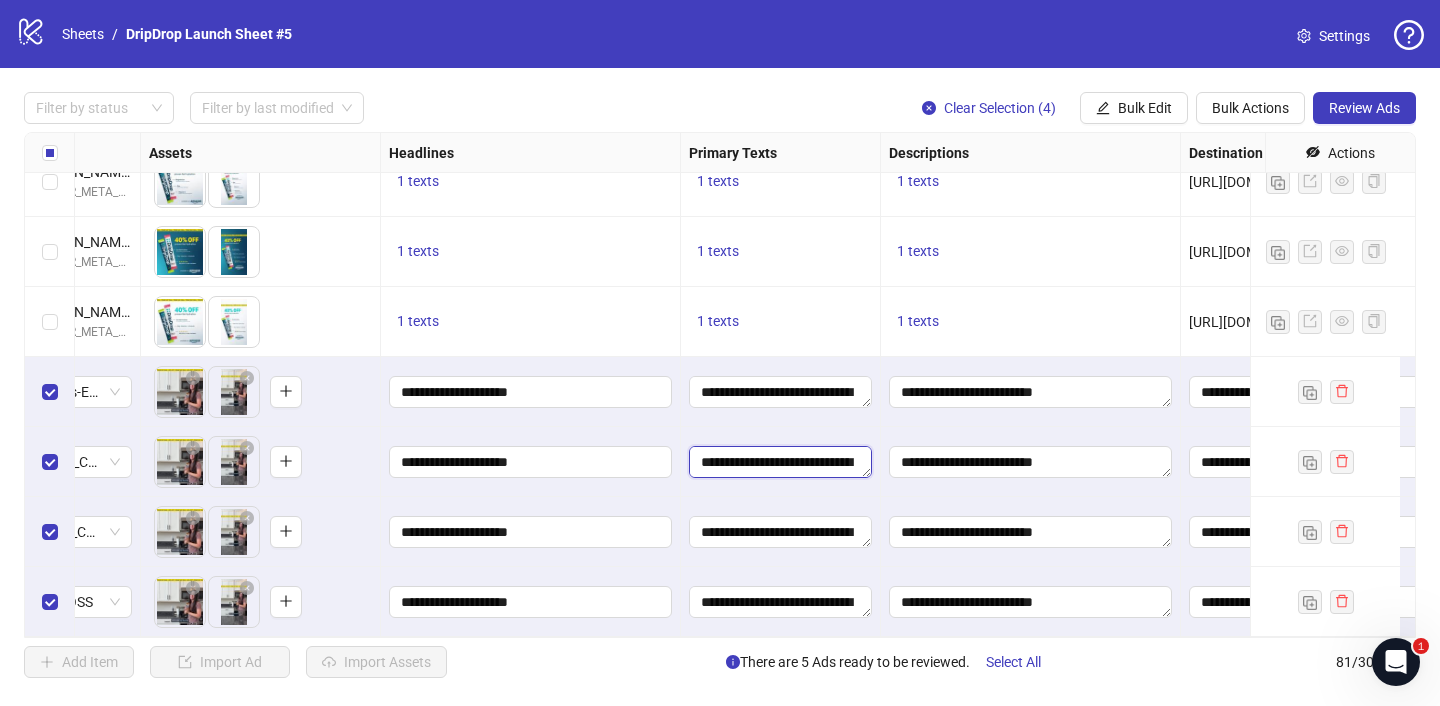 click on "**********" at bounding box center (780, 462) 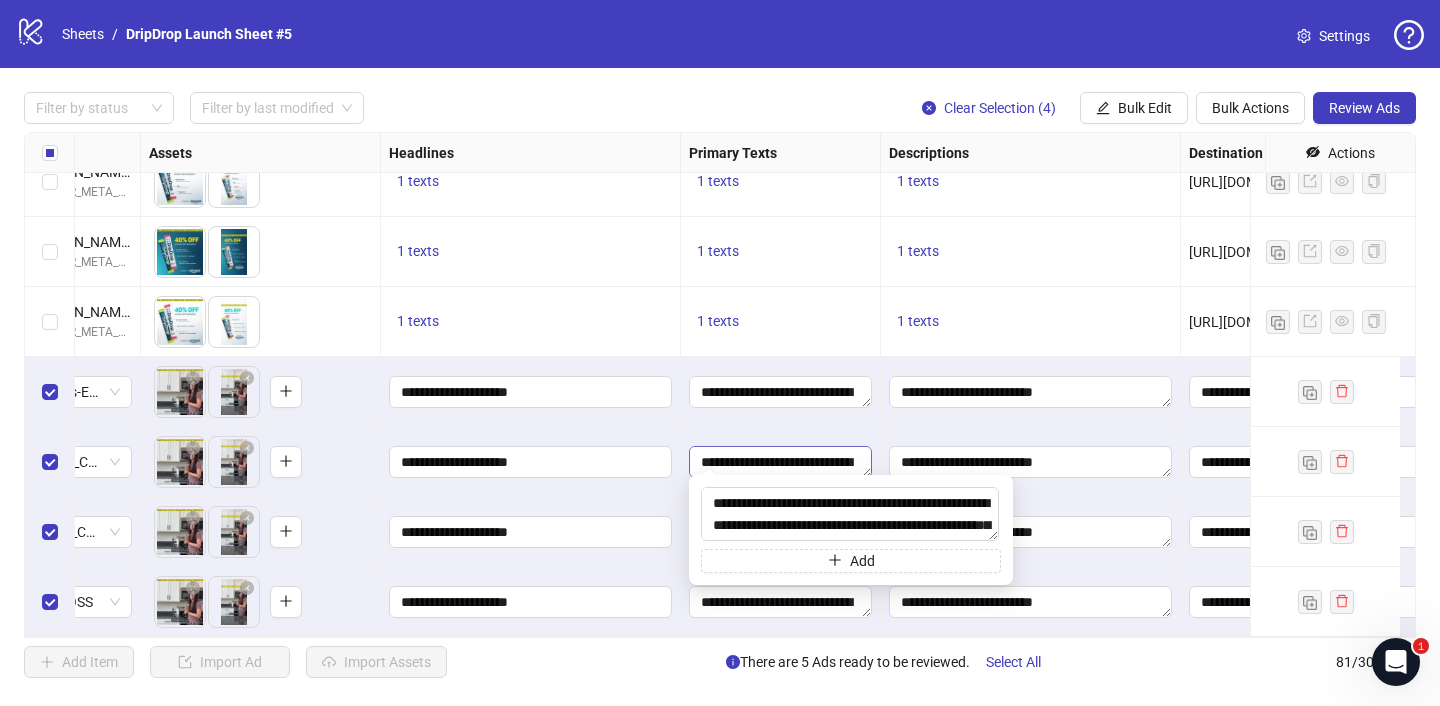 type on "**********" 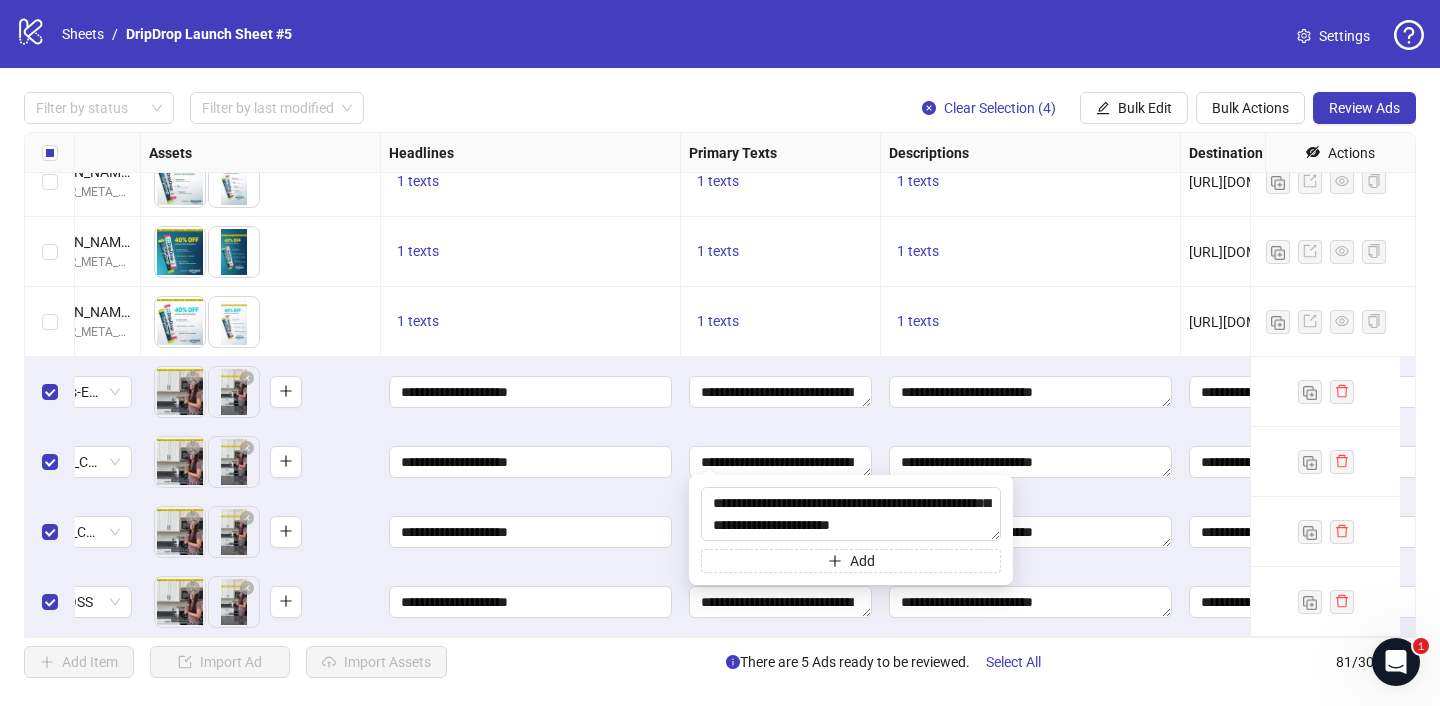 click on "**********" at bounding box center [781, 392] 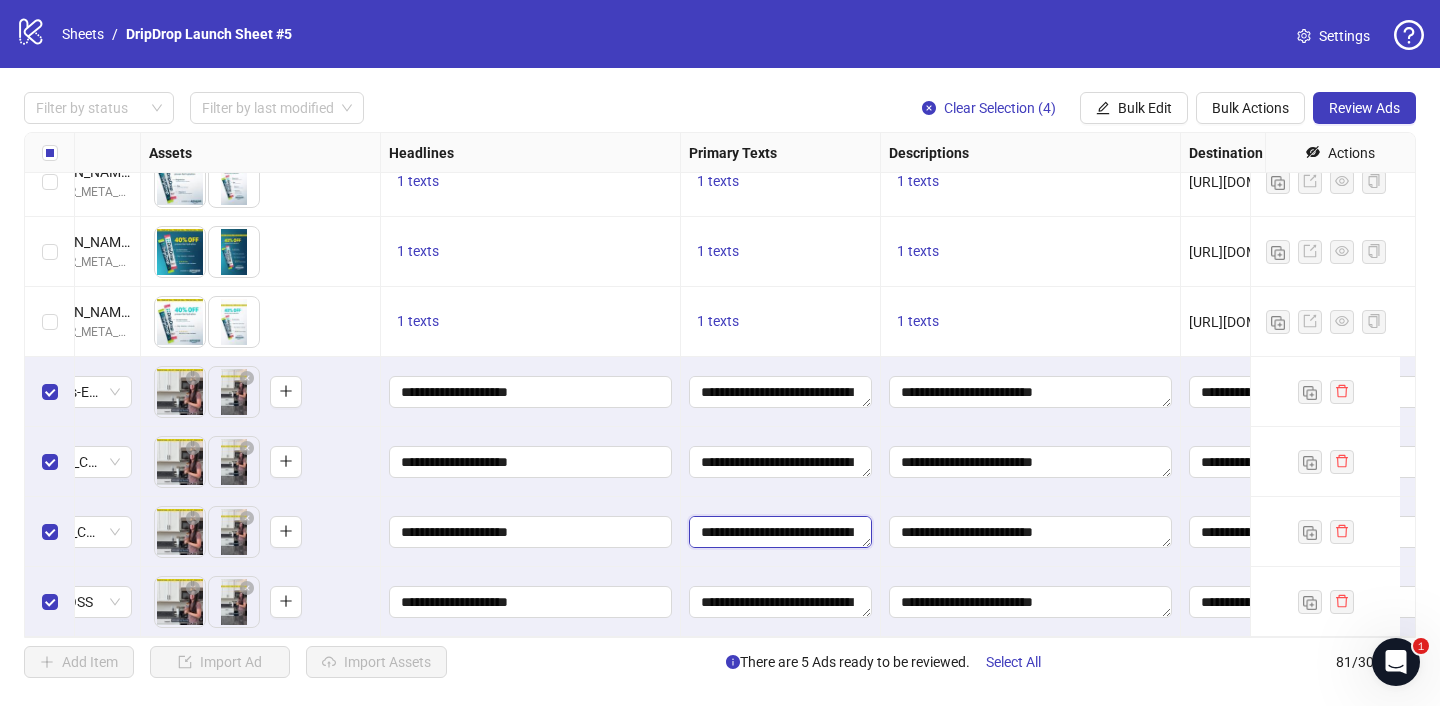 click on "**********" at bounding box center [780, 532] 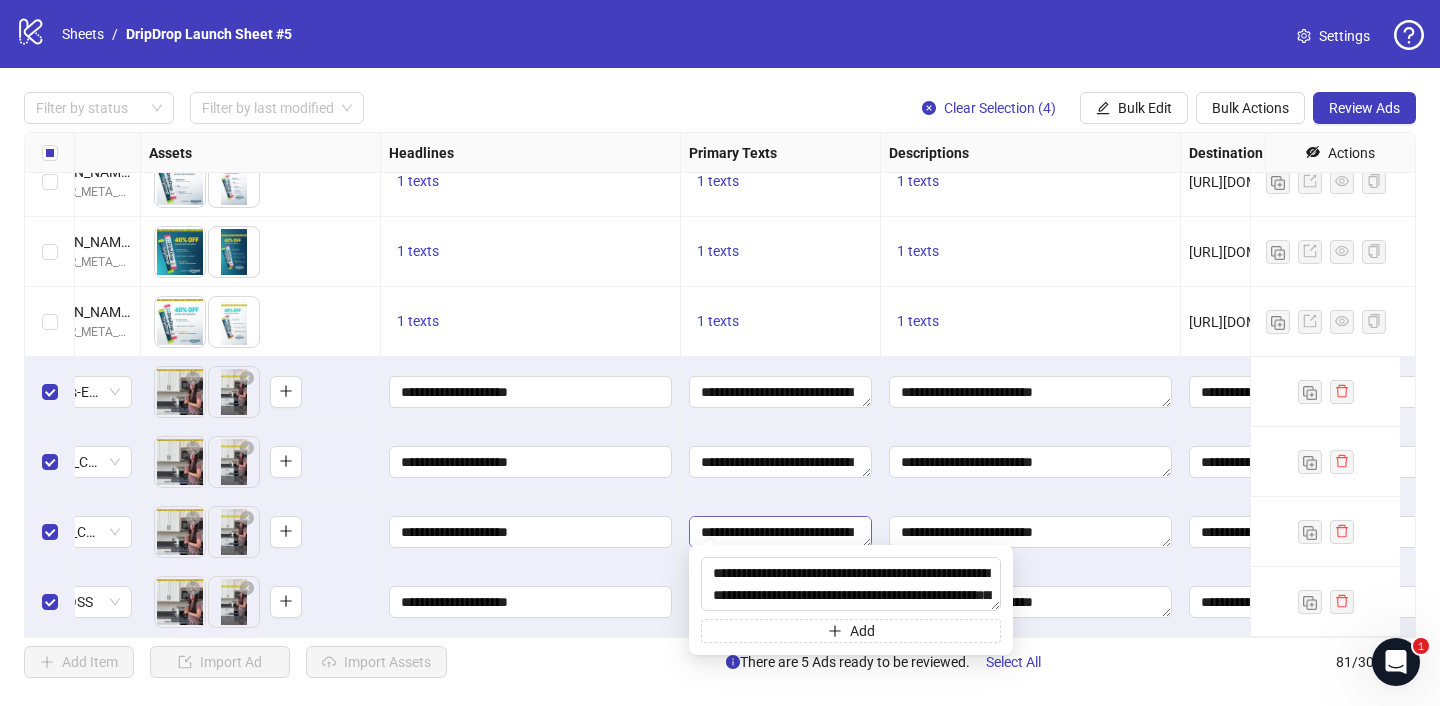 type on "**********" 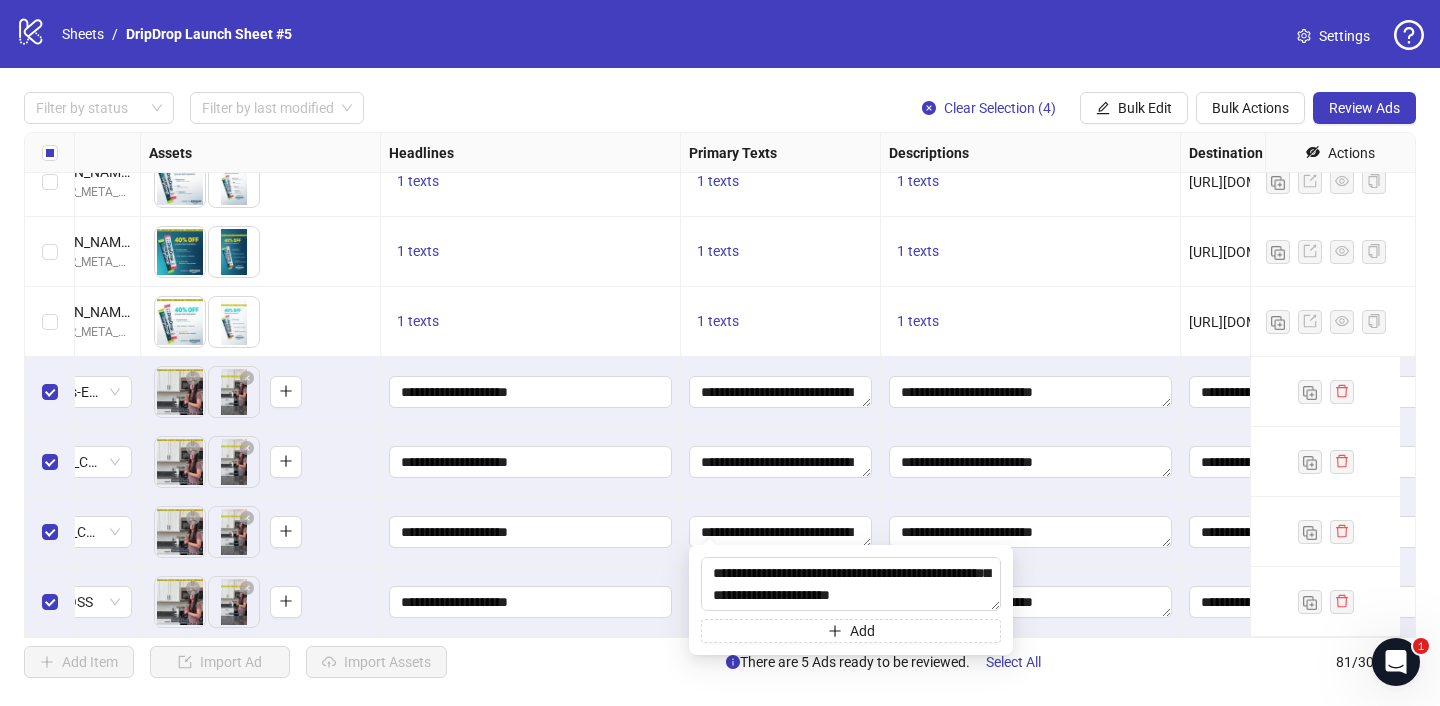 click on "**********" at bounding box center [781, 532] 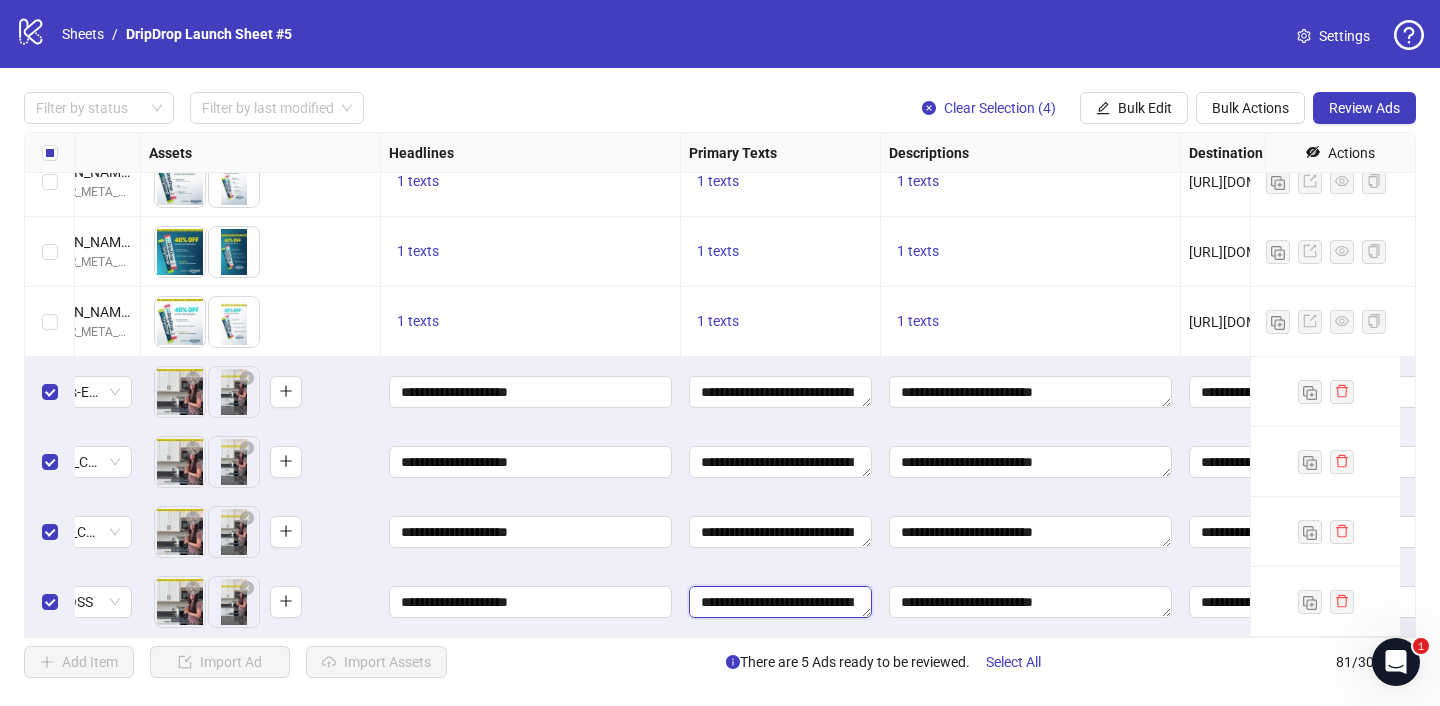 click on "**********" at bounding box center [780, 602] 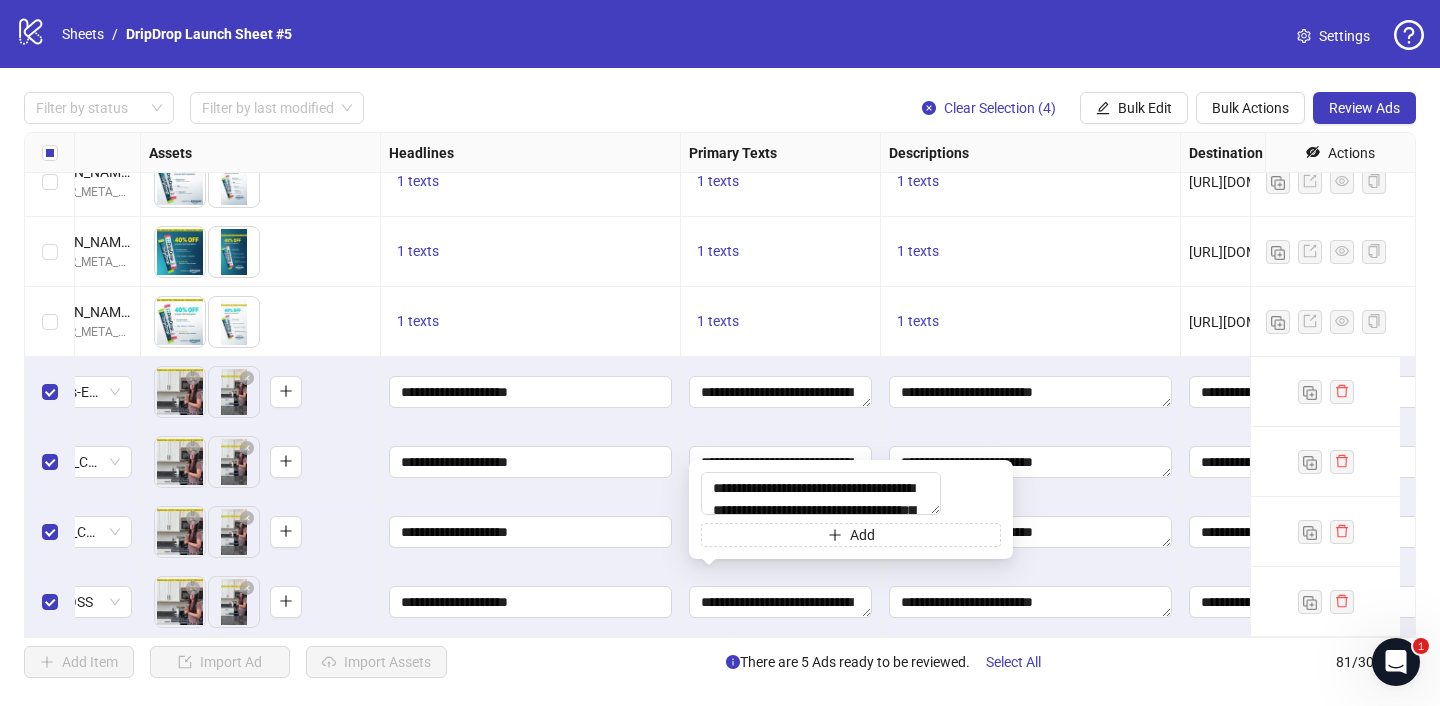 type on "**********" 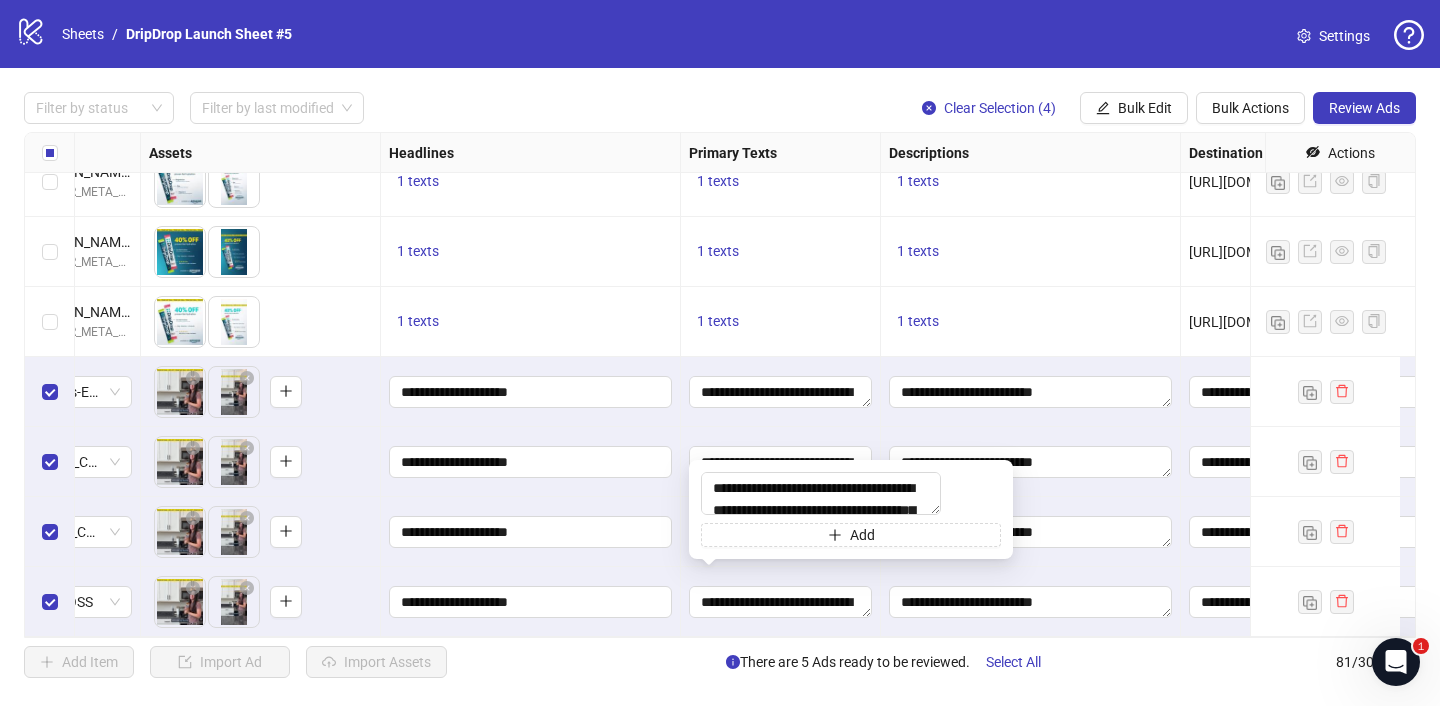 scroll, scrollTop: 81, scrollLeft: 0, axis: vertical 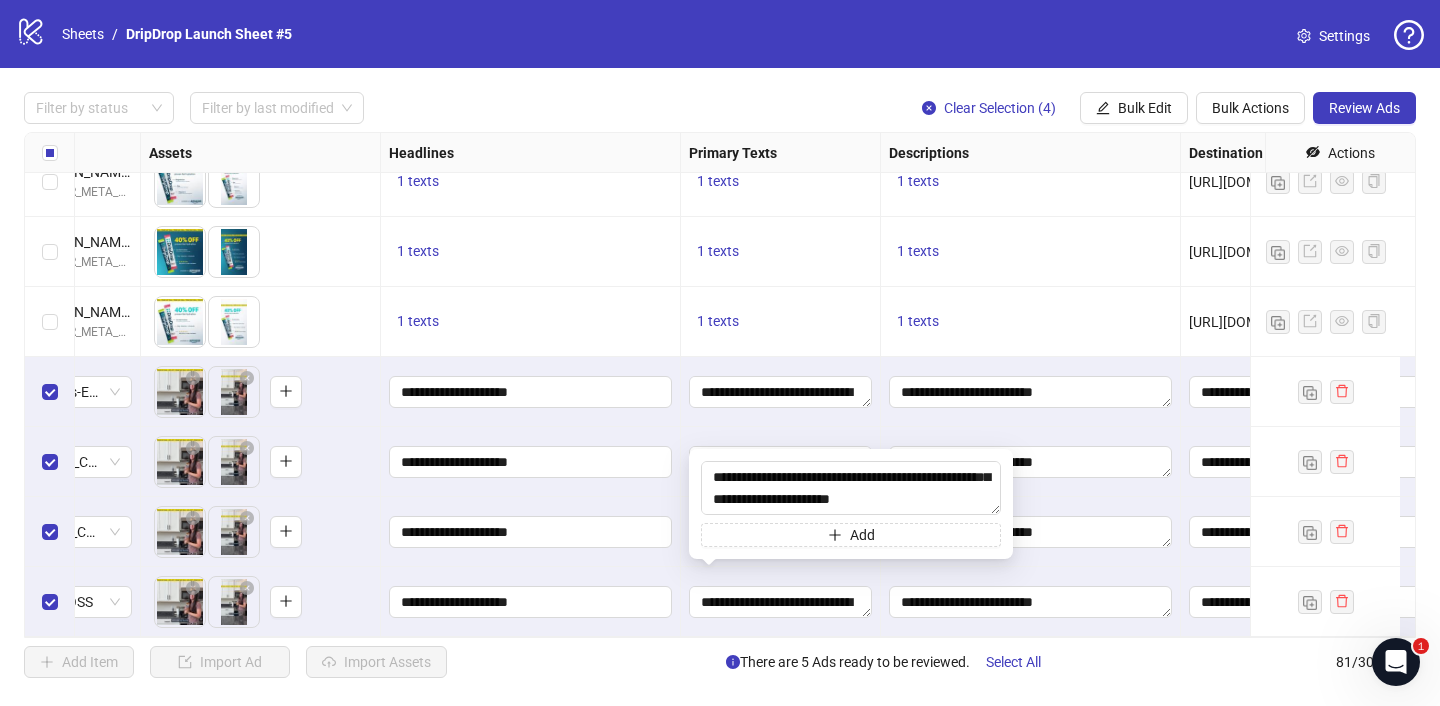 click on "**********" at bounding box center (781, 462) 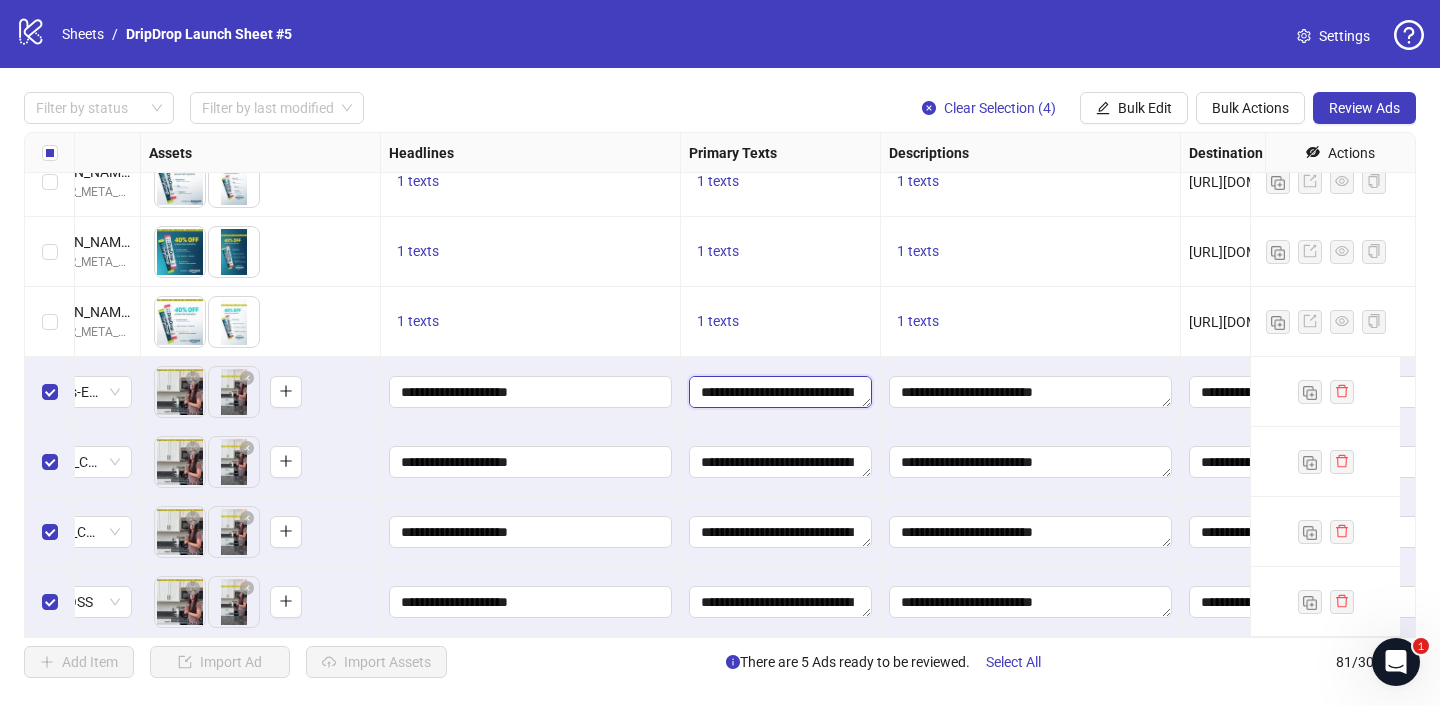 click on "**********" at bounding box center [780, 392] 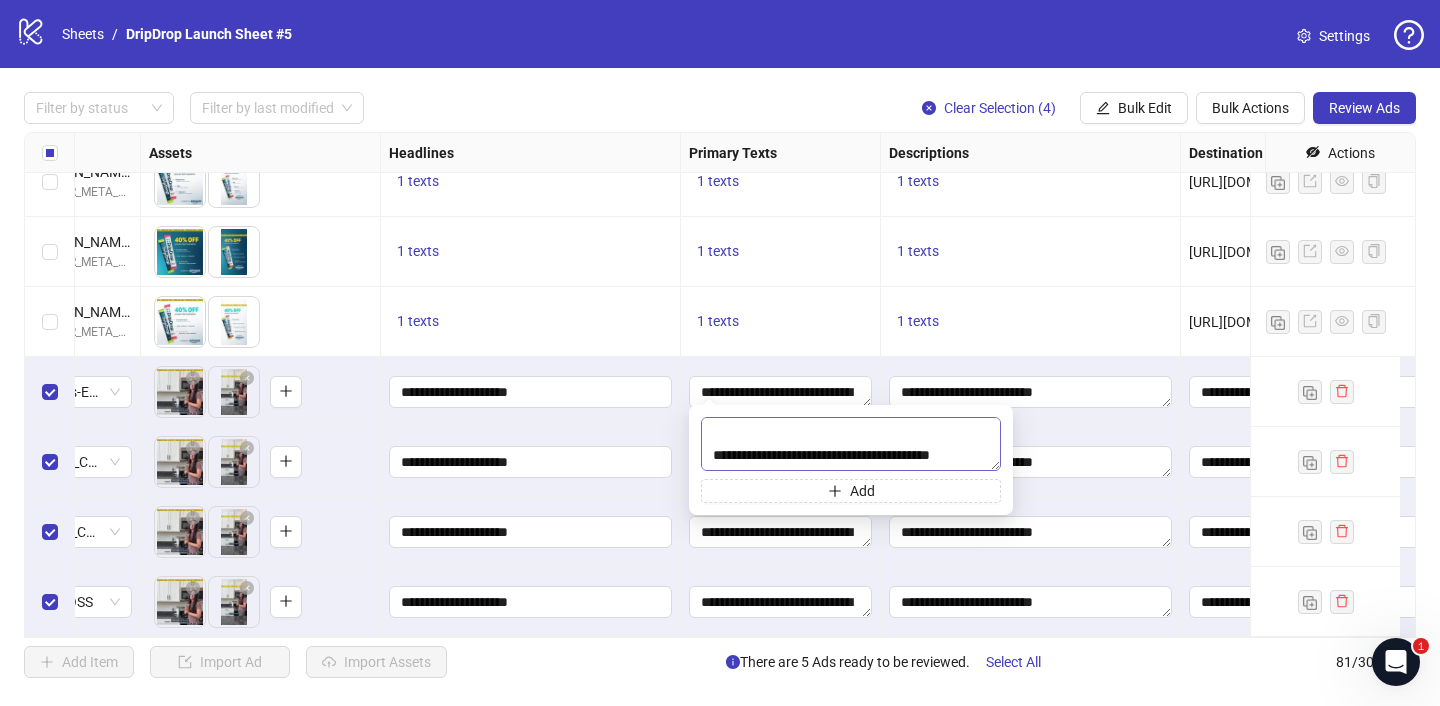 scroll, scrollTop: 132, scrollLeft: 0, axis: vertical 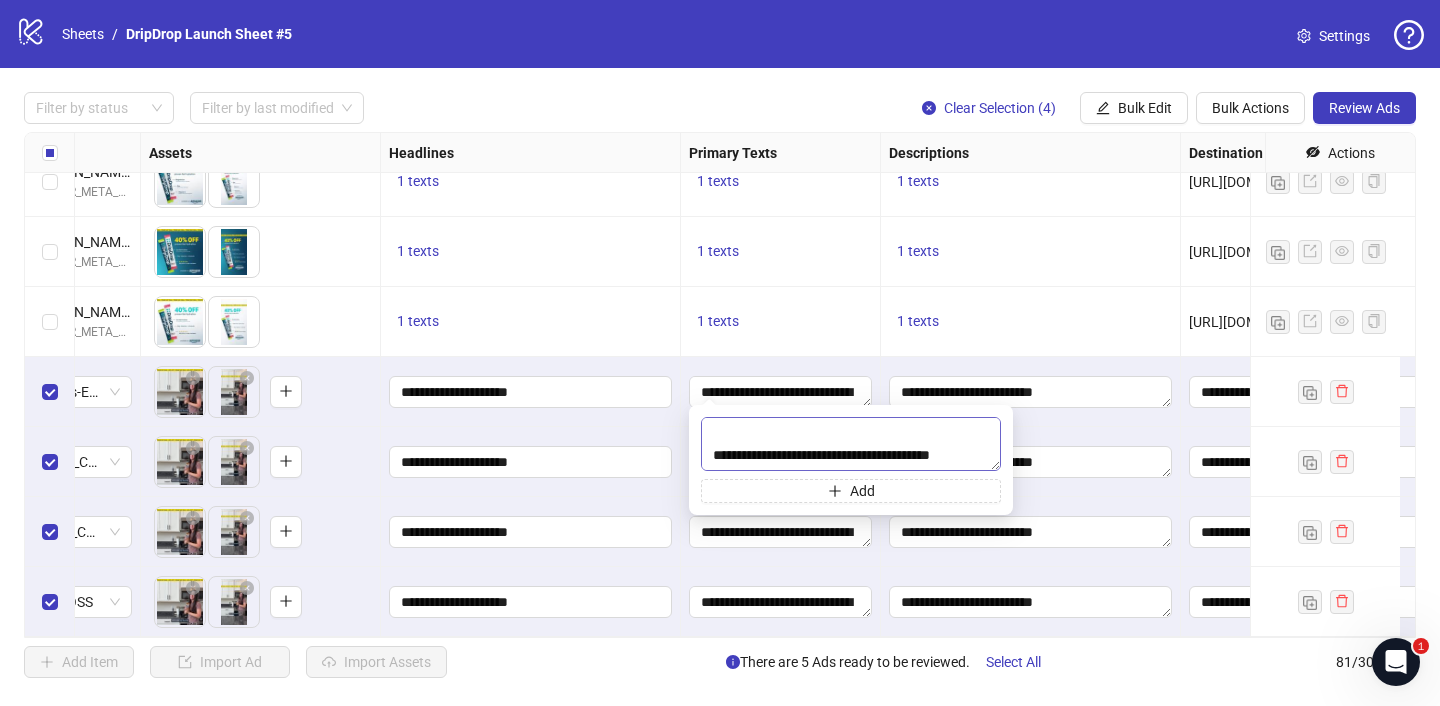 click on "**********" at bounding box center [851, 444] 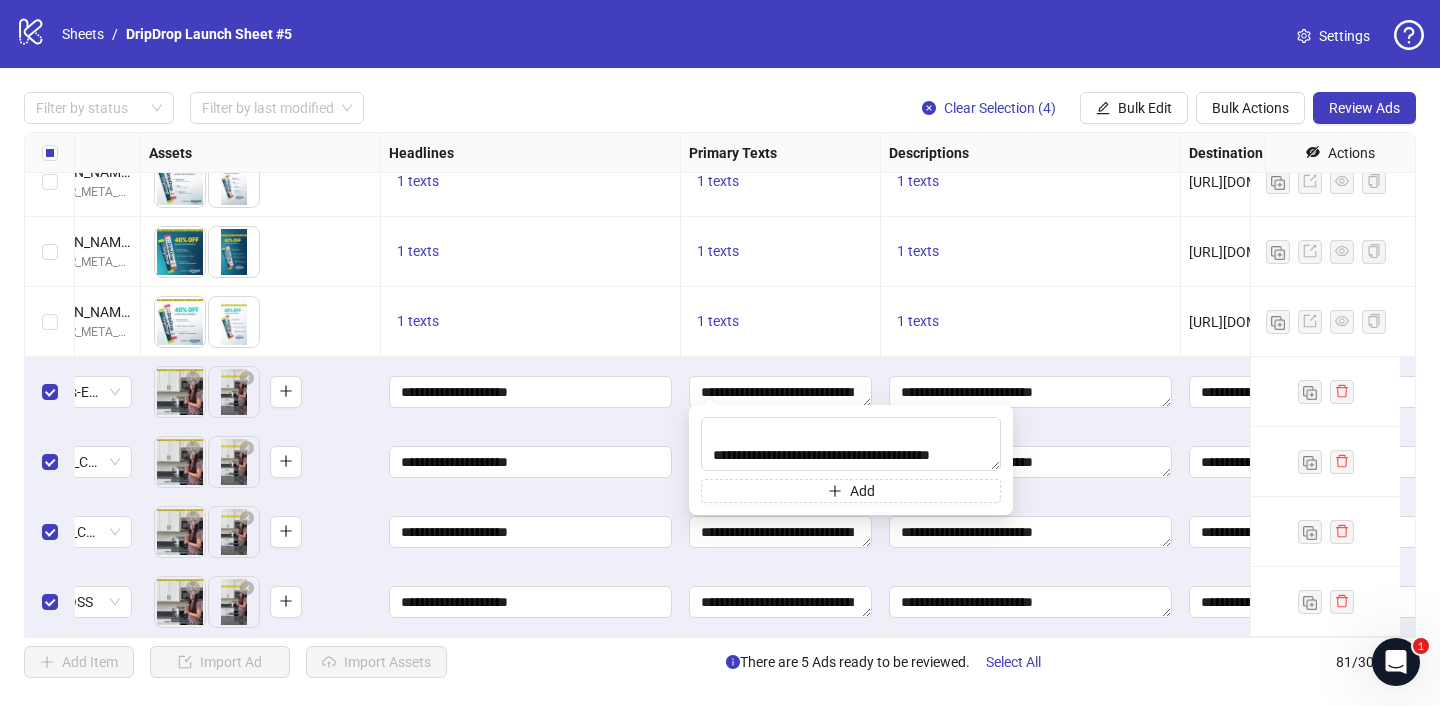 click on "**********" at bounding box center (781, 392) 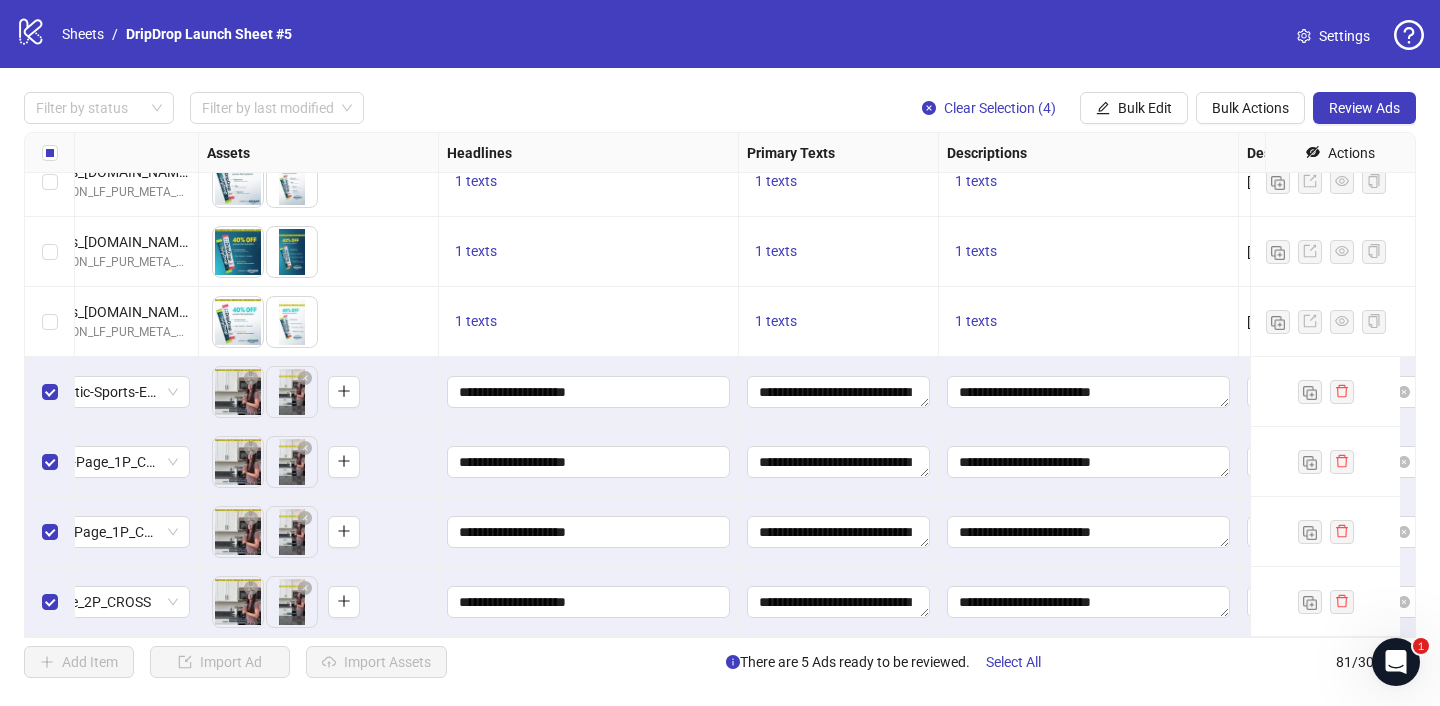 scroll, scrollTop: 5221, scrollLeft: 0, axis: vertical 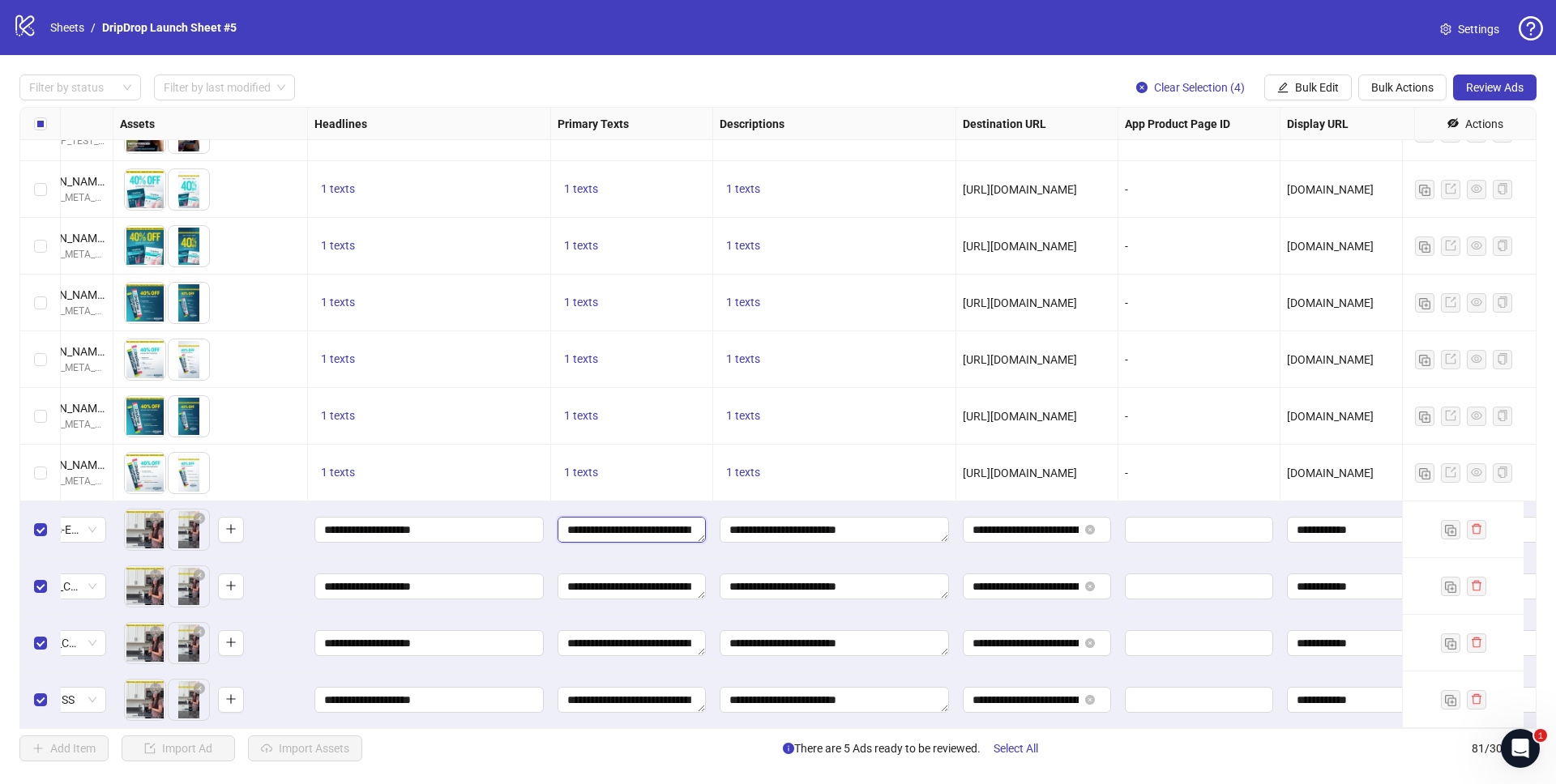 click on "**********" at bounding box center (631, 530) 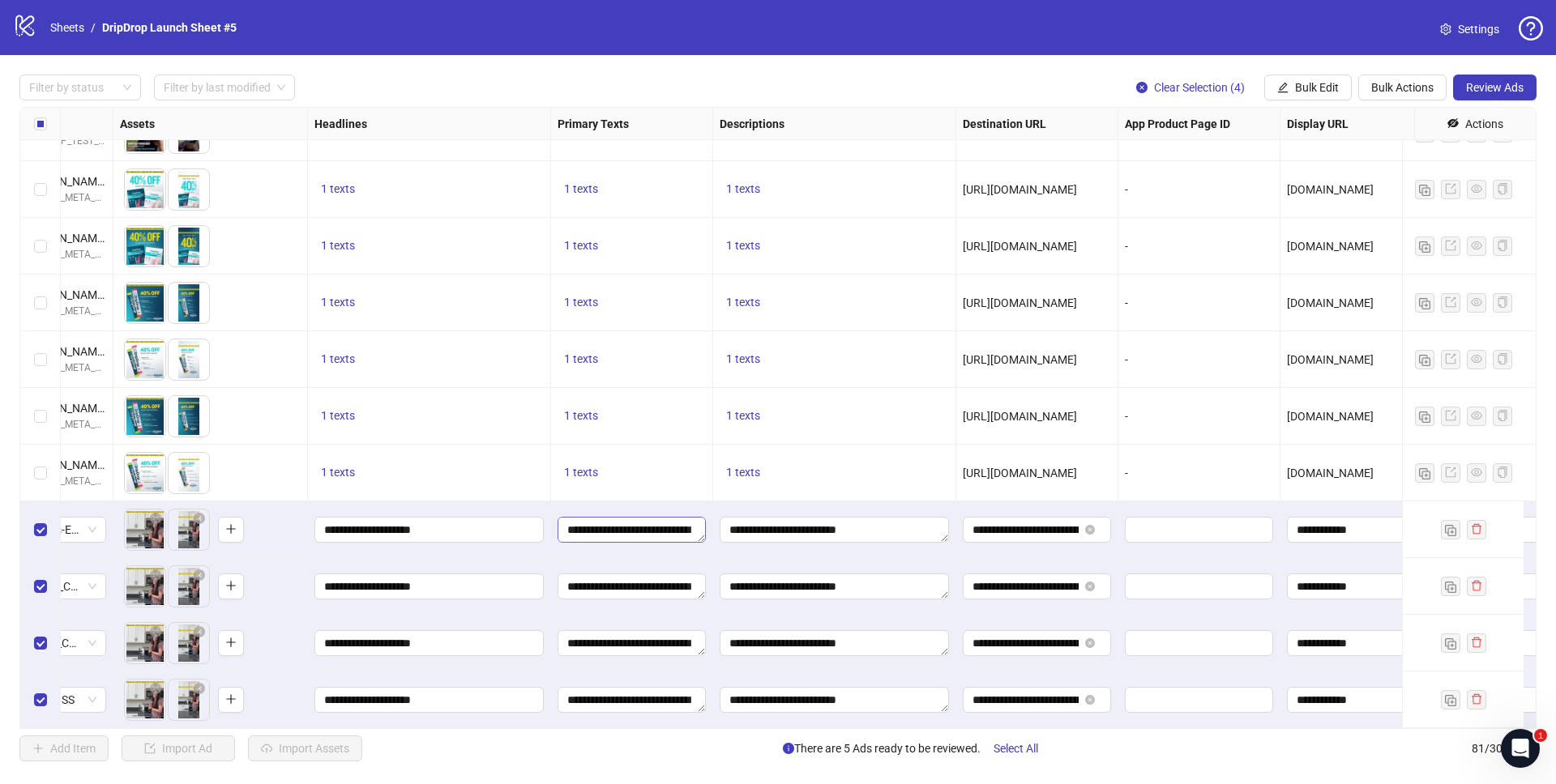 scroll, scrollTop: 107, scrollLeft: 0, axis: vertical 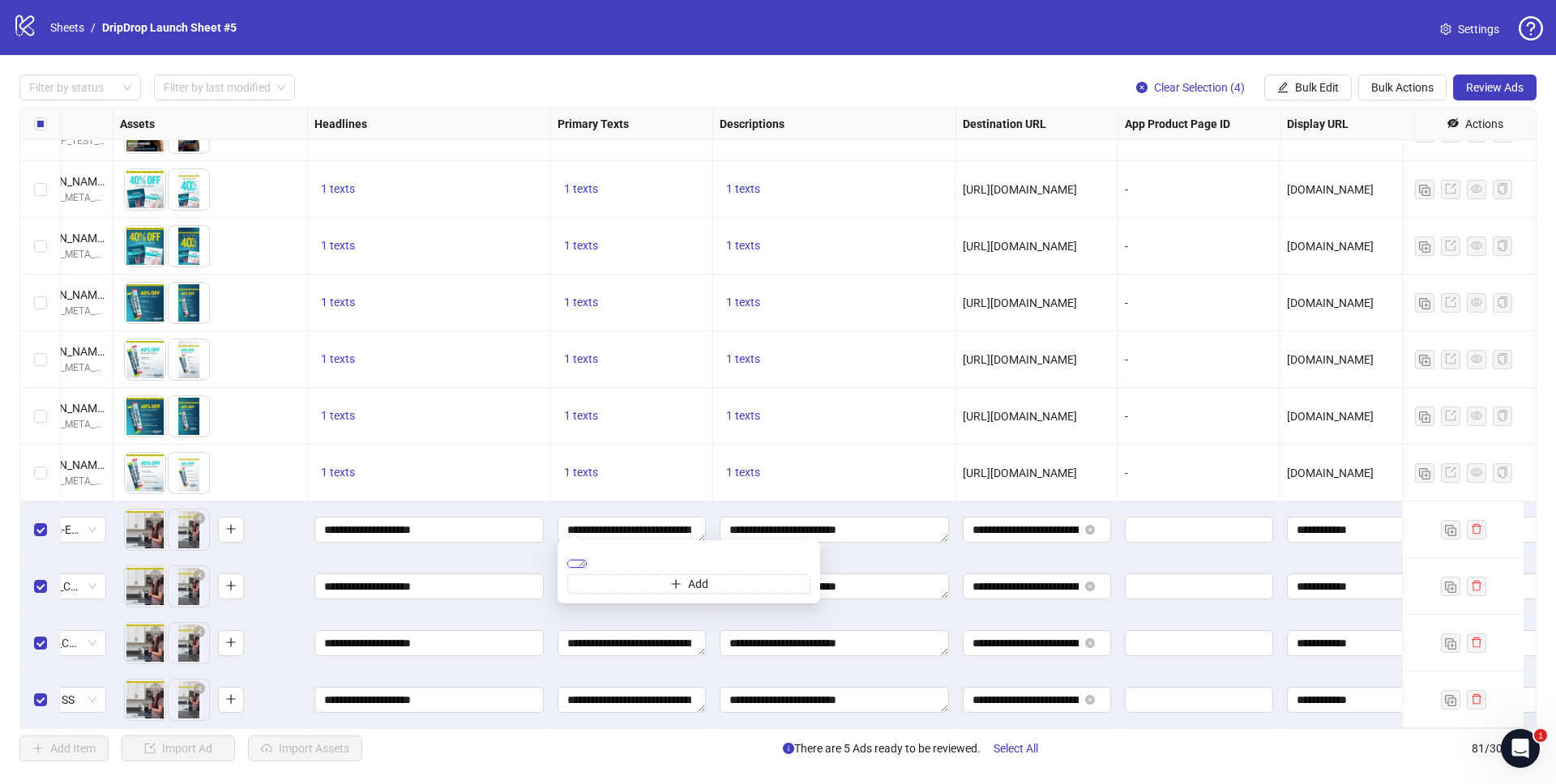 click on "**********" at bounding box center [577, 564] 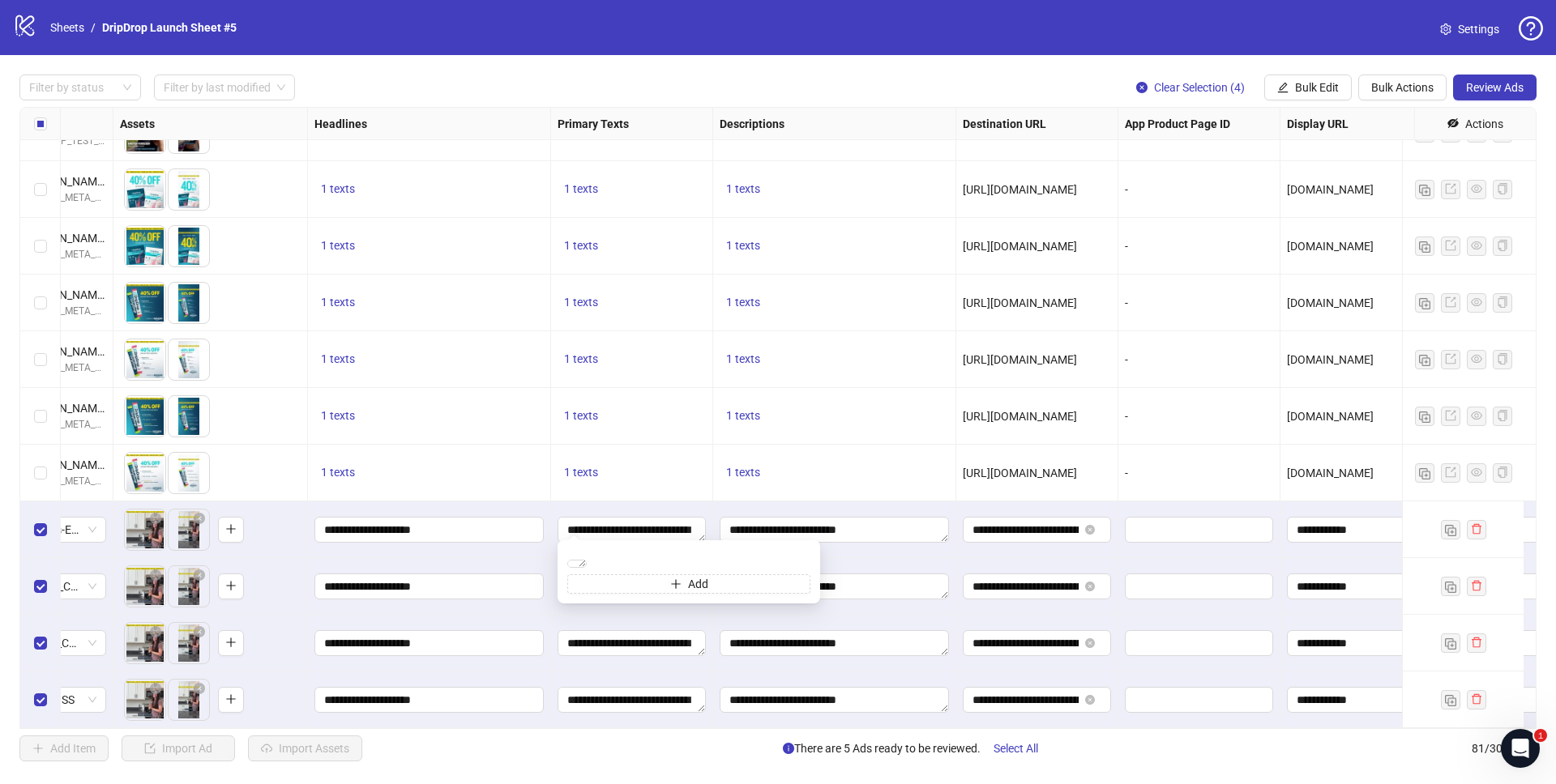 click on "1 texts" at bounding box center [632, 473] 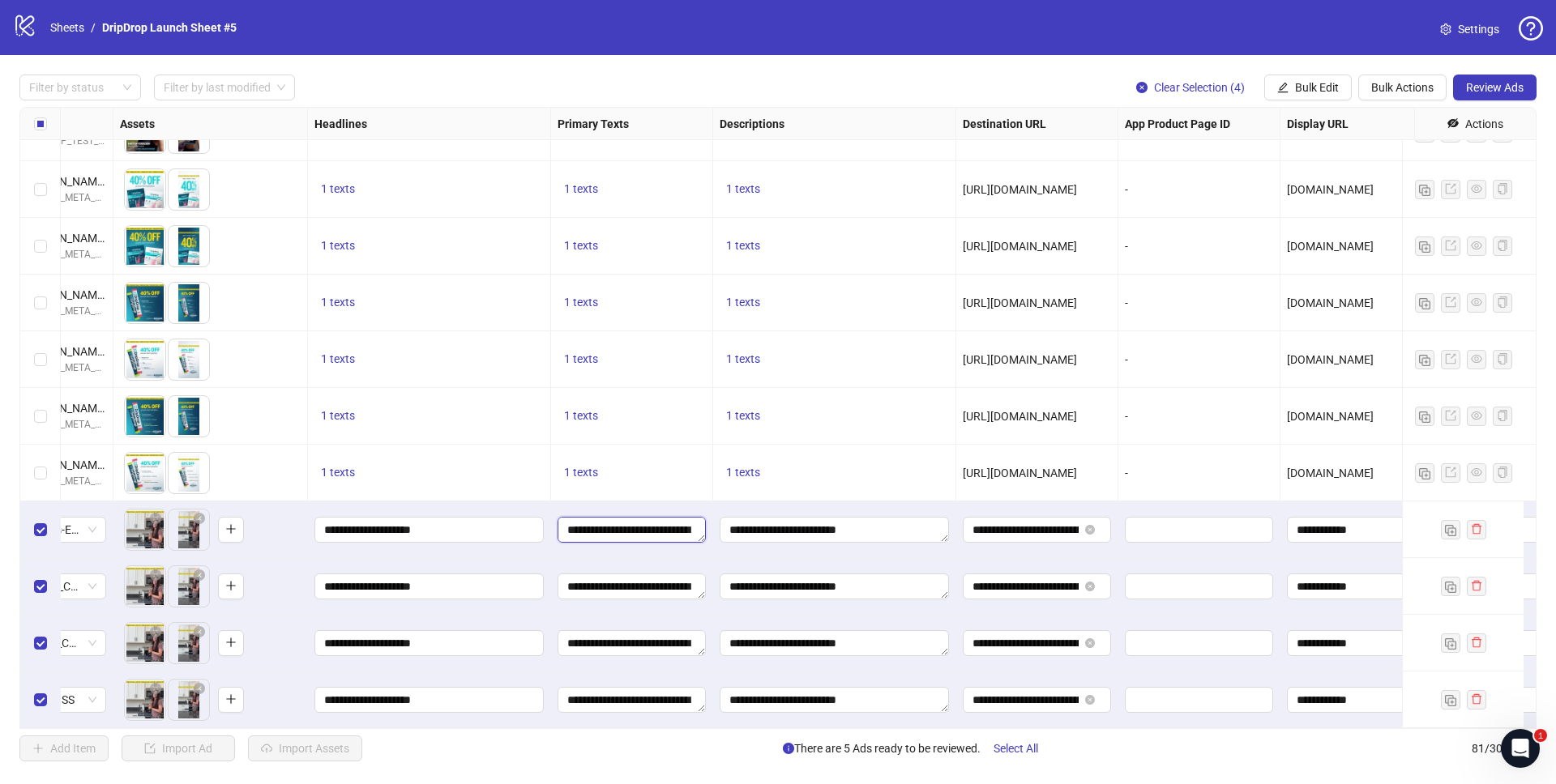 click on "**********" at bounding box center [631, 530] 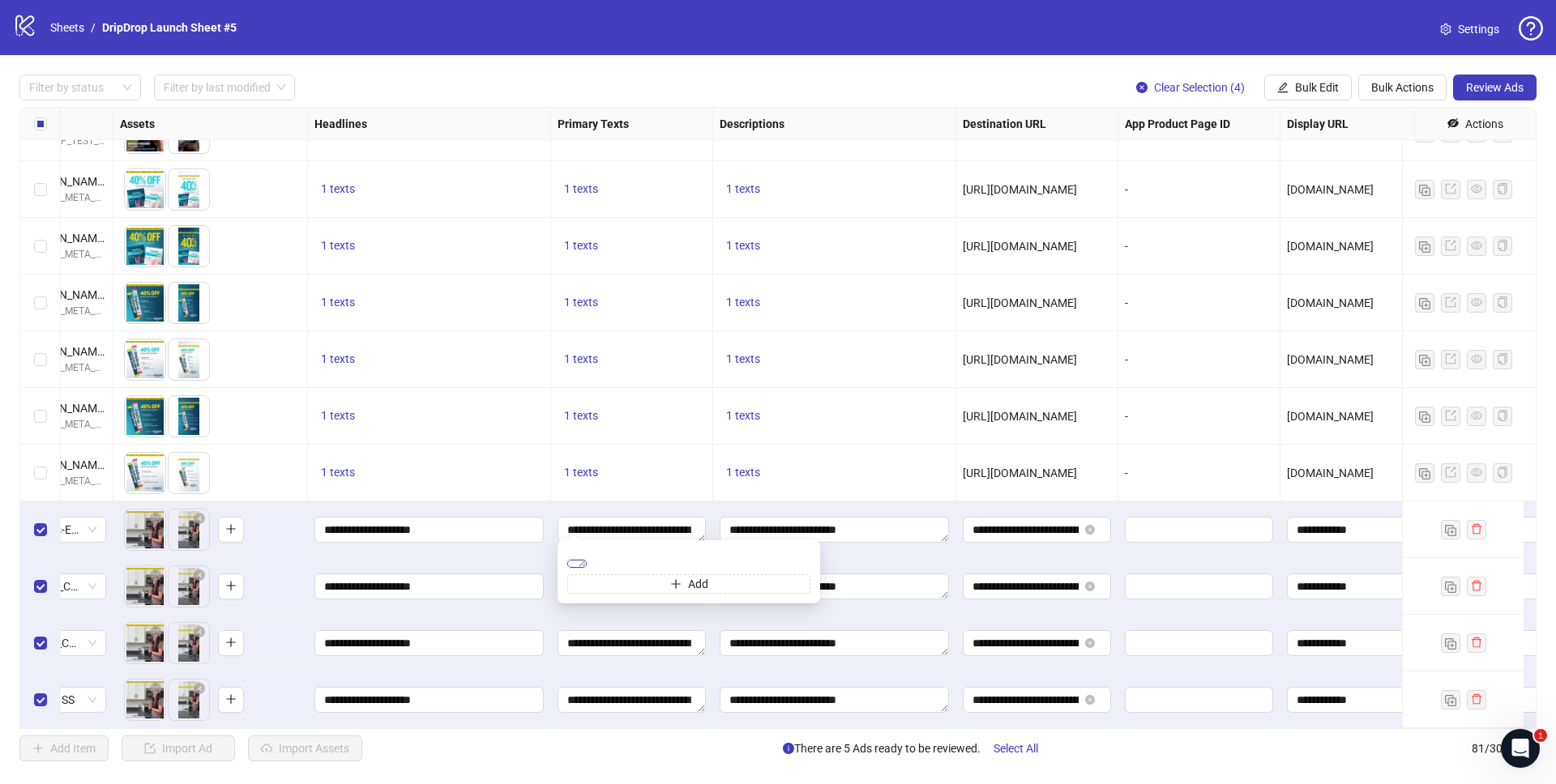 click on "**********" at bounding box center [577, 564] 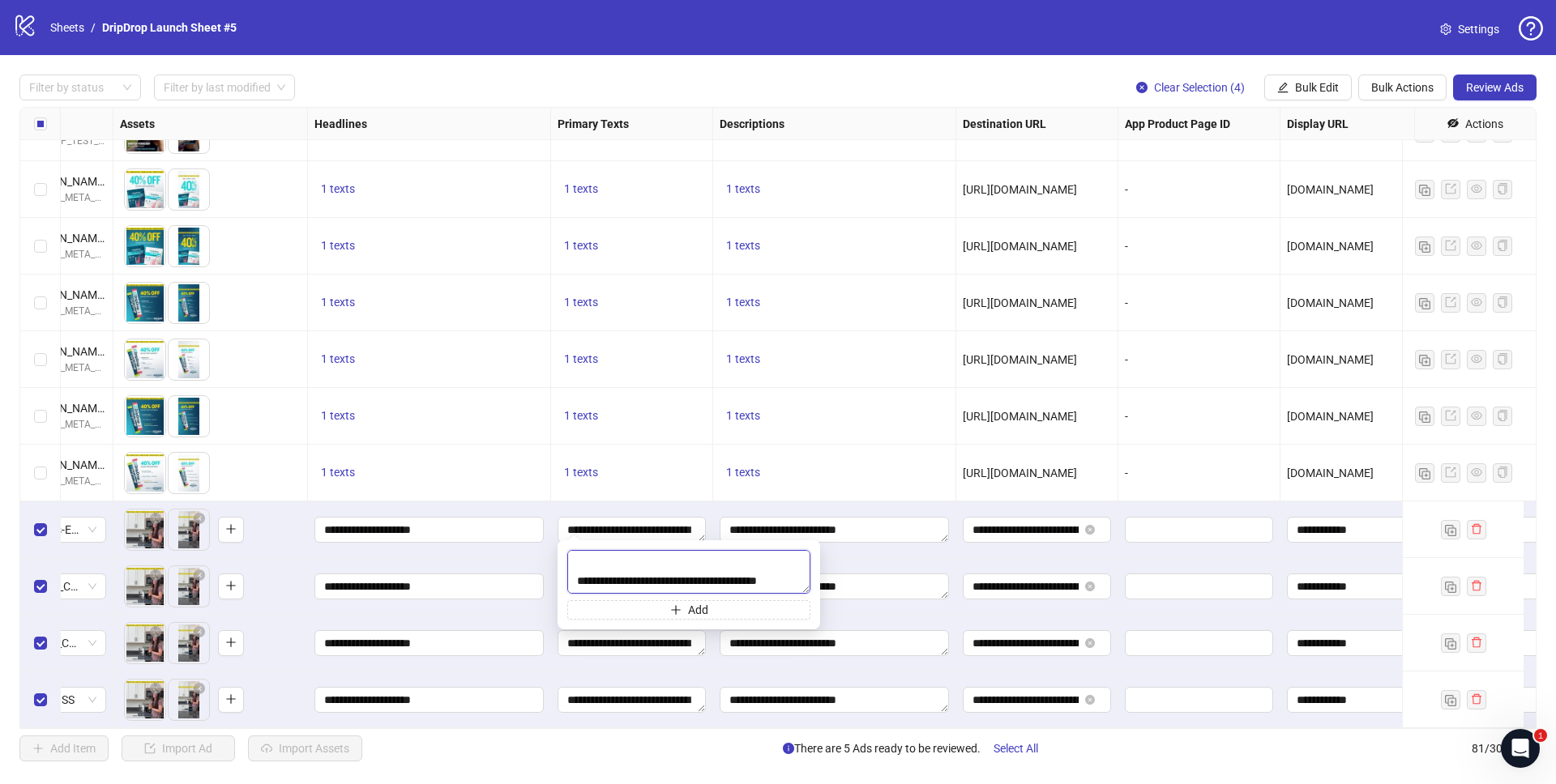 type on "**********" 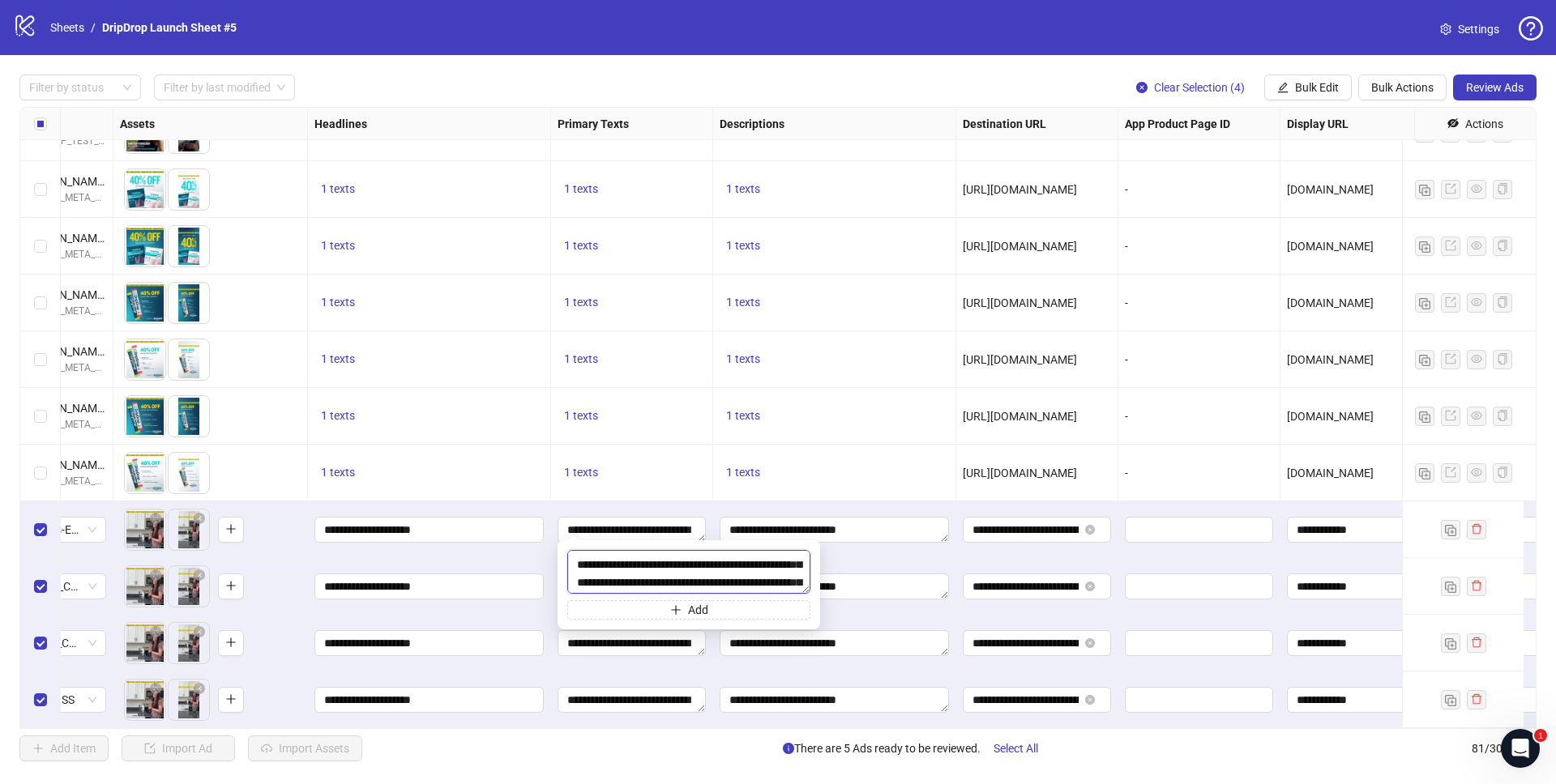 scroll, scrollTop: 0, scrollLeft: 0, axis: both 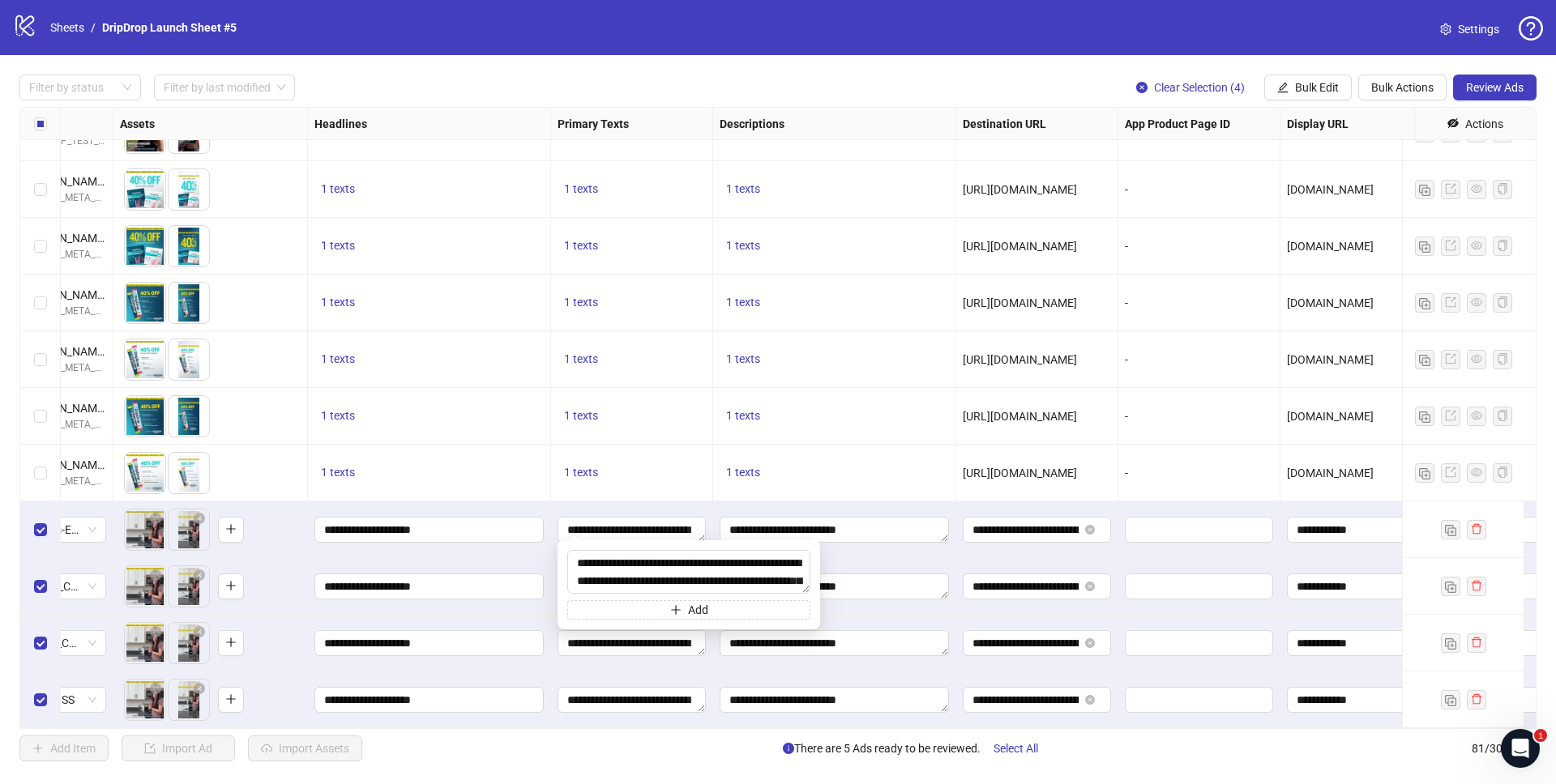 click on "1 texts" at bounding box center [632, 473] 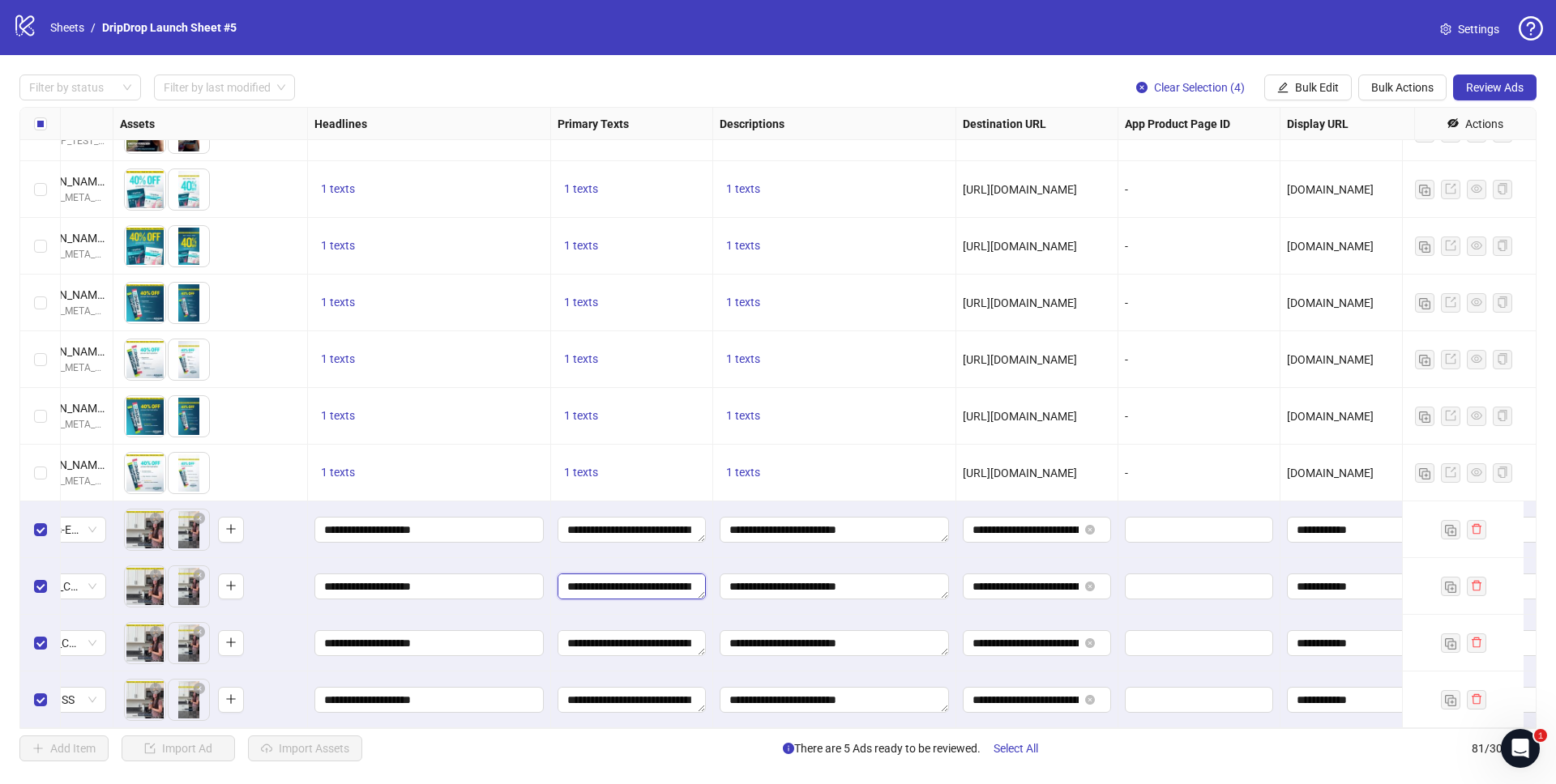 click on "**********" at bounding box center (631, 586) 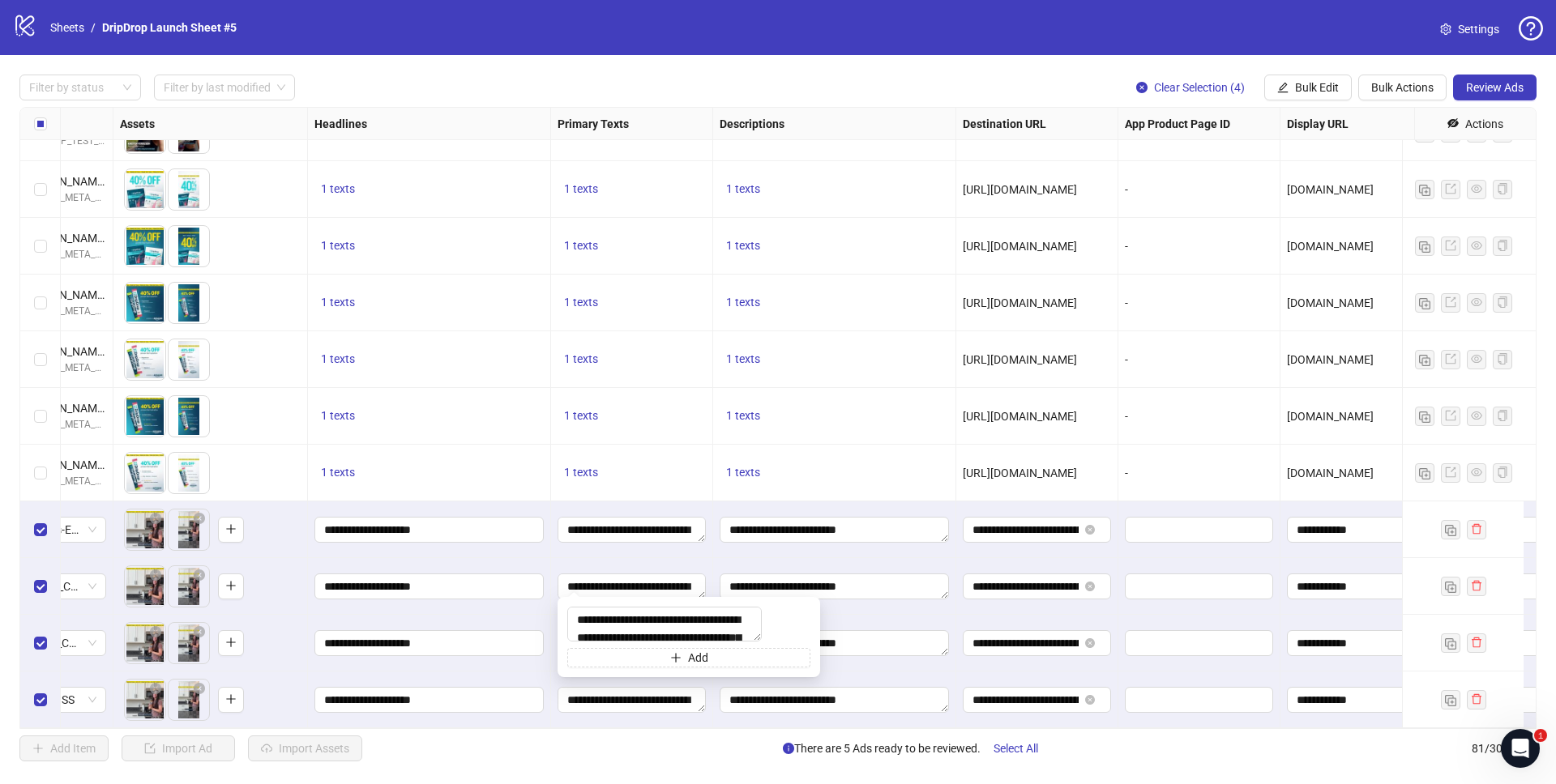 type on "**********" 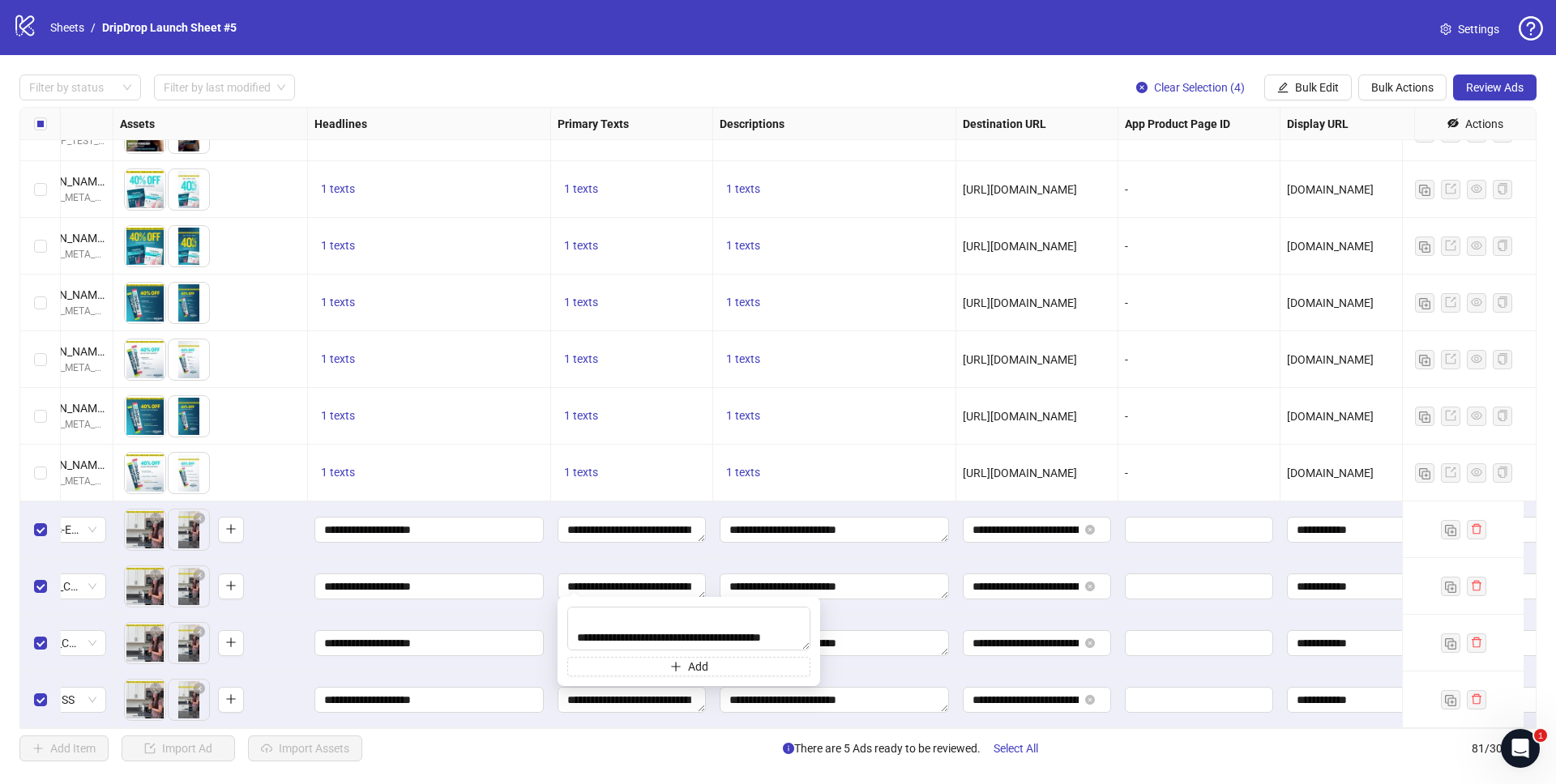 click on "**********" at bounding box center (632, 530) 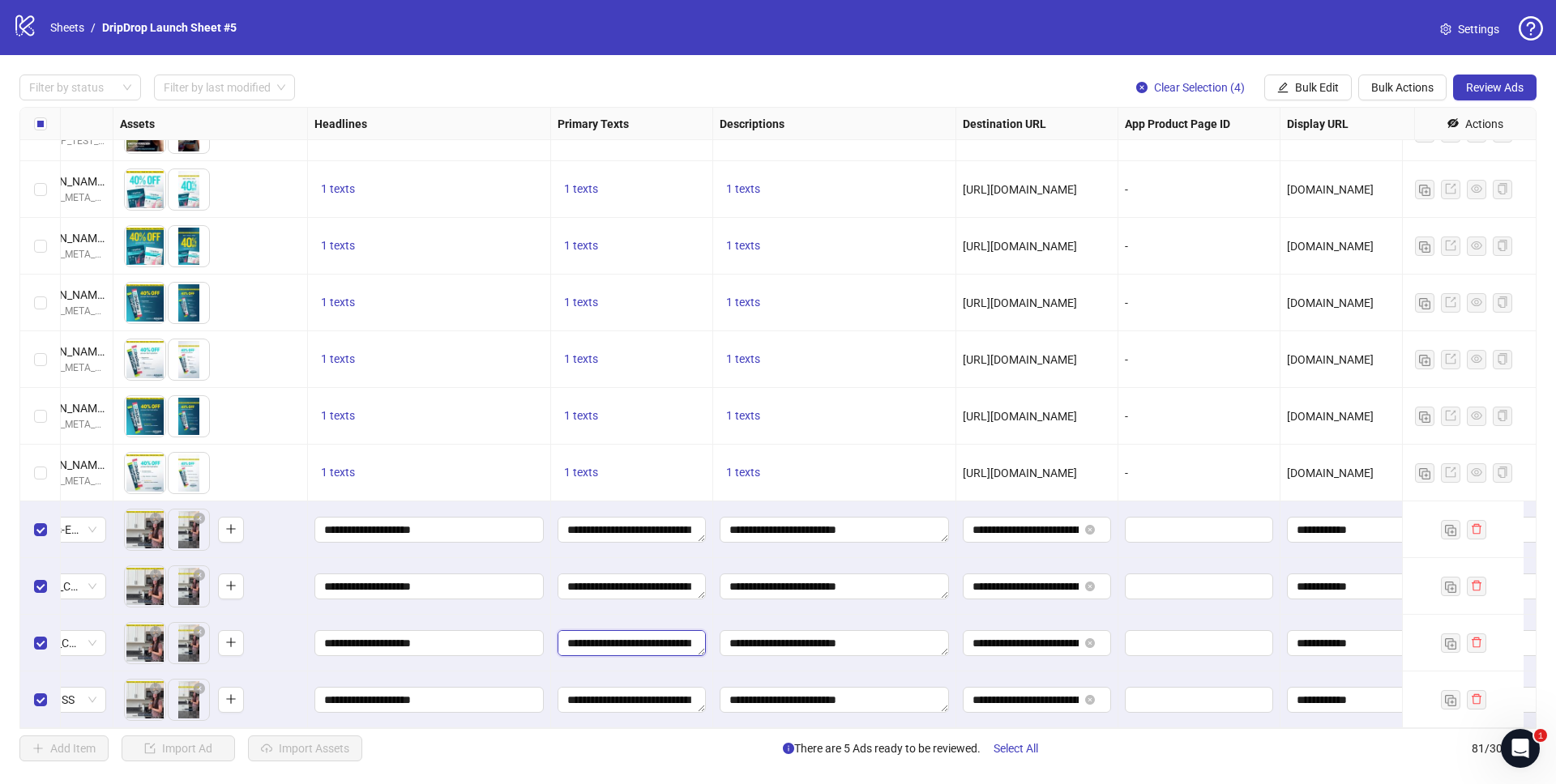 click on "**********" at bounding box center (631, 643) 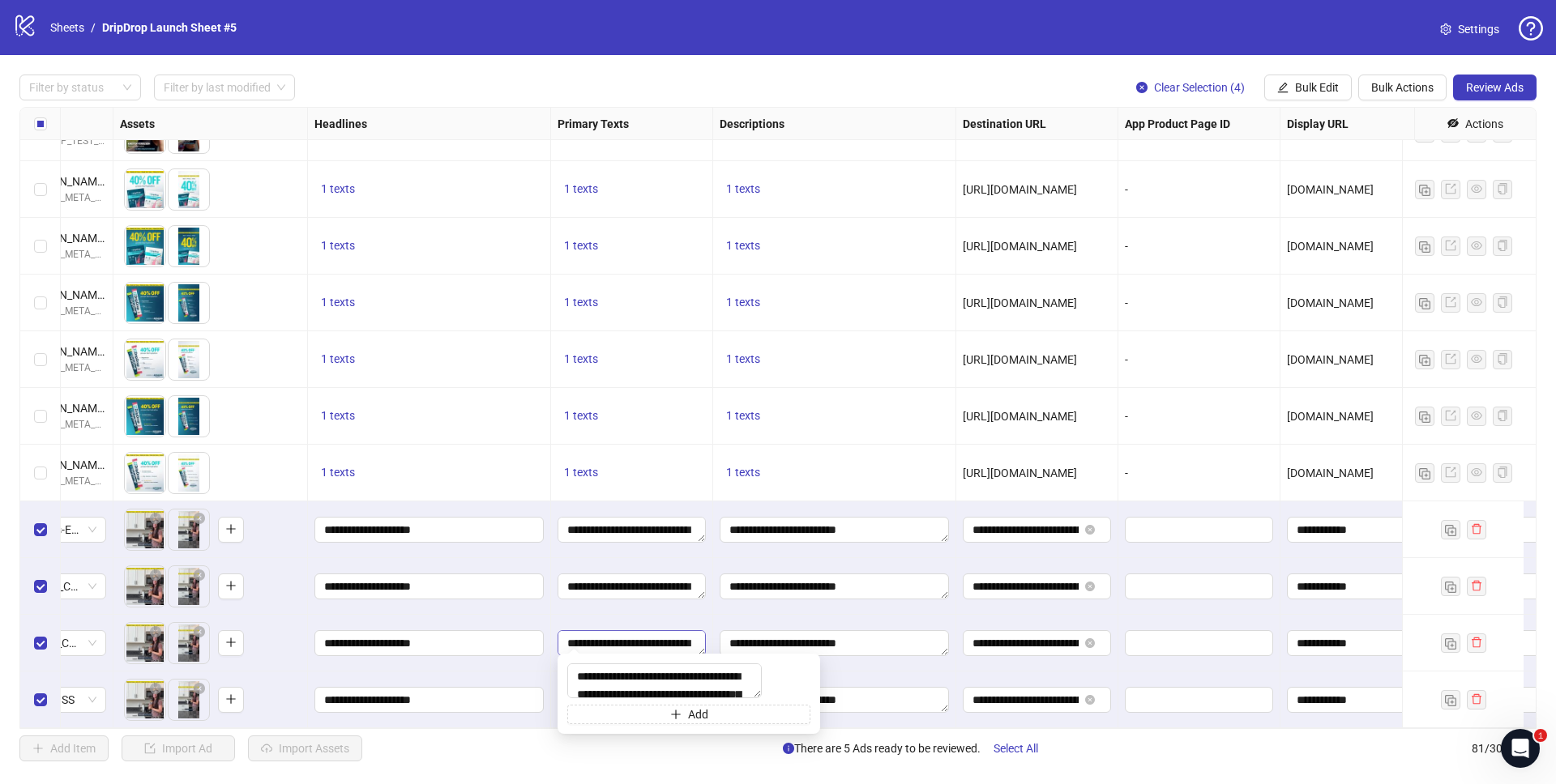 type on "**********" 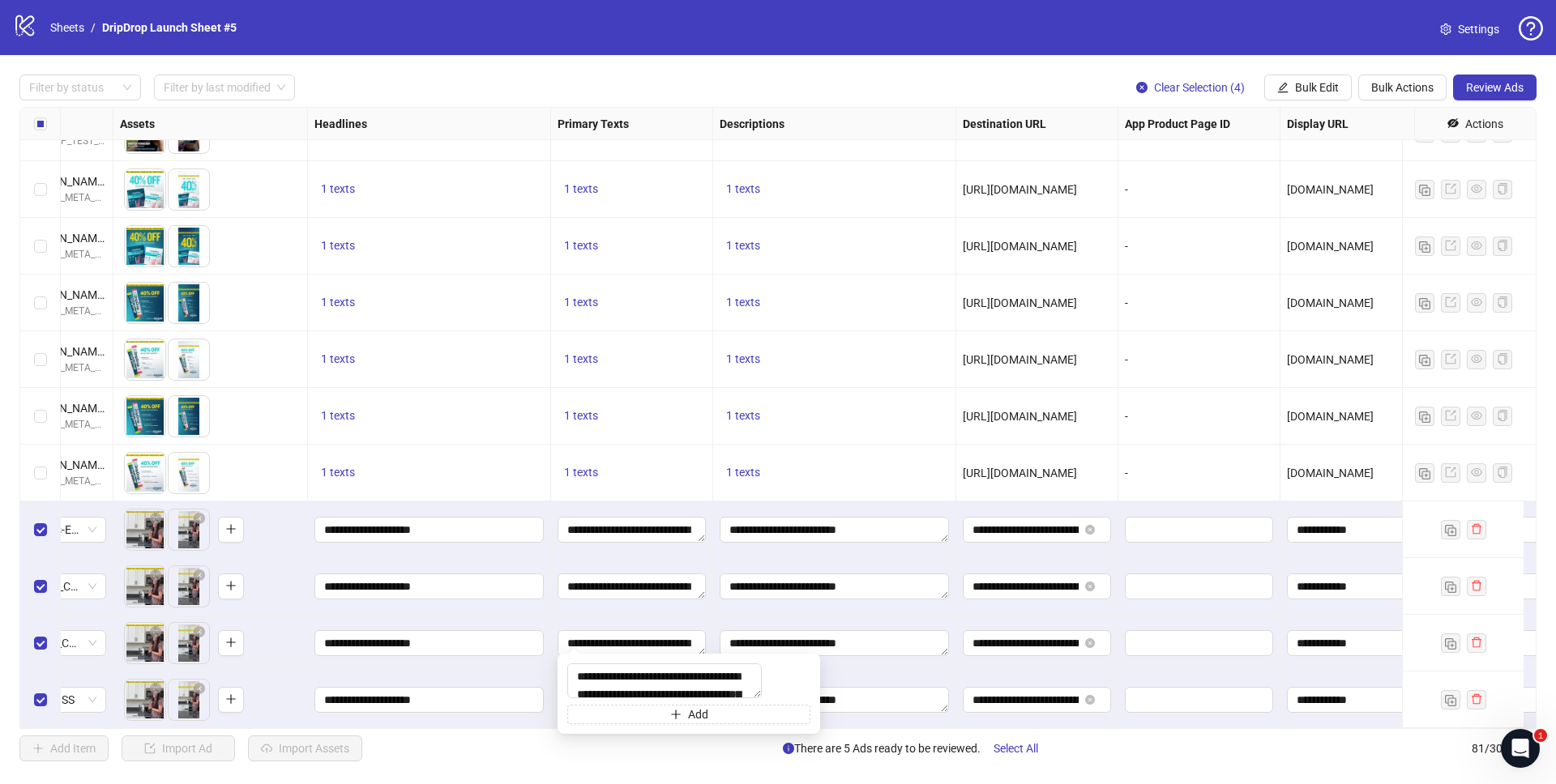 scroll, scrollTop: 101, scrollLeft: 0, axis: vertical 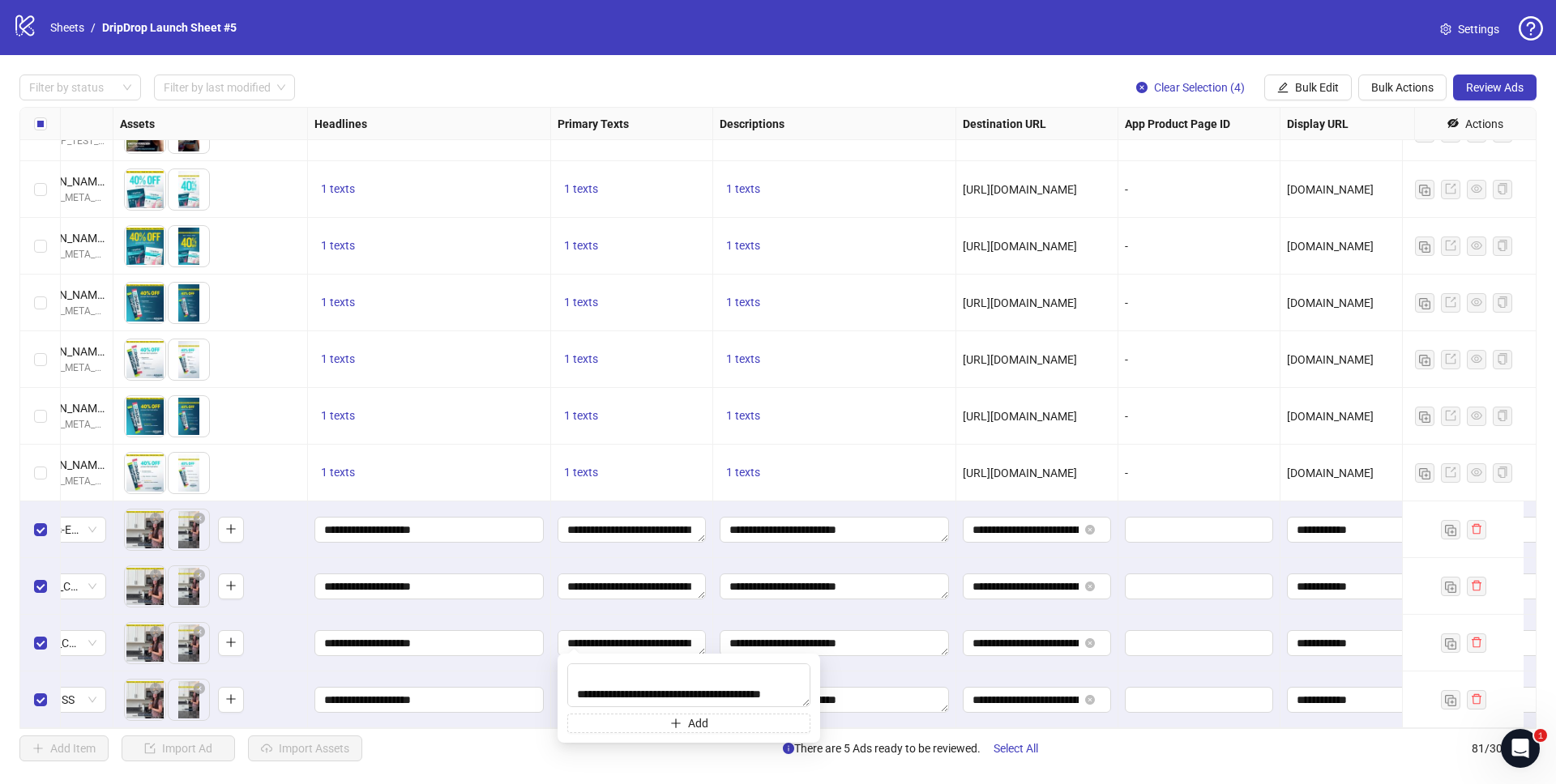 click on "1 texts" at bounding box center (632, 473) 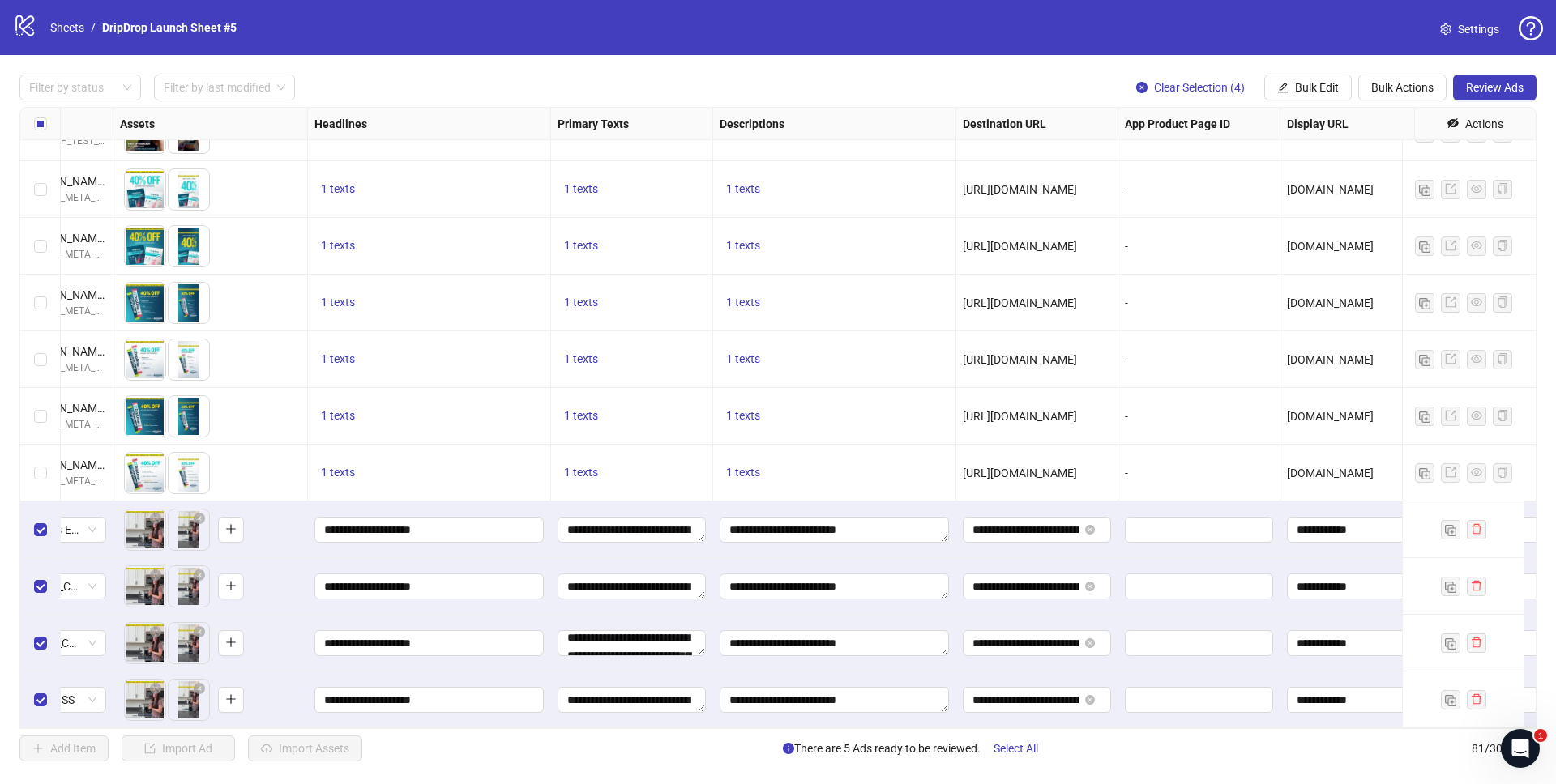 scroll, scrollTop: 20, scrollLeft: 0, axis: vertical 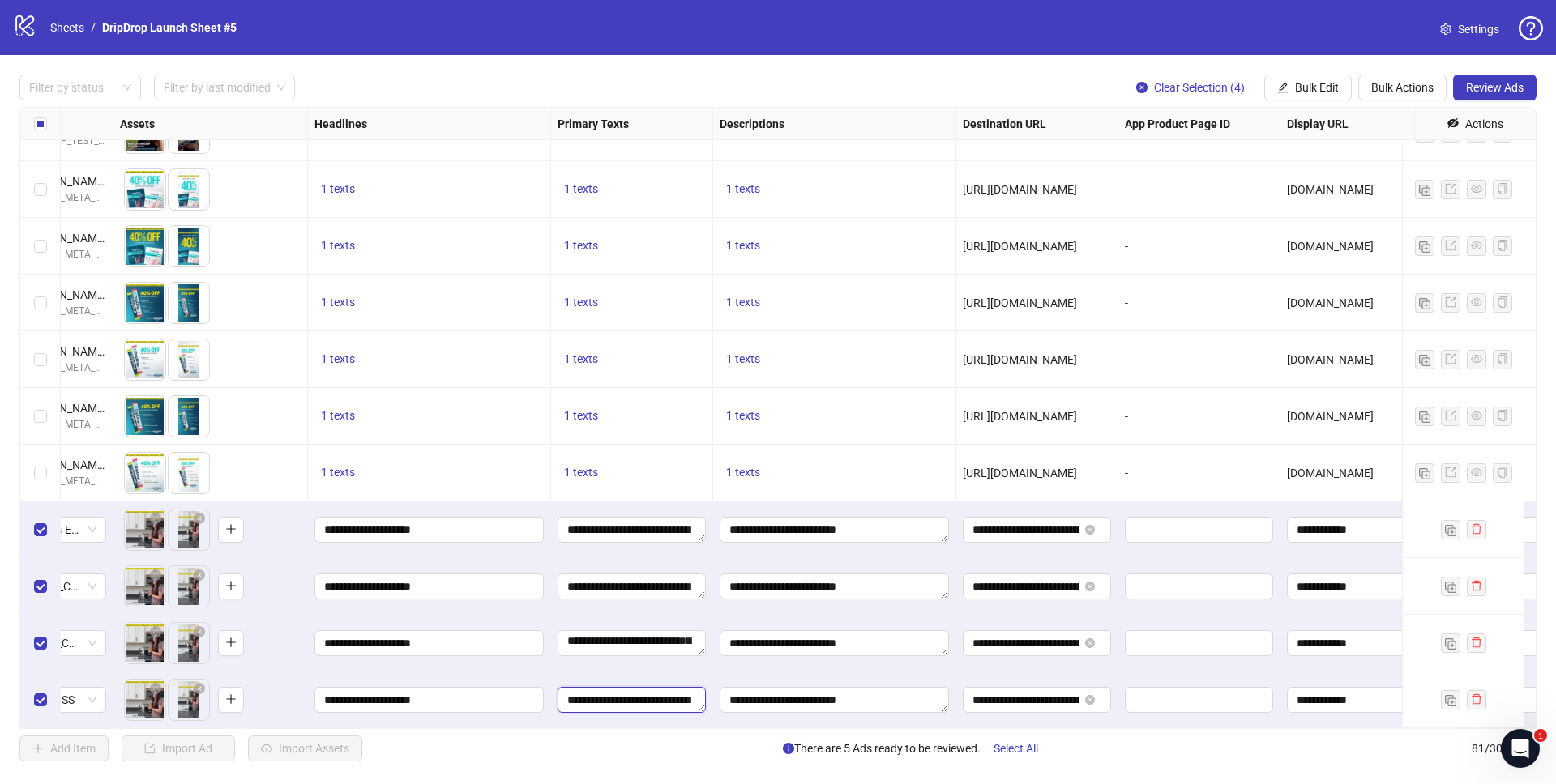 click on "**********" at bounding box center (631, 700) 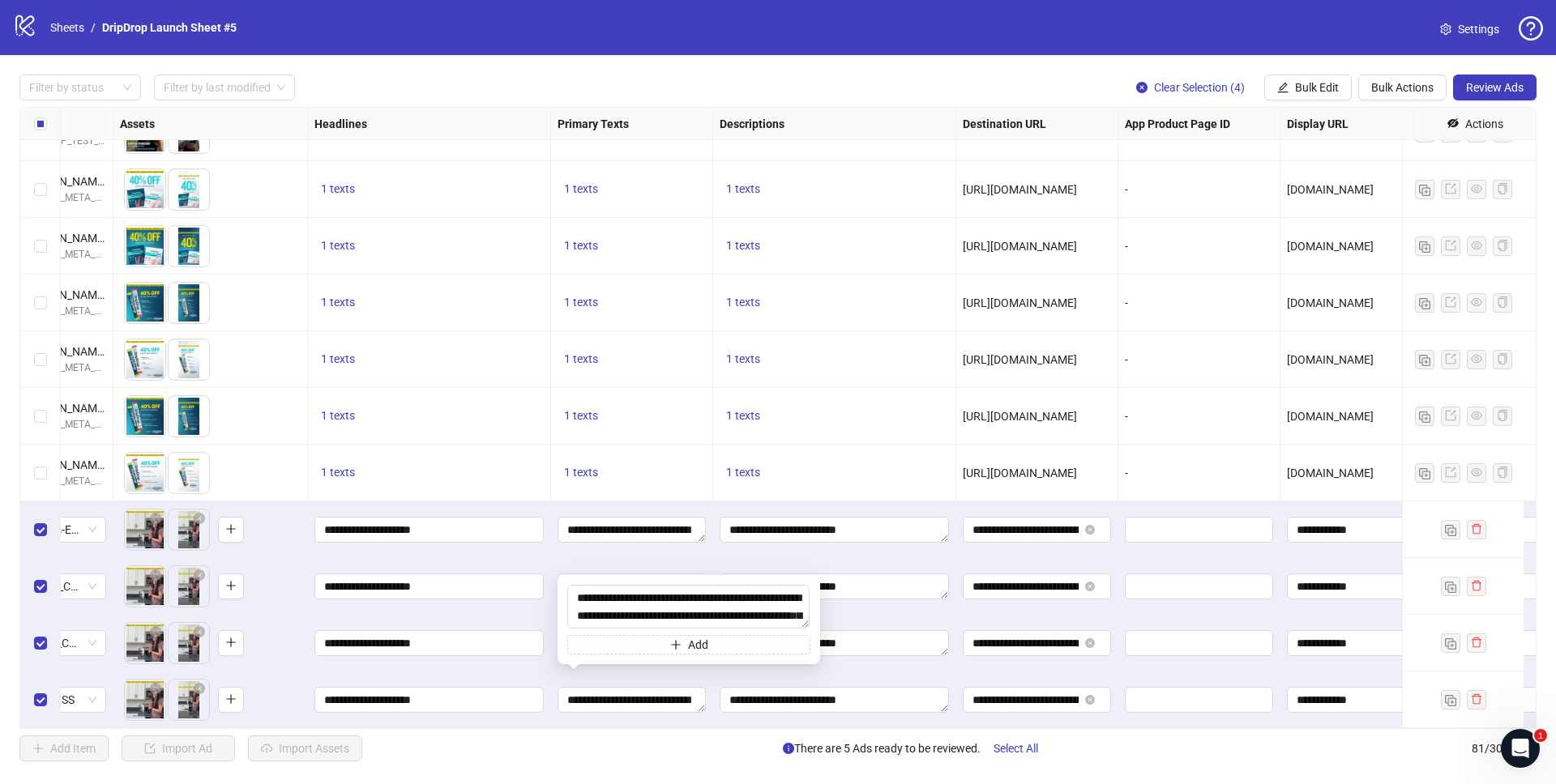 type on "**********" 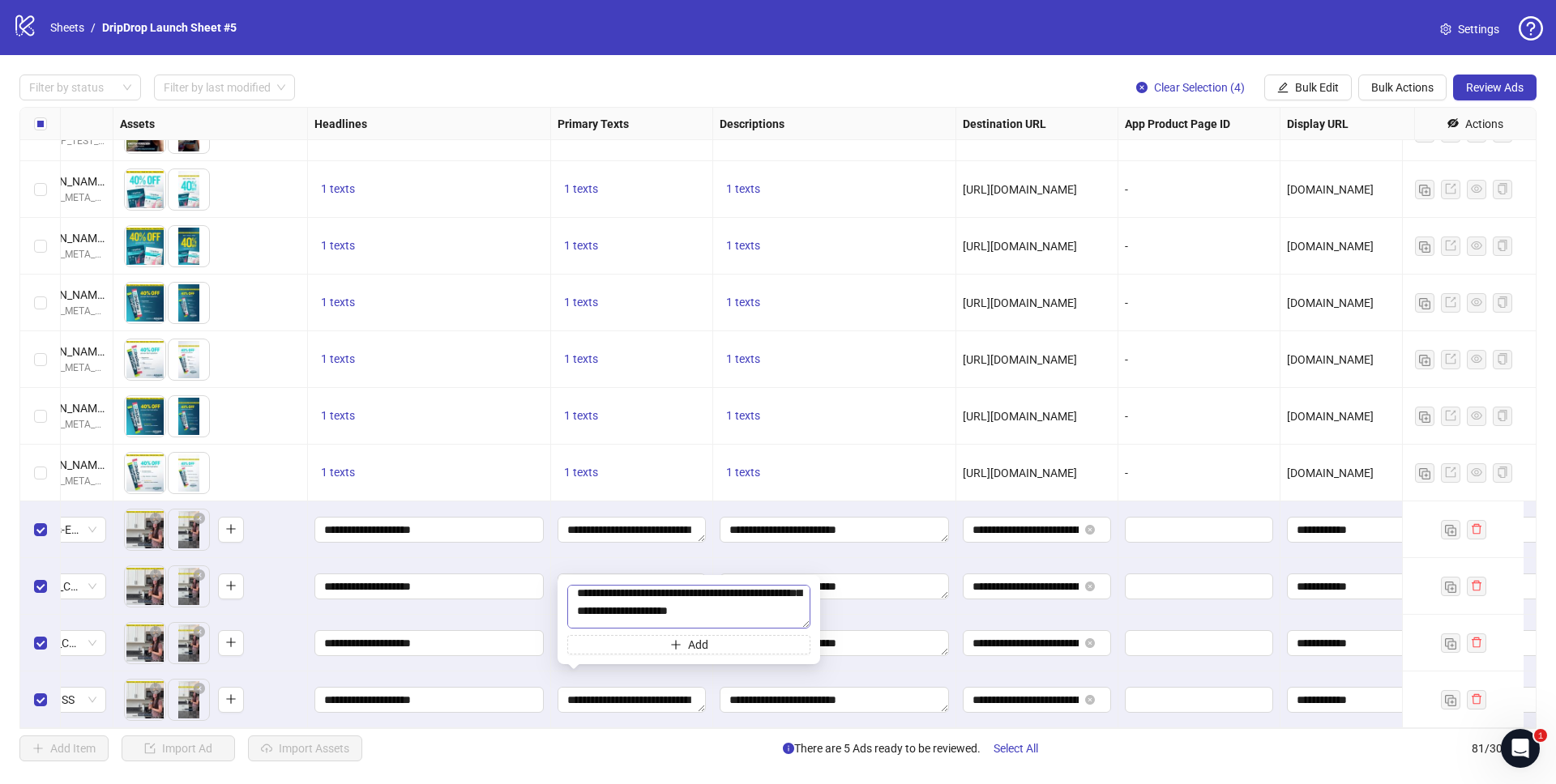 scroll, scrollTop: 107, scrollLeft: 0, axis: vertical 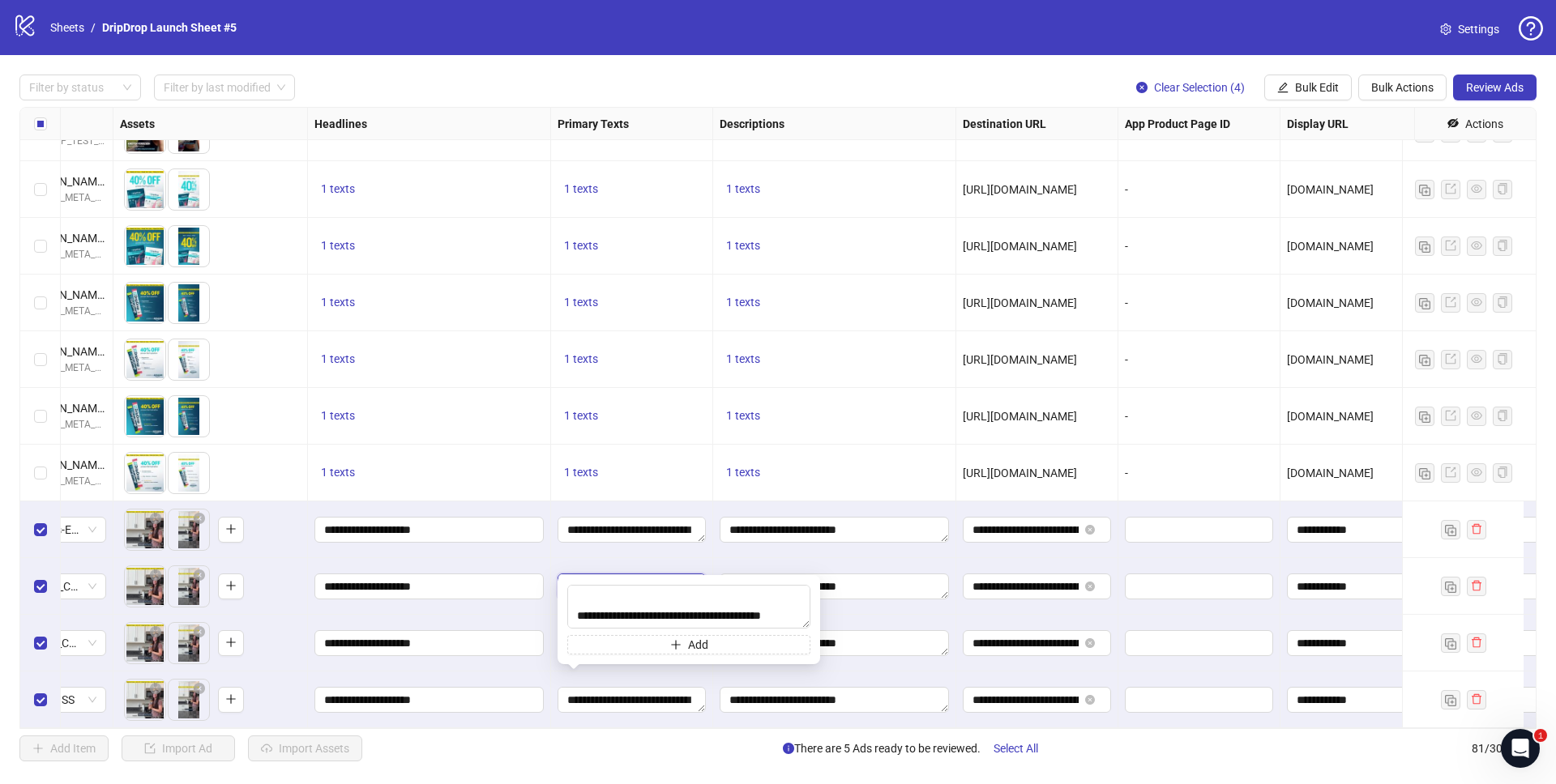 click on "**********" at bounding box center (631, 586) 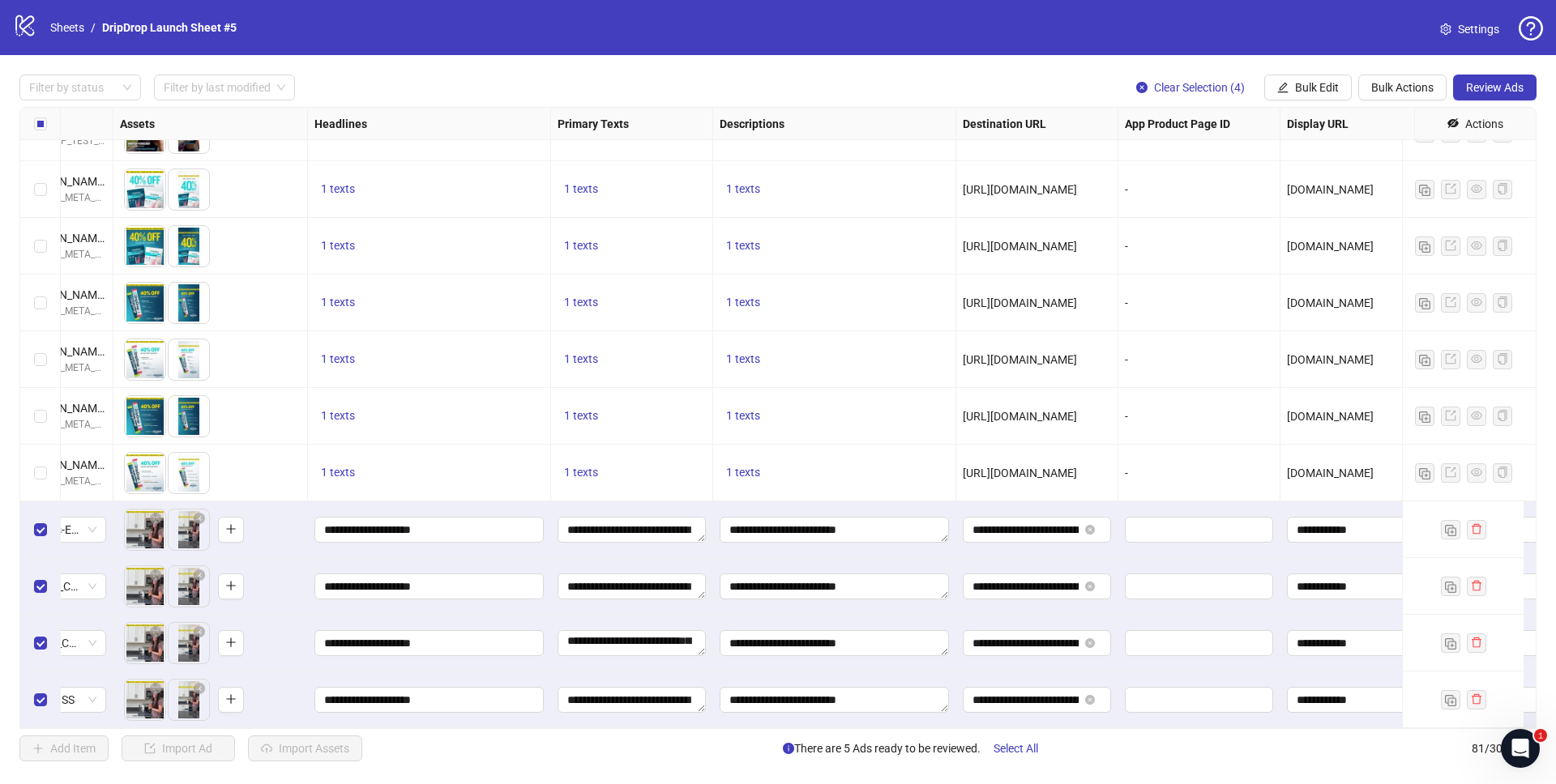 scroll, scrollTop: 107, scrollLeft: 0, axis: vertical 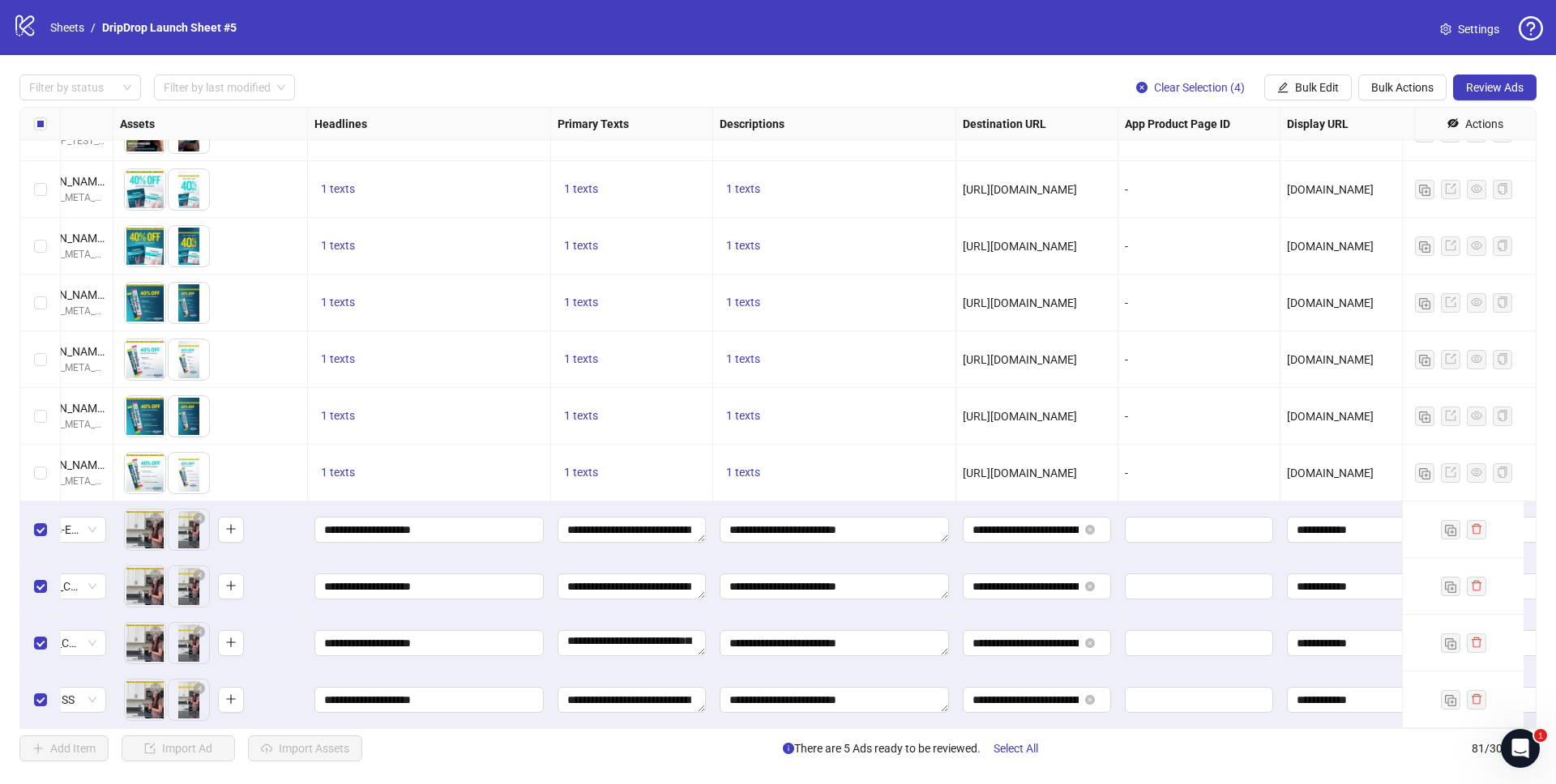 click on "**********" at bounding box center (632, 586) 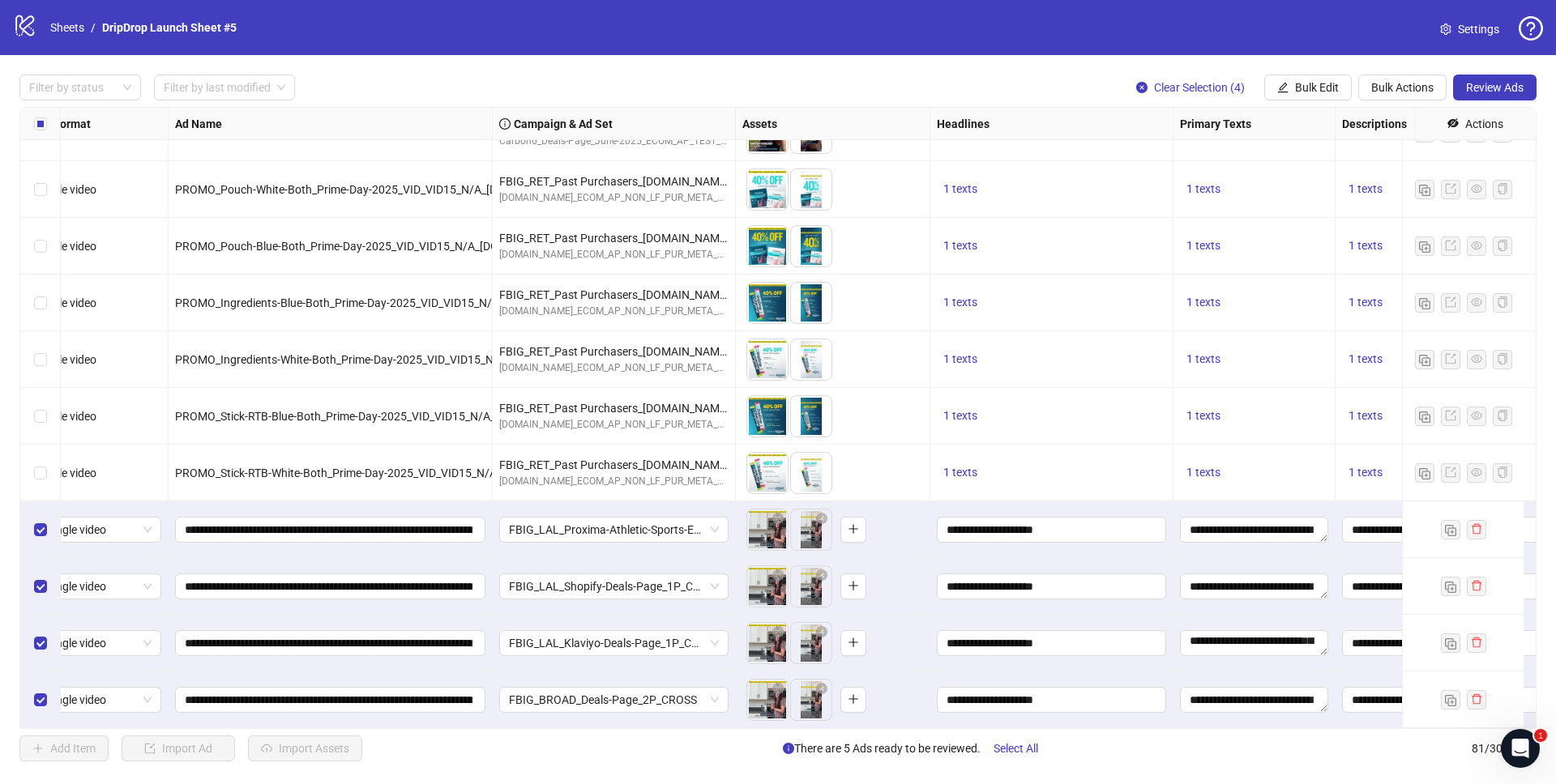 scroll, scrollTop: 4016, scrollLeft: 0, axis: vertical 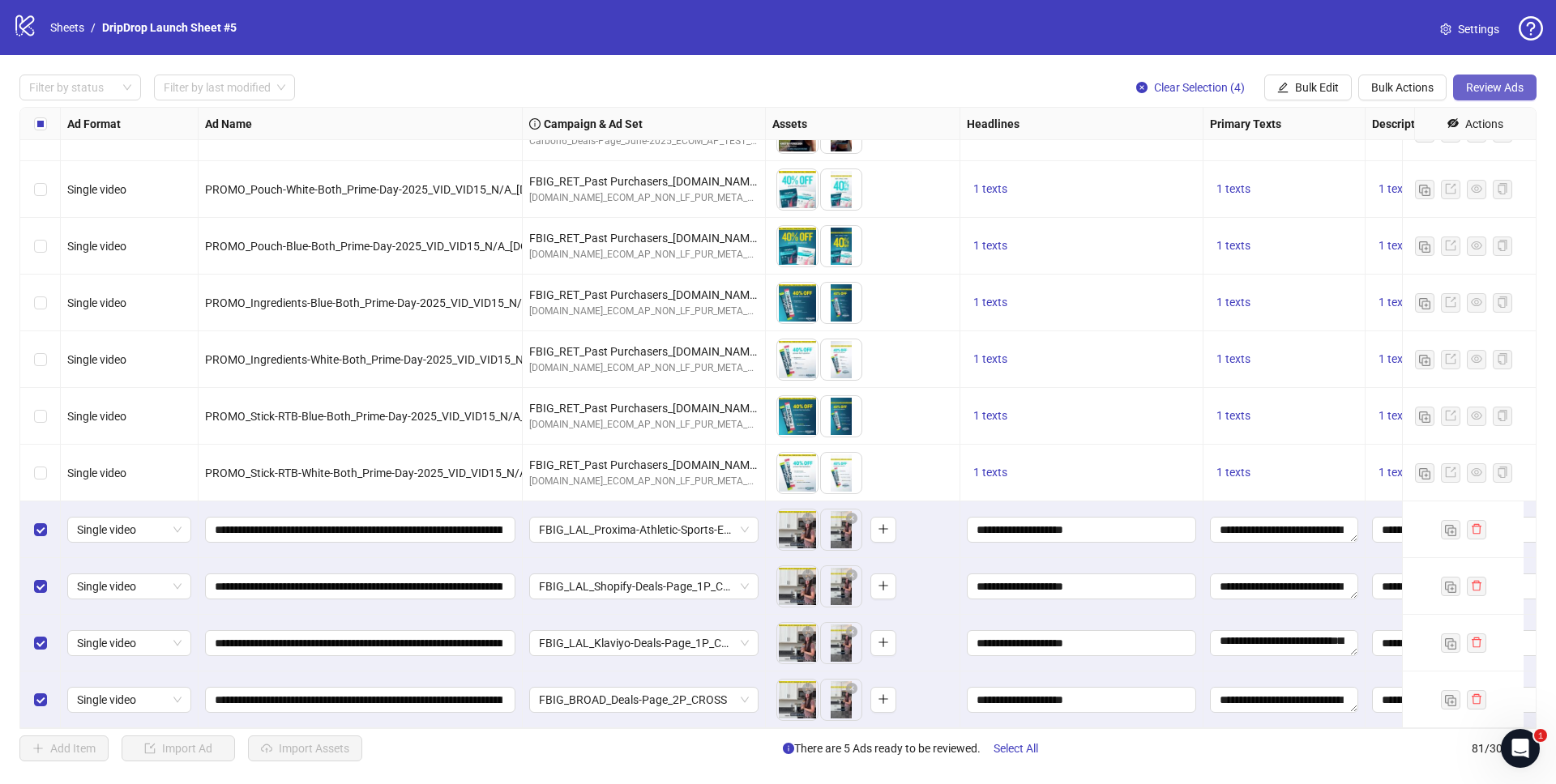 click on "Review Ads" at bounding box center [1494, 87] 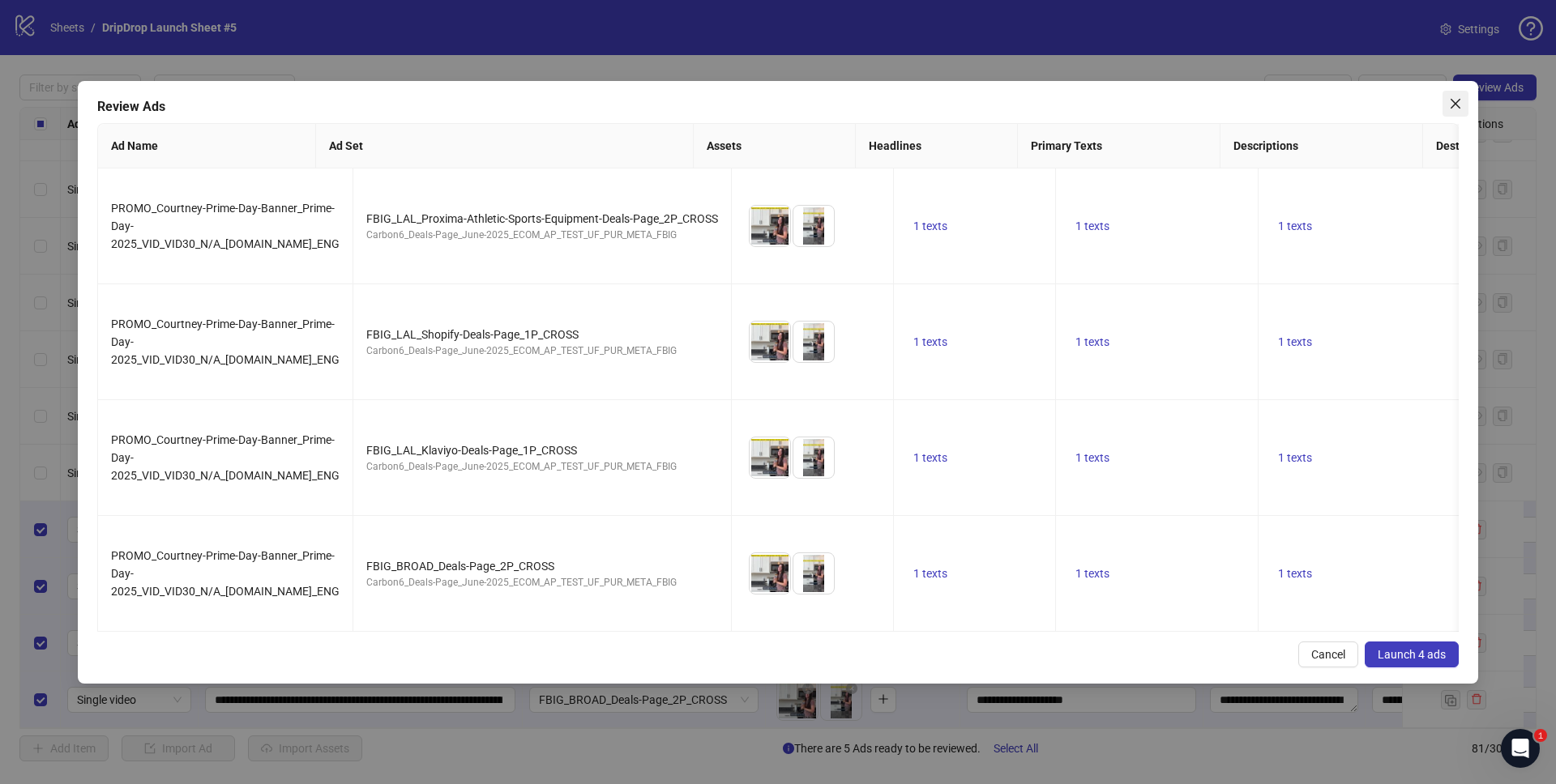 click at bounding box center (1456, 104) 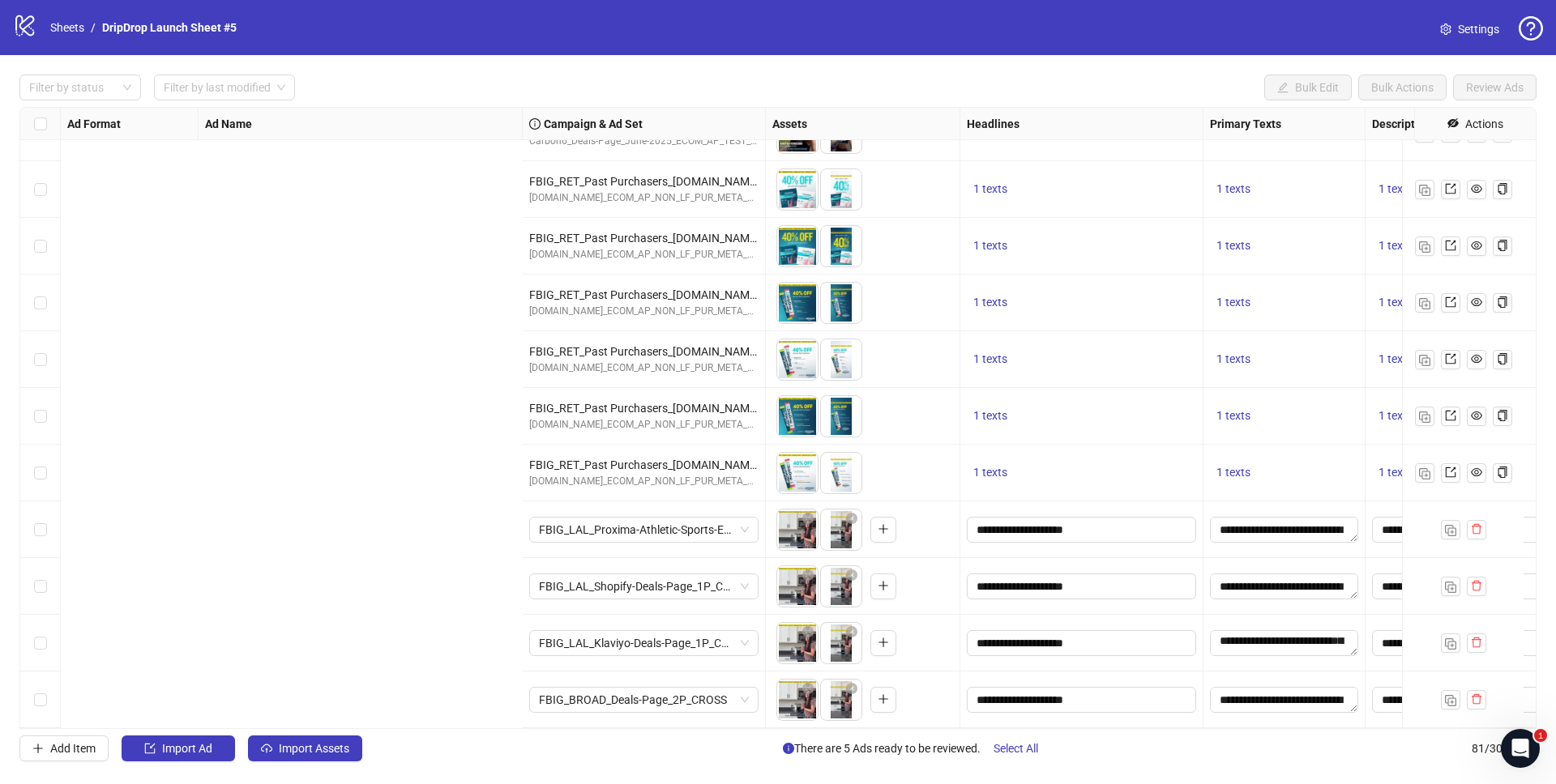 scroll, scrollTop: 4016, scrollLeft: 746, axis: both 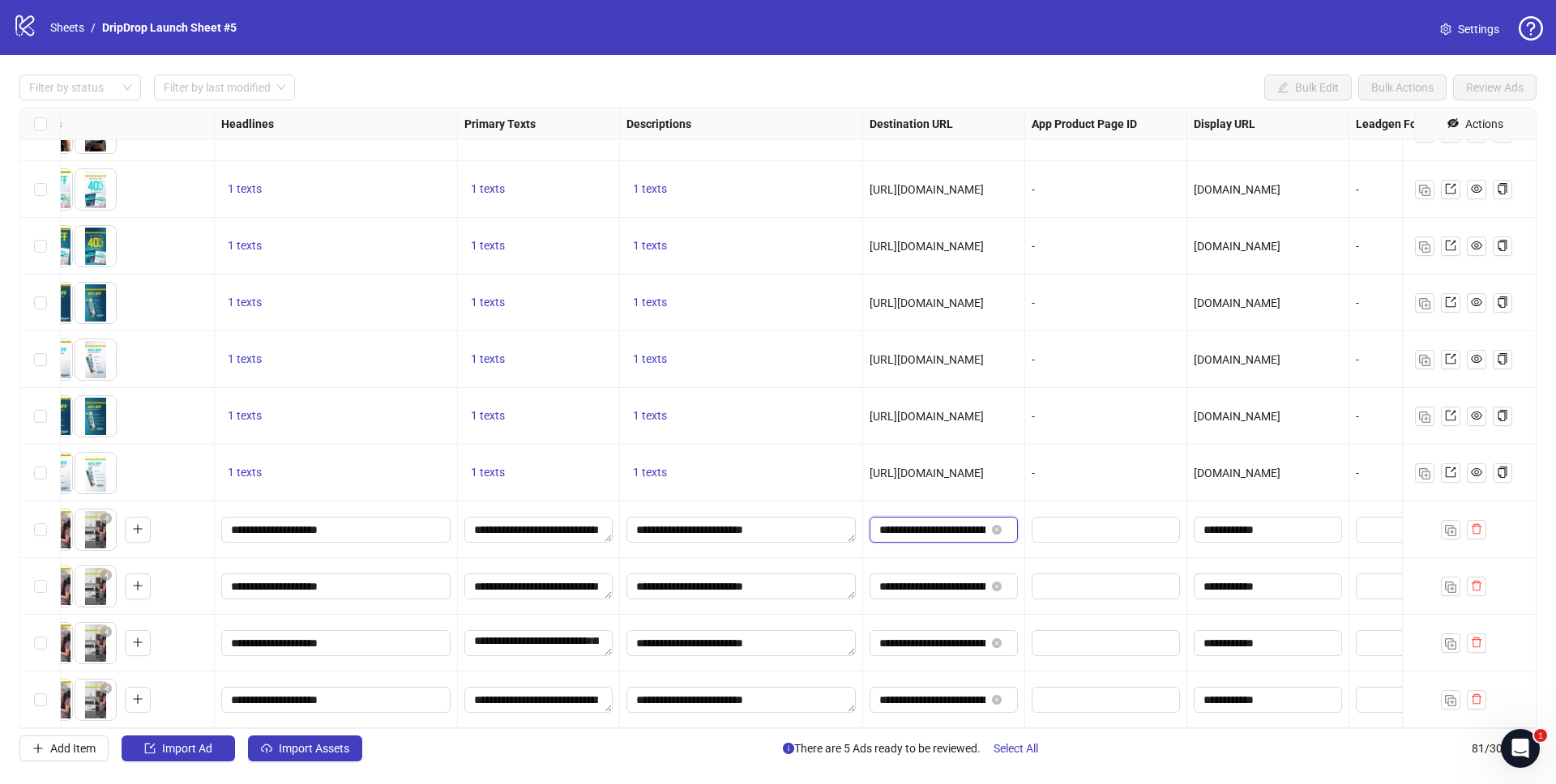 click on "**********" at bounding box center [932, 530] 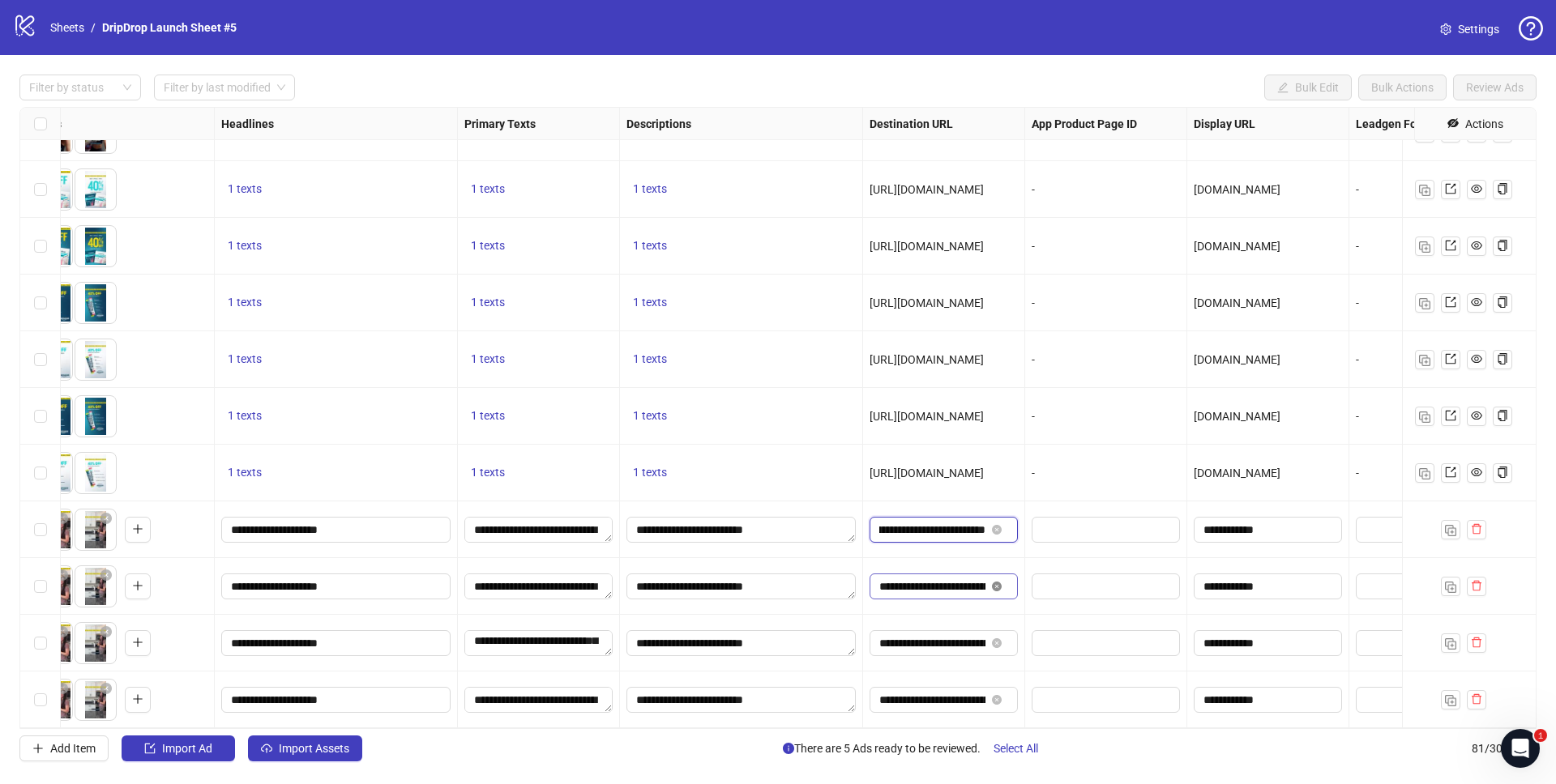 click 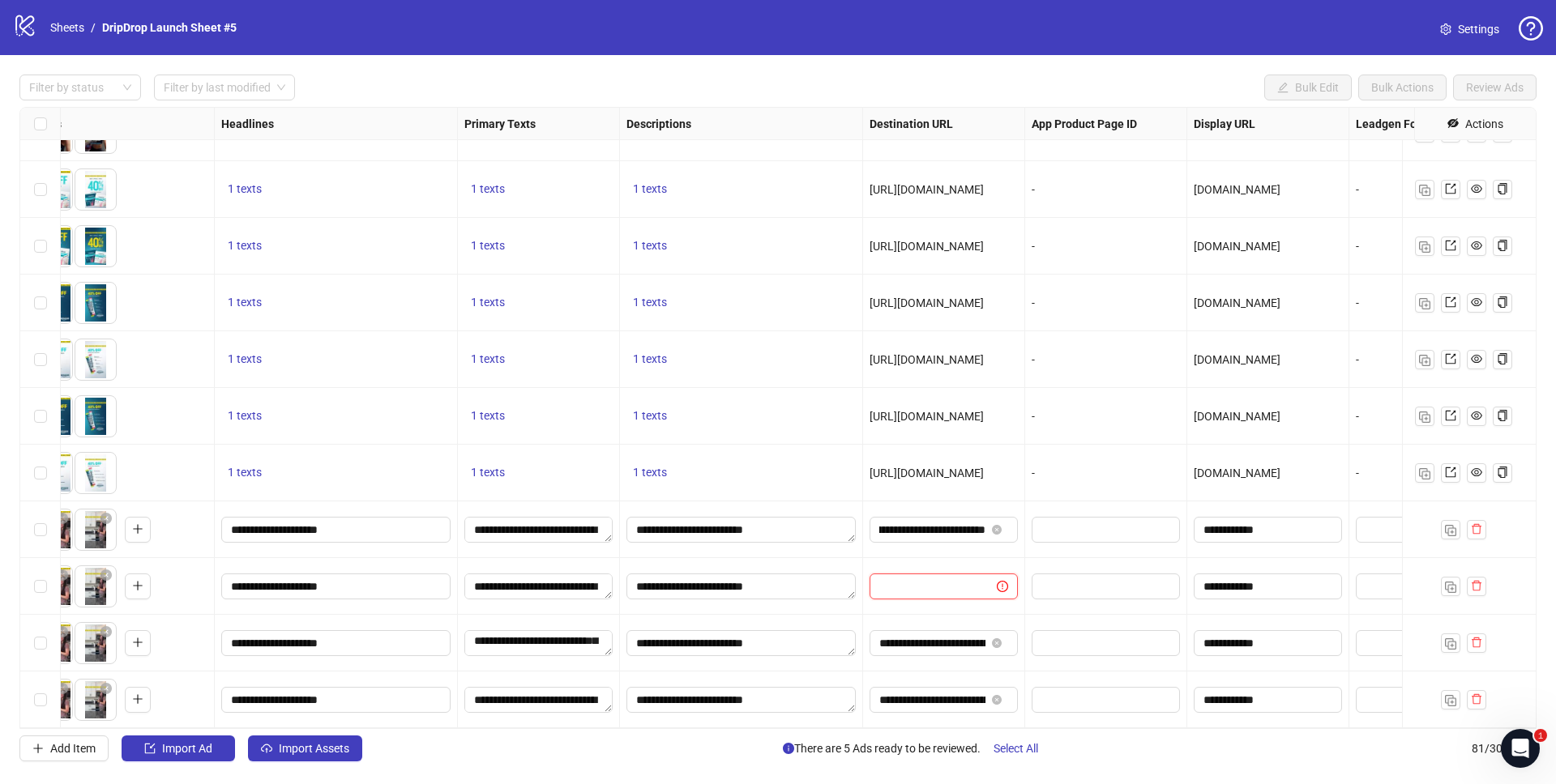 scroll, scrollTop: 0, scrollLeft: 0, axis: both 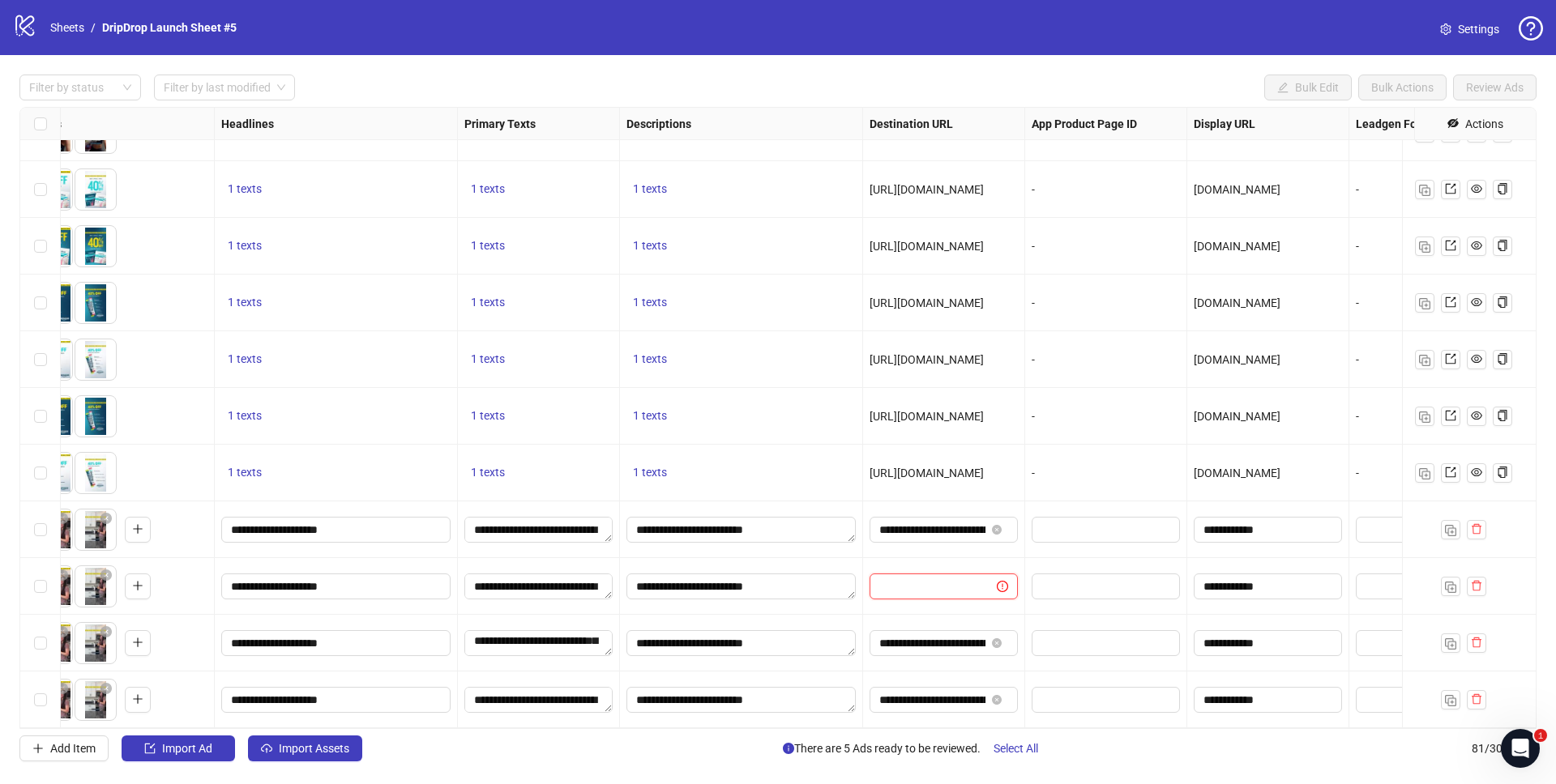 paste on "**********" 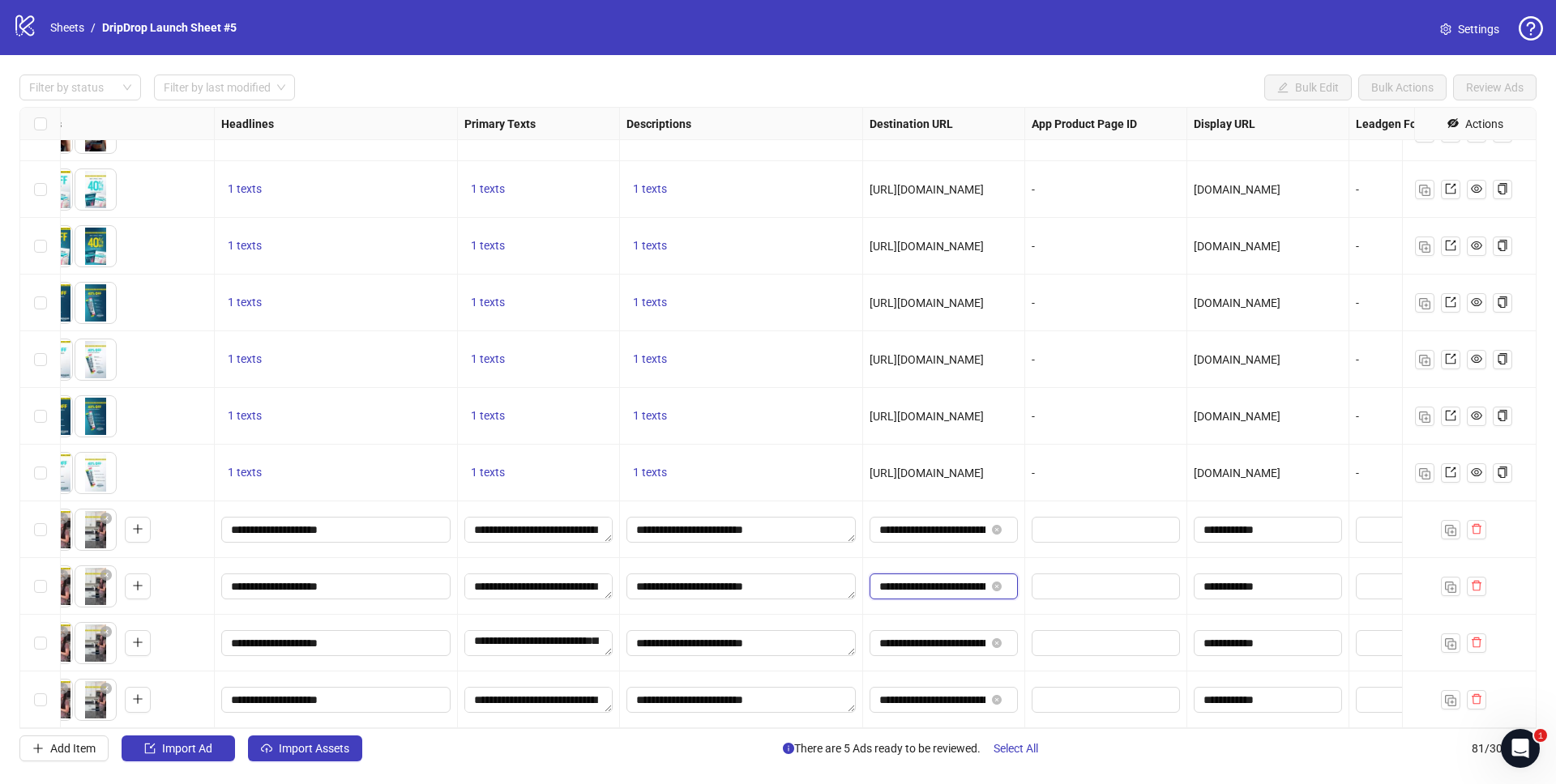 scroll, scrollTop: 0, scrollLeft: 476, axis: horizontal 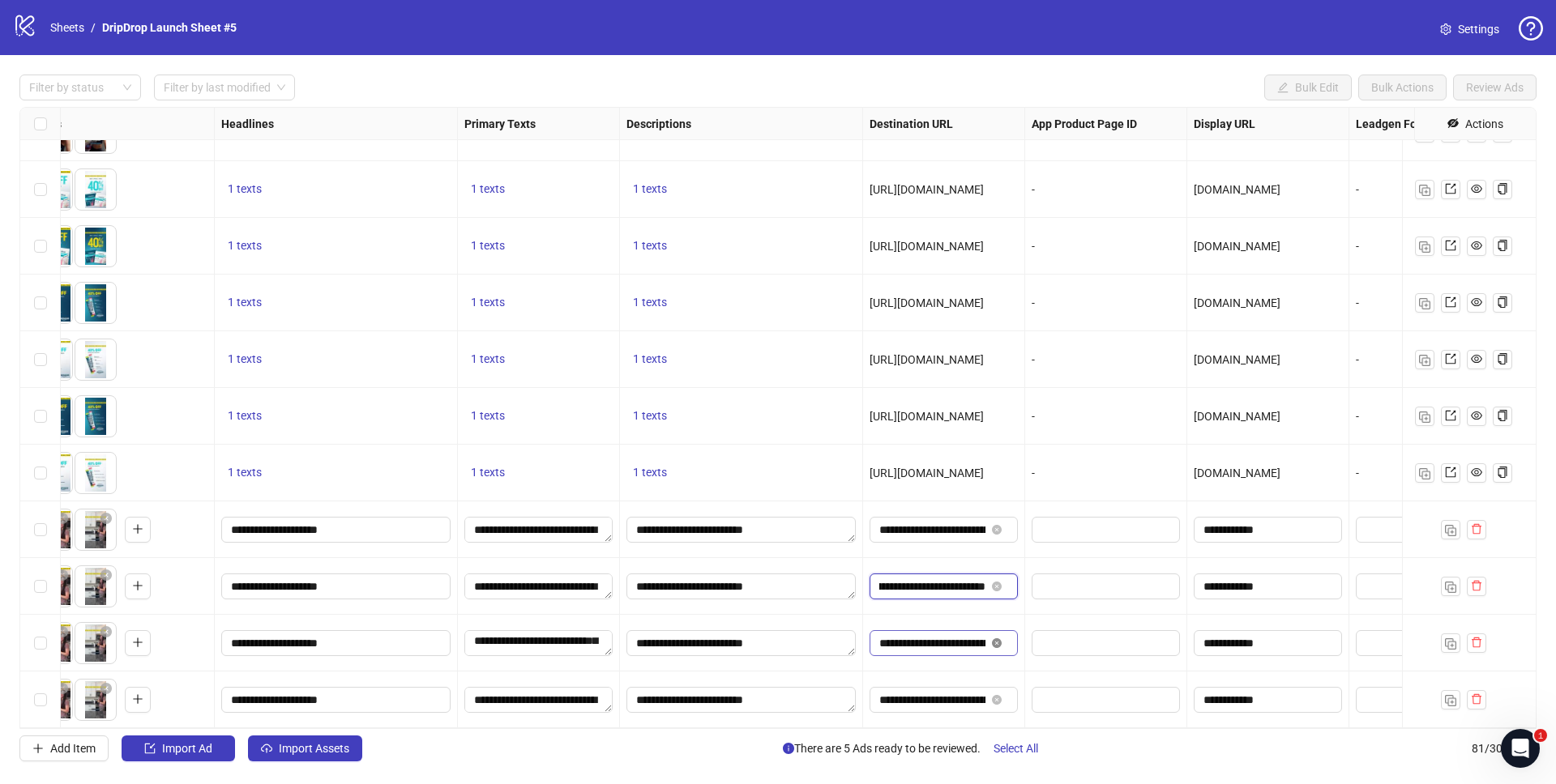 click 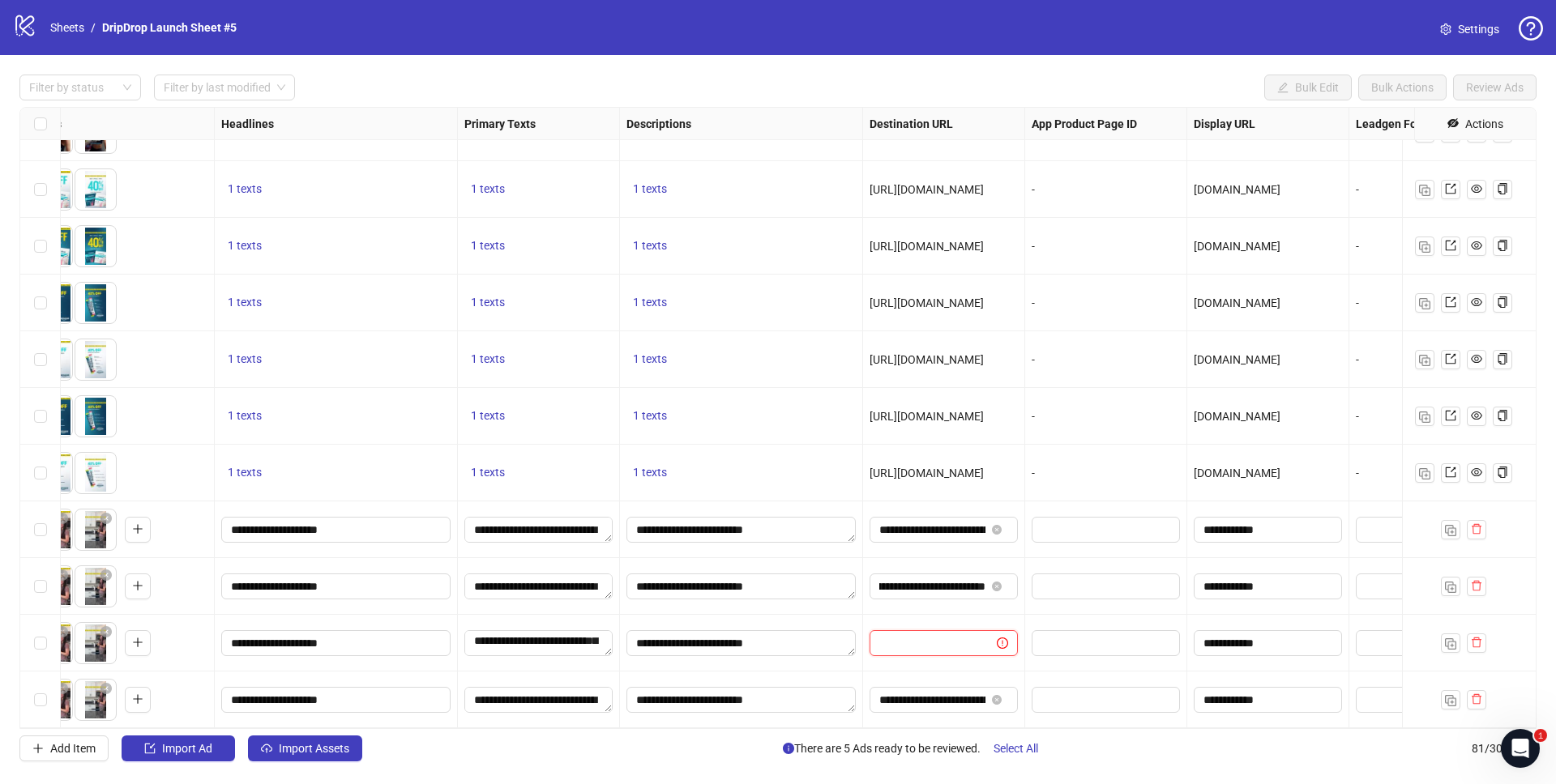 scroll, scrollTop: 0, scrollLeft: 0, axis: both 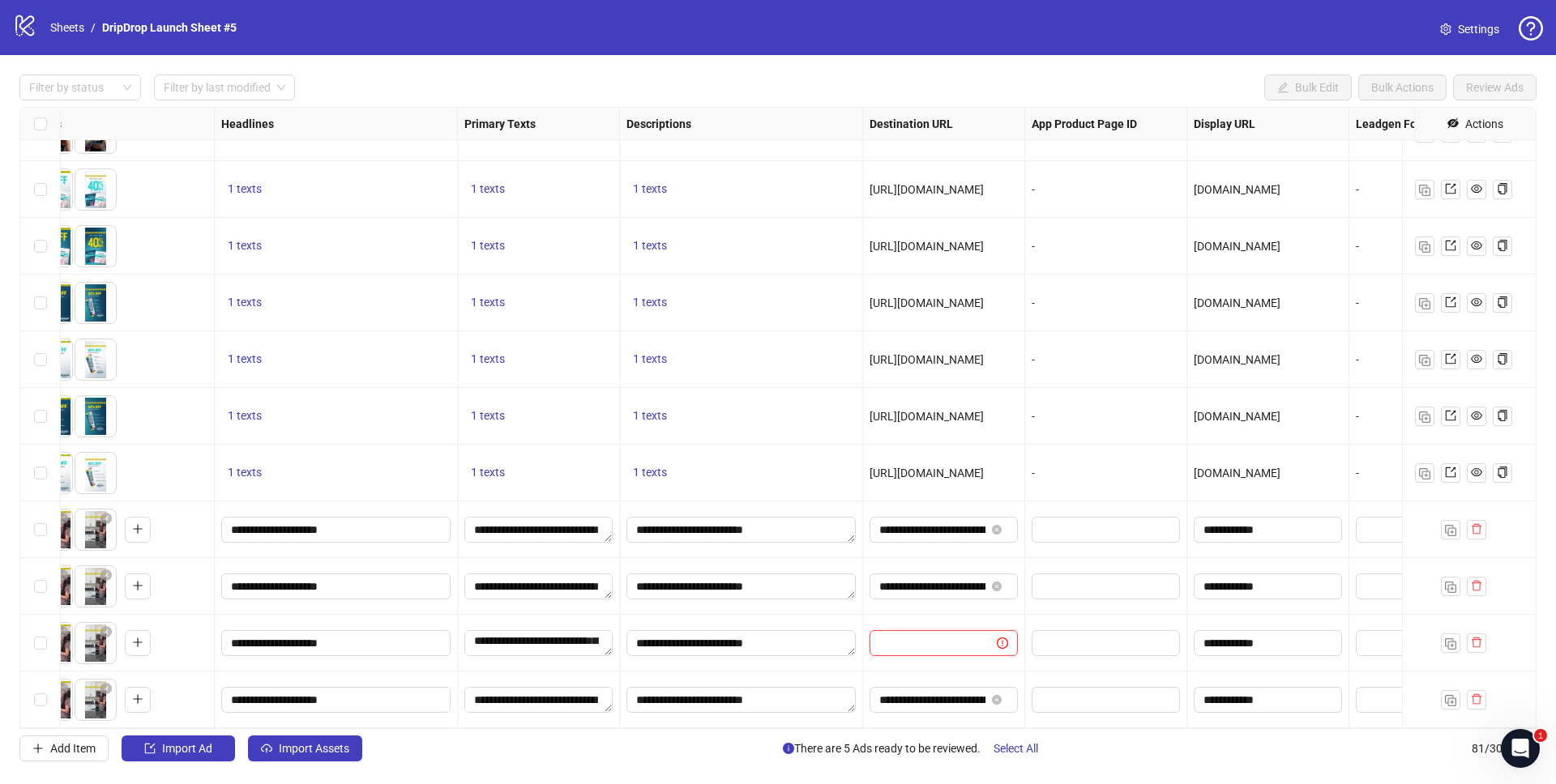 paste on "**********" 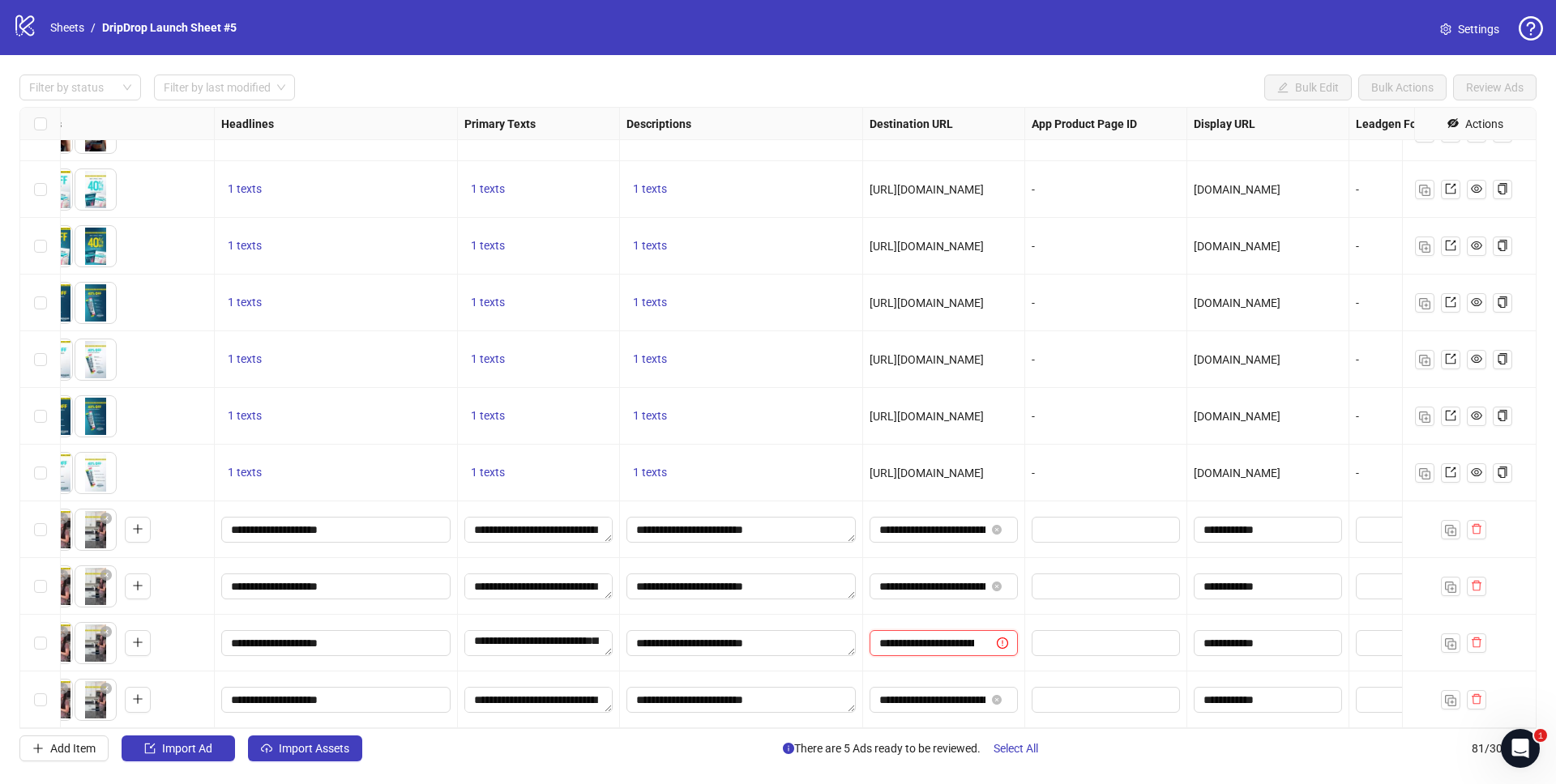 scroll, scrollTop: 0, scrollLeft: 476, axis: horizontal 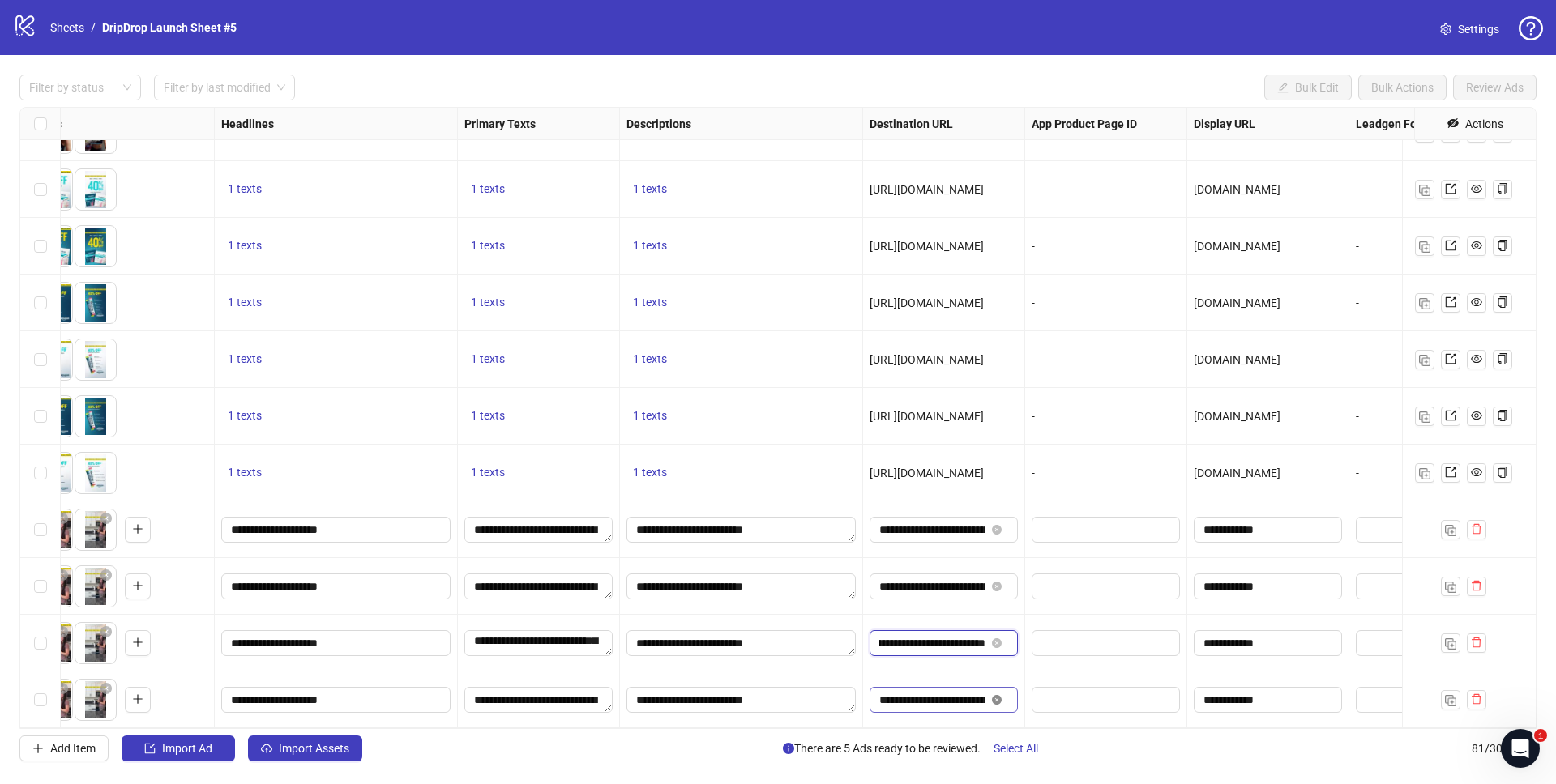 click 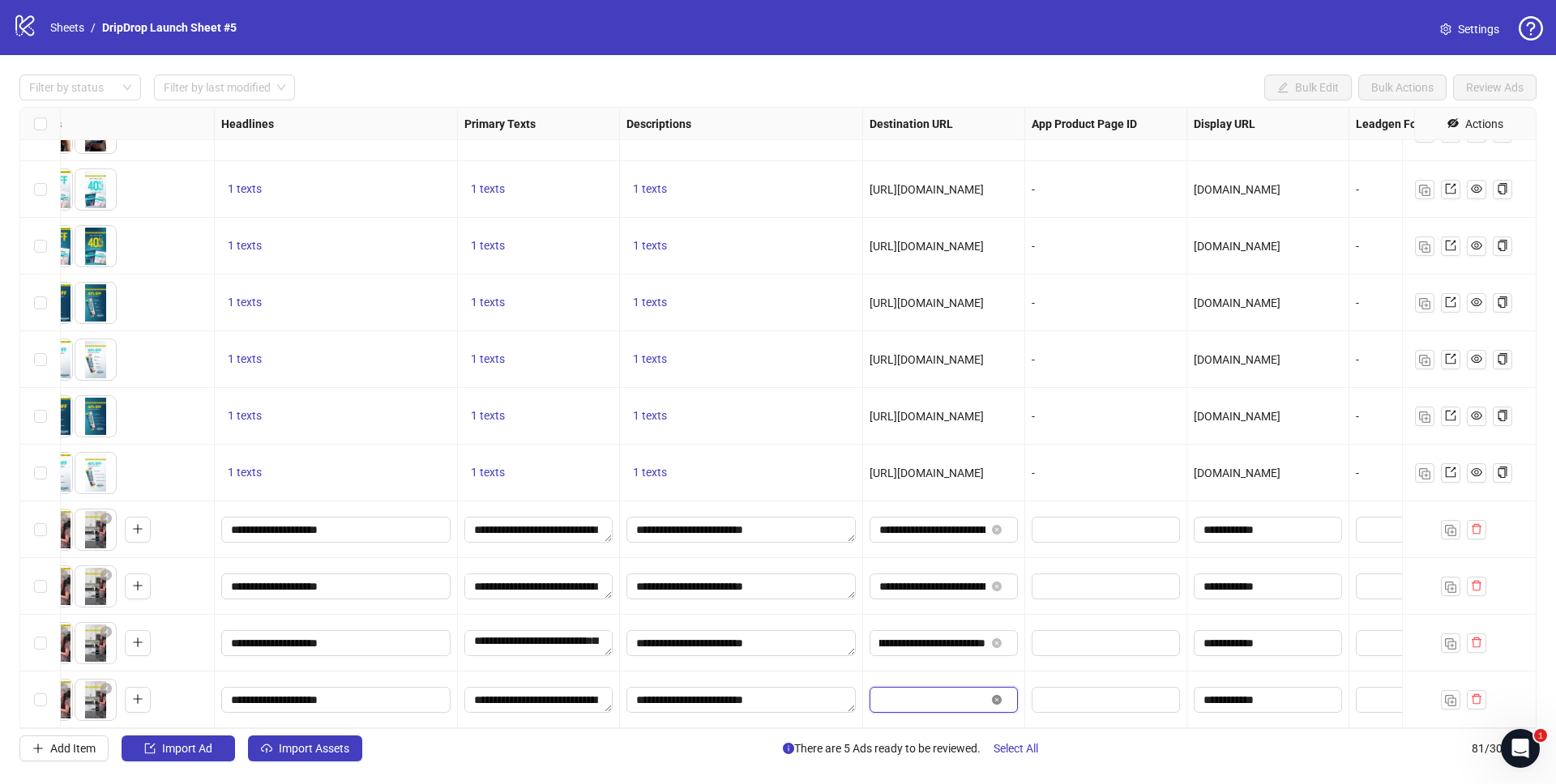 scroll, scrollTop: 0, scrollLeft: 0, axis: both 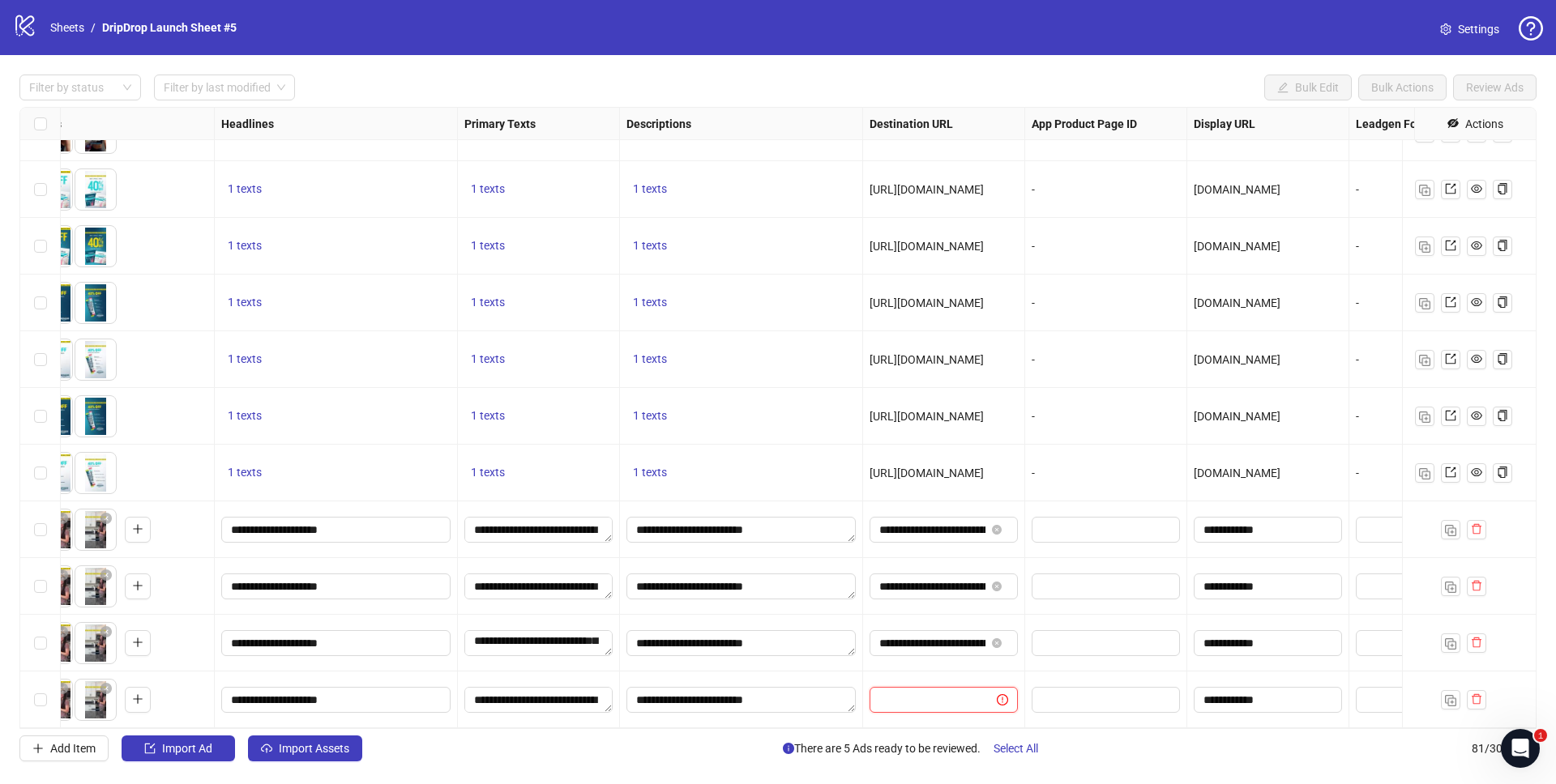 paste on "**********" 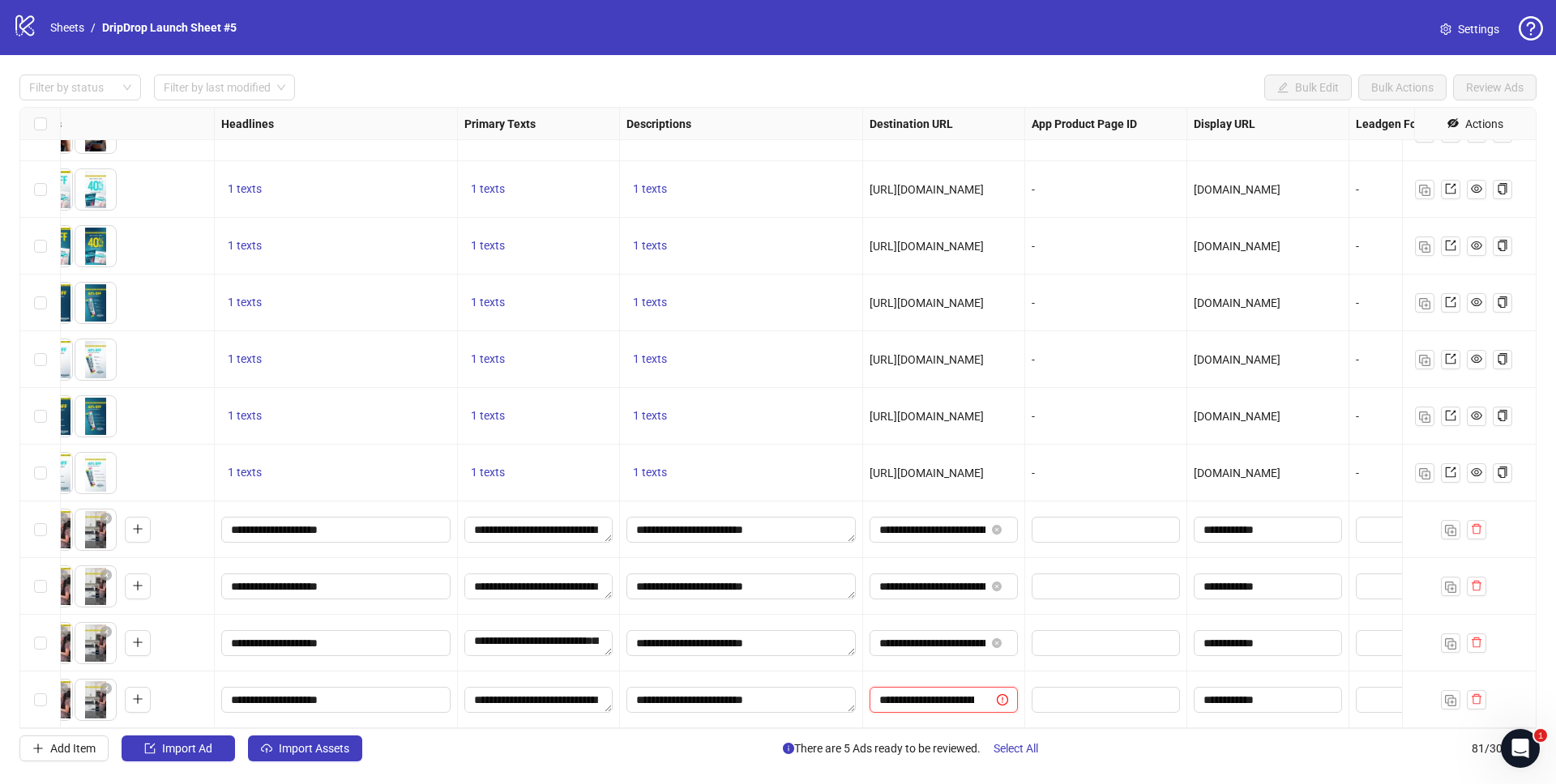 scroll, scrollTop: 0, scrollLeft: 476, axis: horizontal 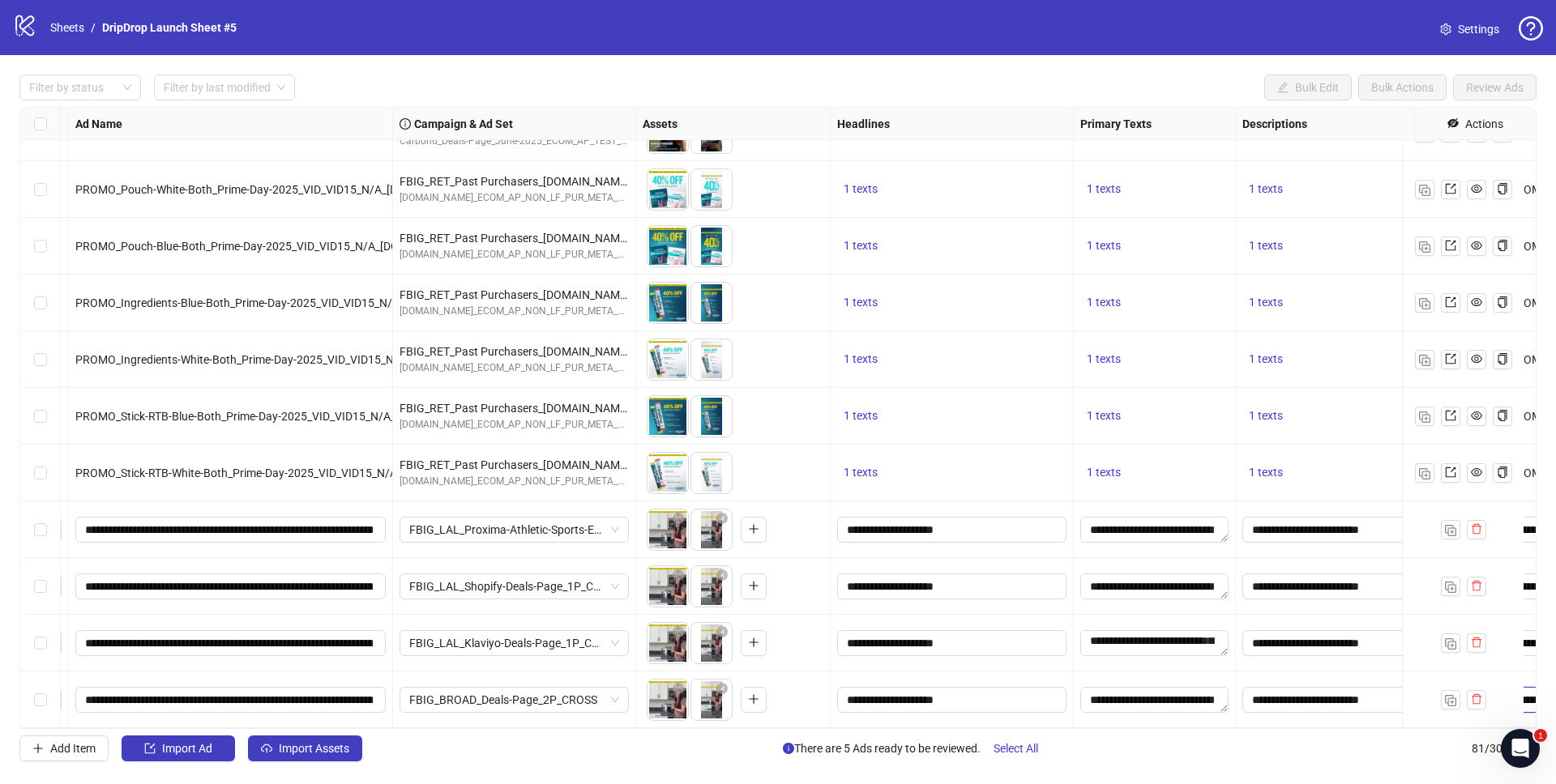 type on "**********" 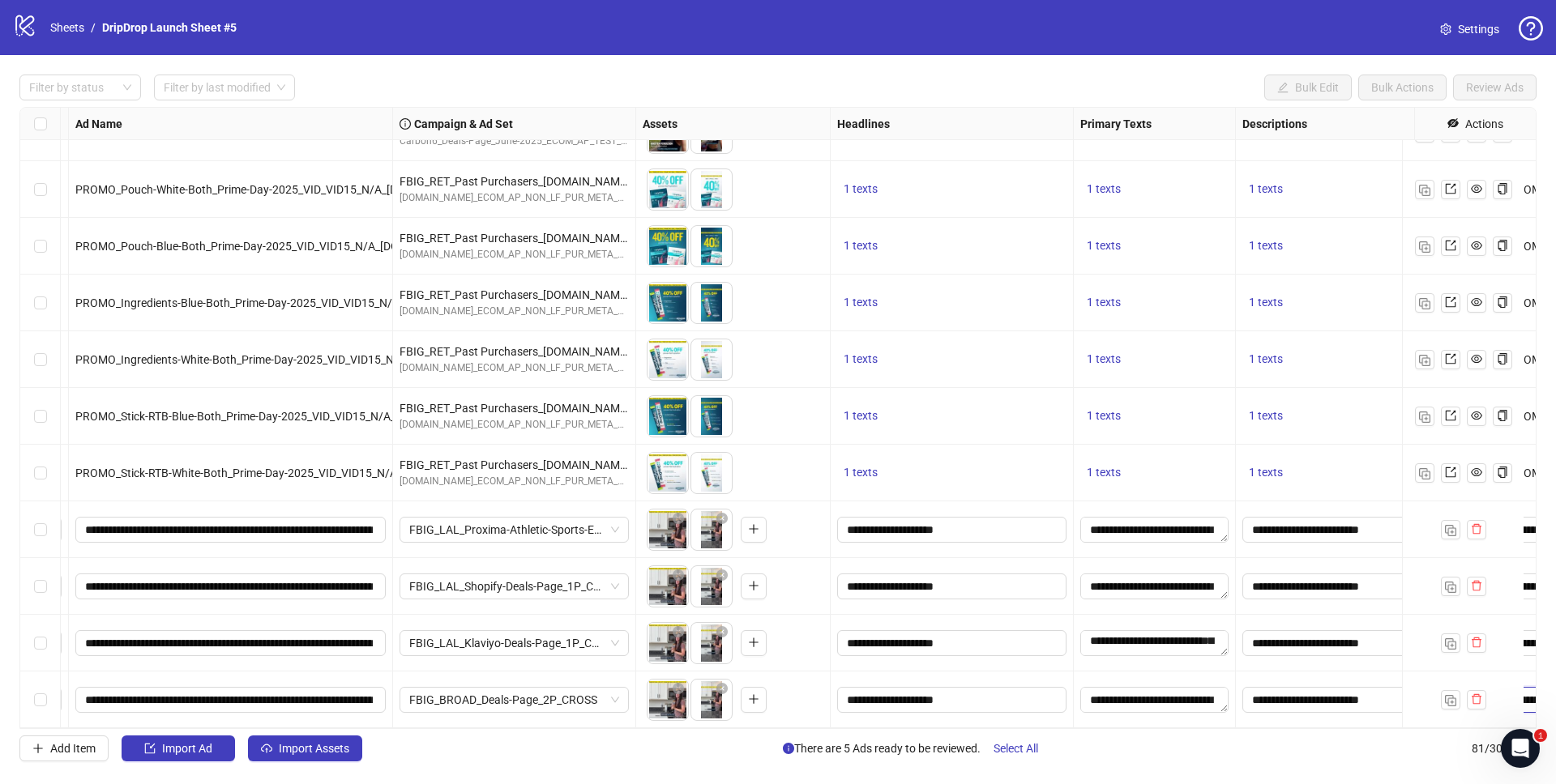 scroll, scrollTop: 0, scrollLeft: 0, axis: both 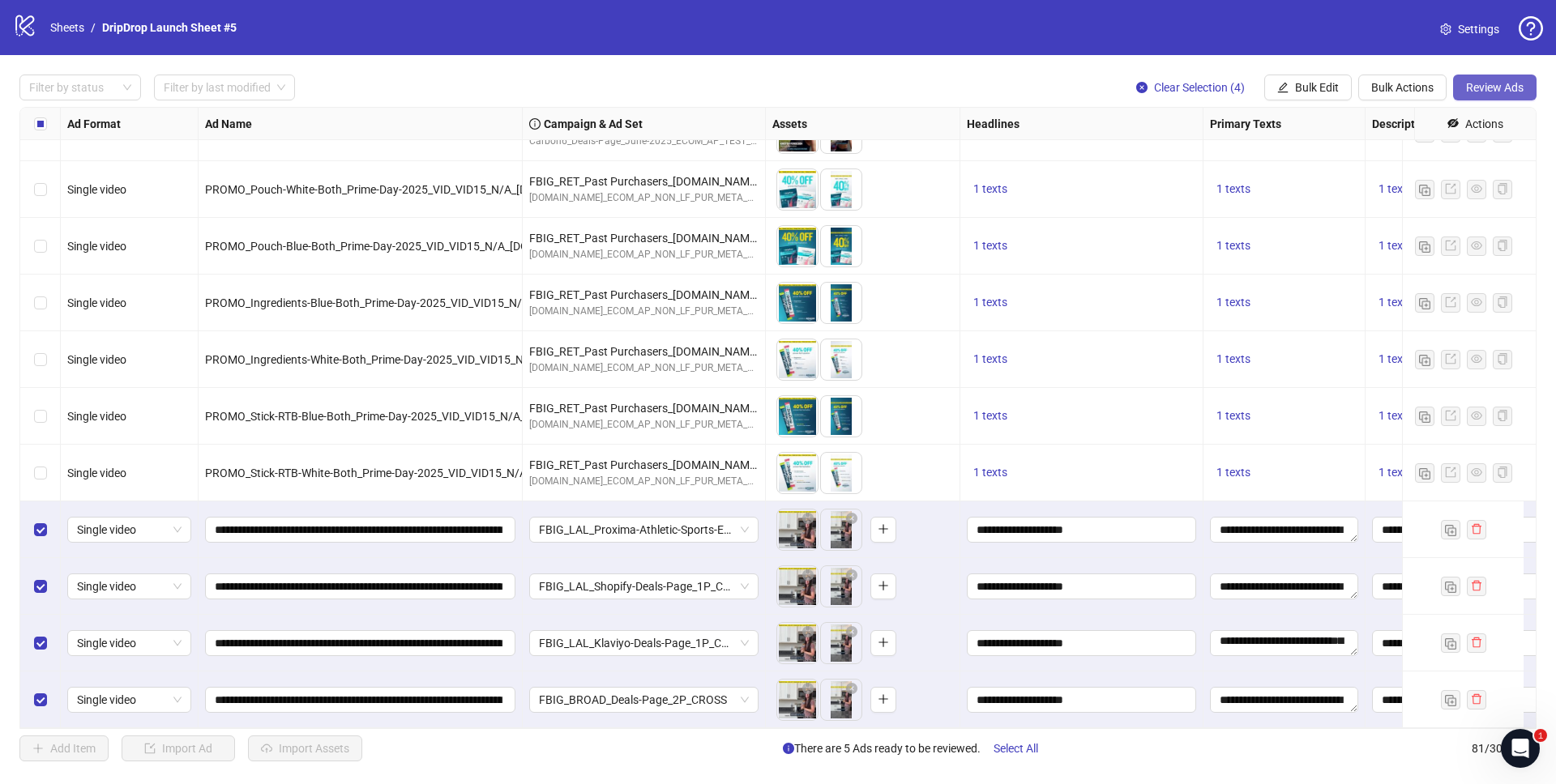 click on "Review Ads" at bounding box center [1494, 87] 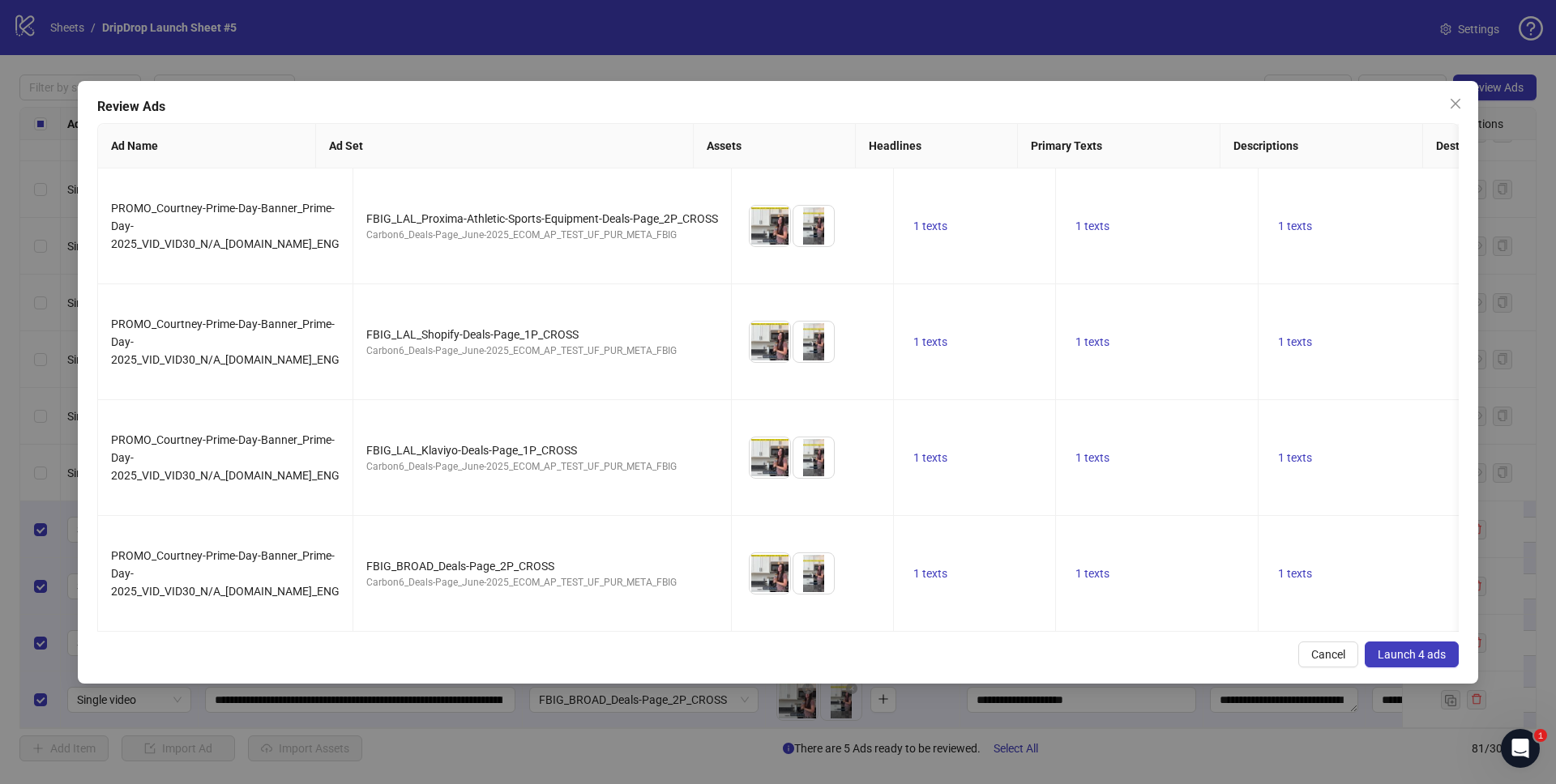 click on "Launch 4 ads" at bounding box center (1412, 654) 